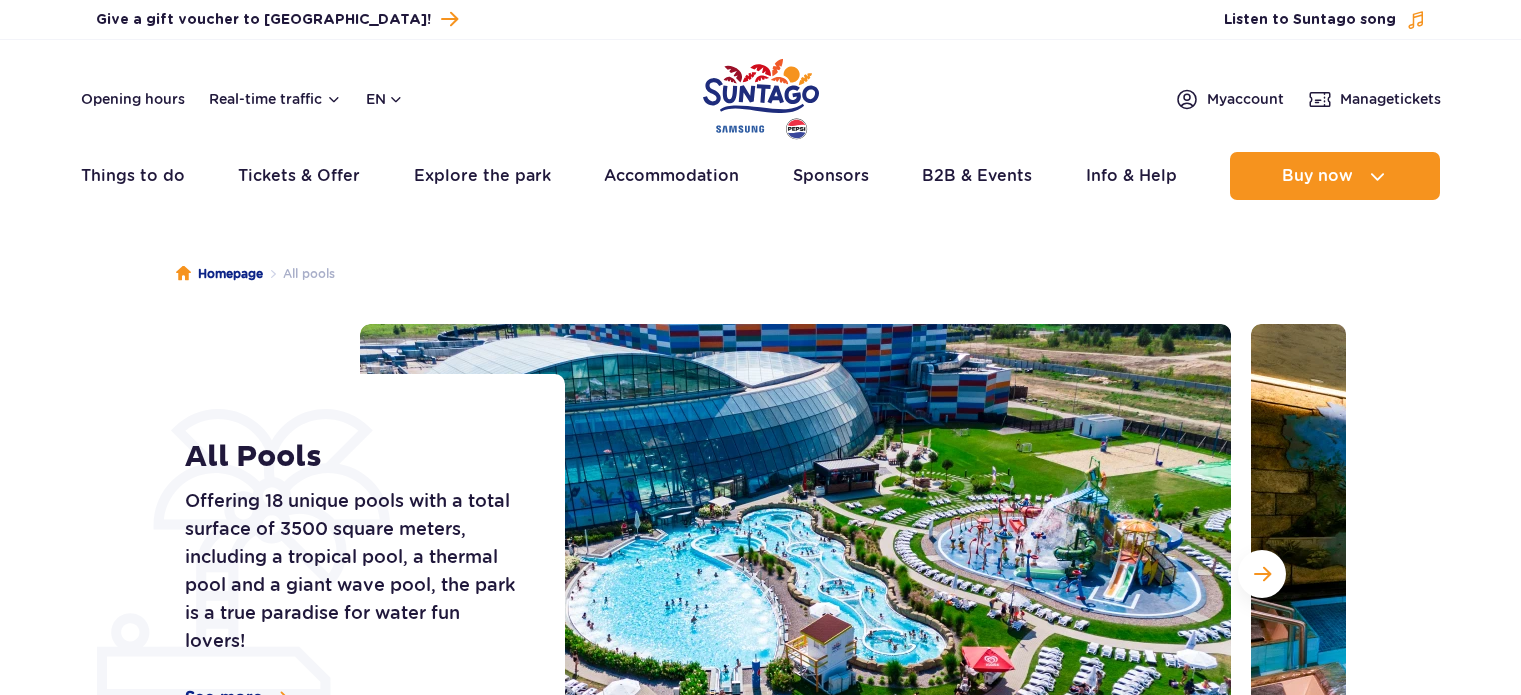 scroll, scrollTop: 0, scrollLeft: 0, axis: both 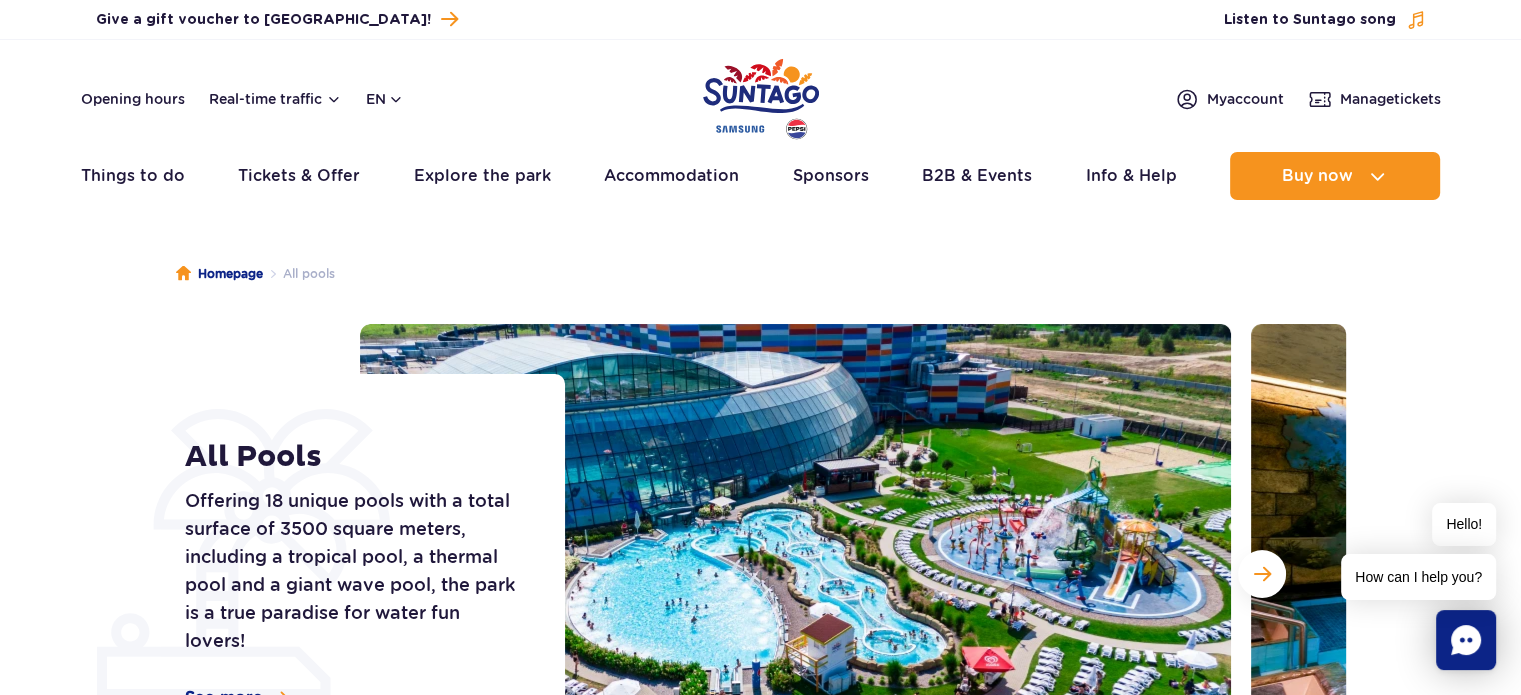 click on "All Pools
Offering 18 unique pools with a total surface of 3500 square meters, including a tropical pool, a thermal pool and a giant wave pool, the park is a true paradise for water fun lovers!
See more
All Pools" at bounding box center [760, 574] 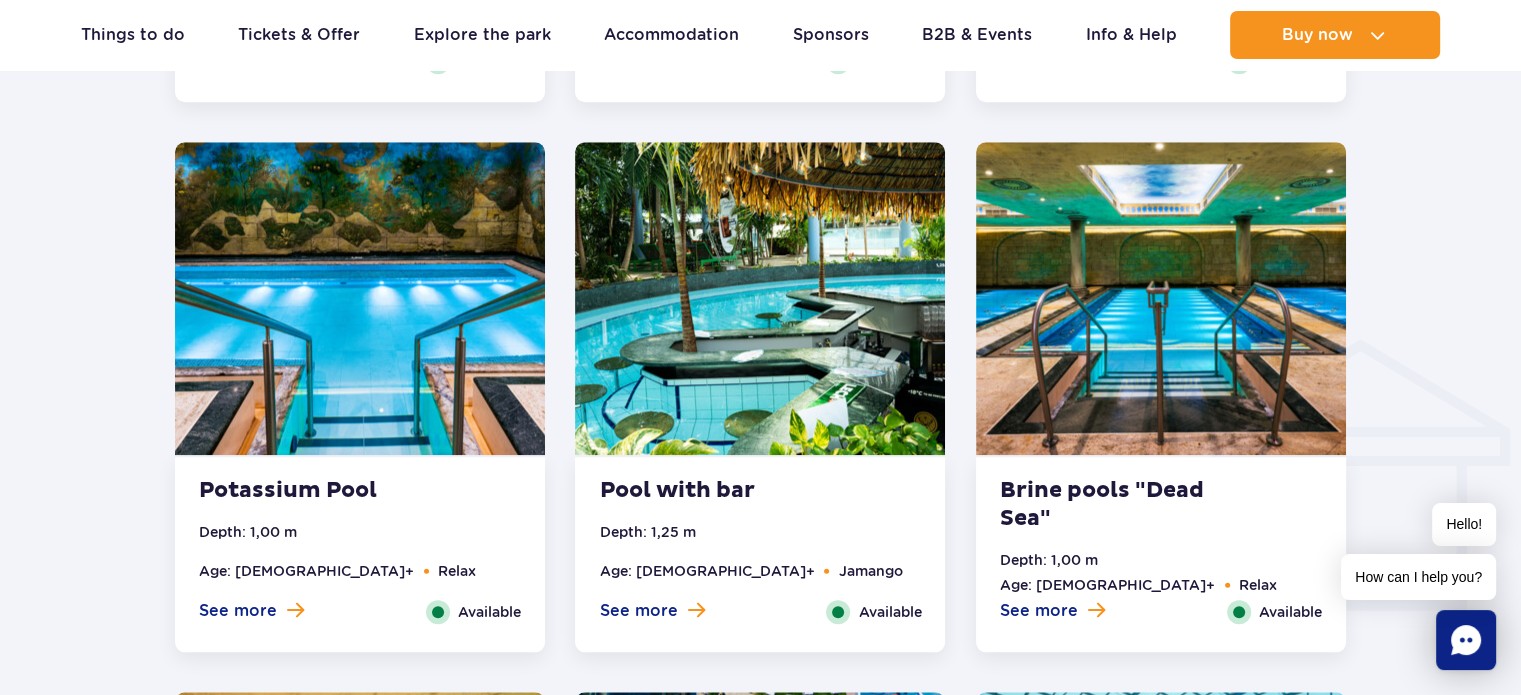 scroll, scrollTop: 2080, scrollLeft: 0, axis: vertical 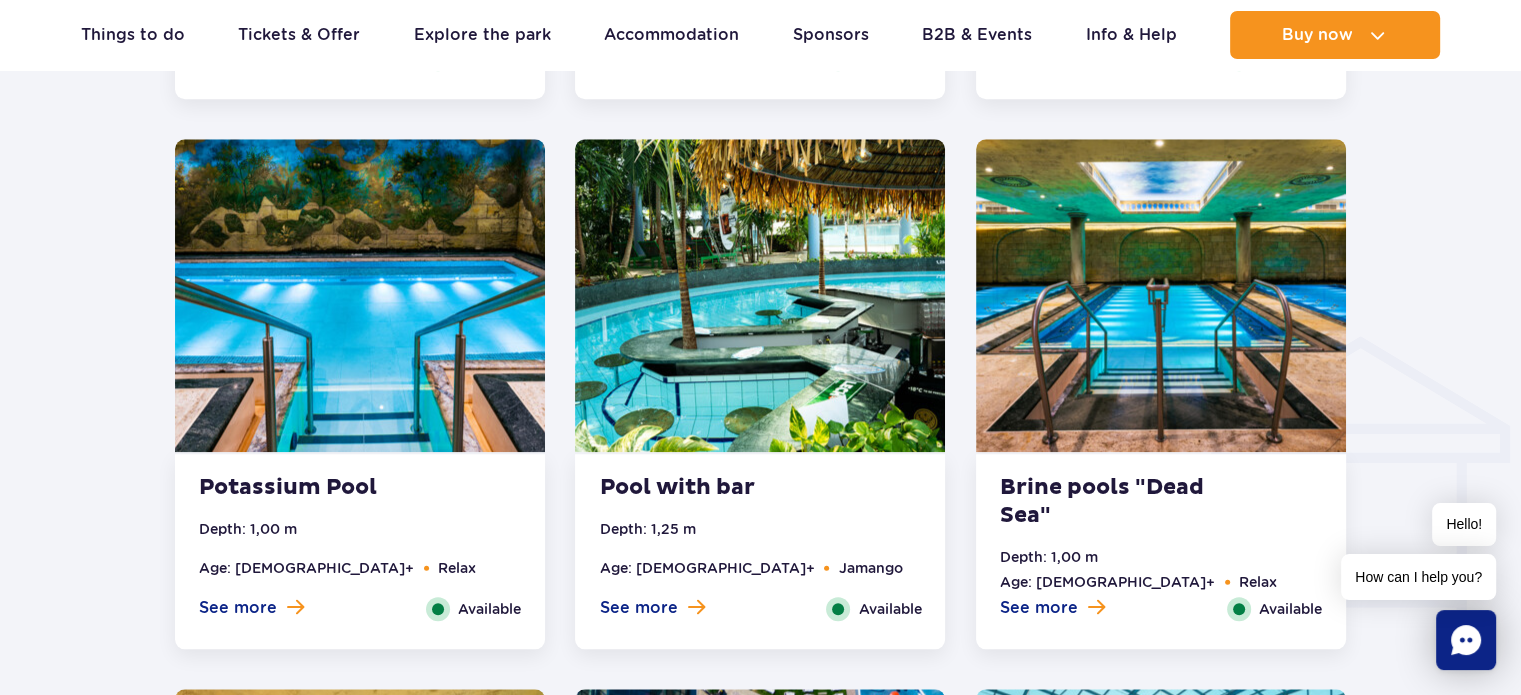 click at bounding box center [760, 295] 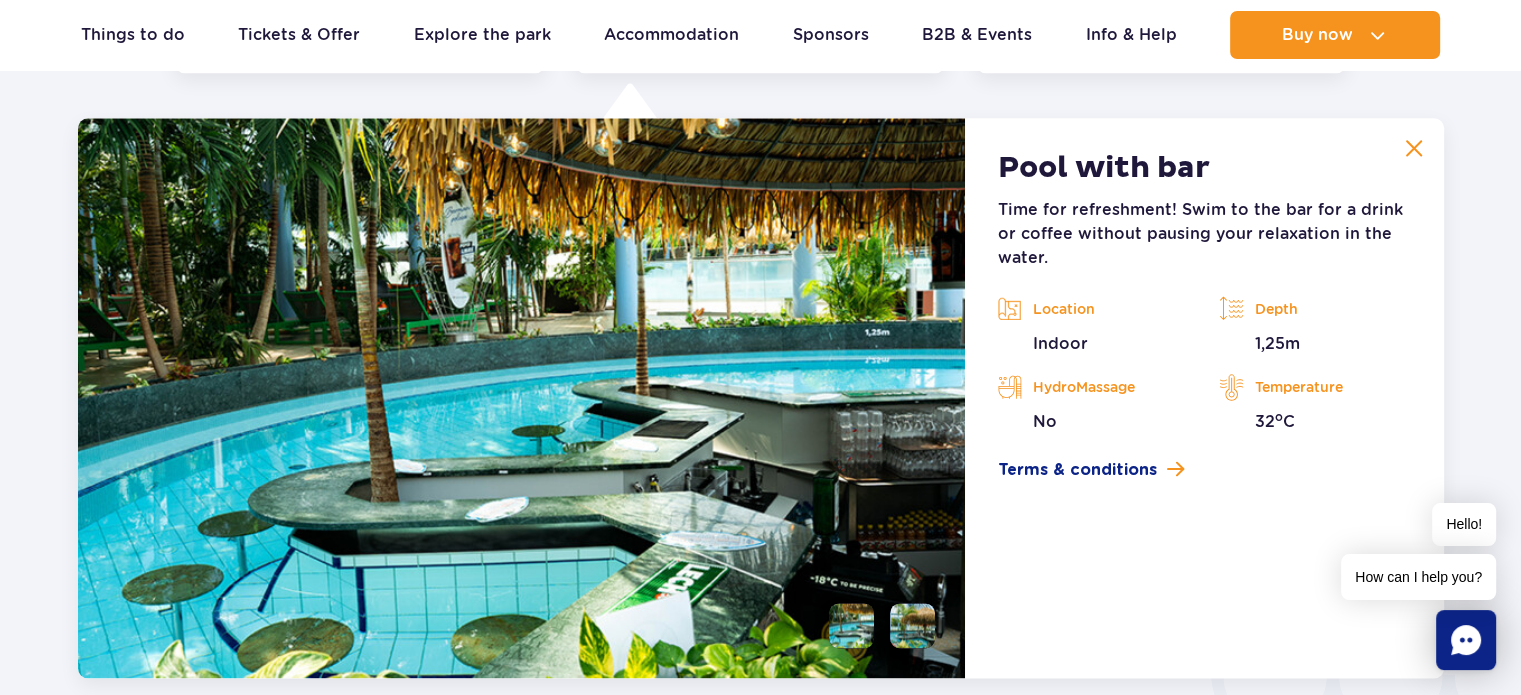scroll, scrollTop: 2573, scrollLeft: 0, axis: vertical 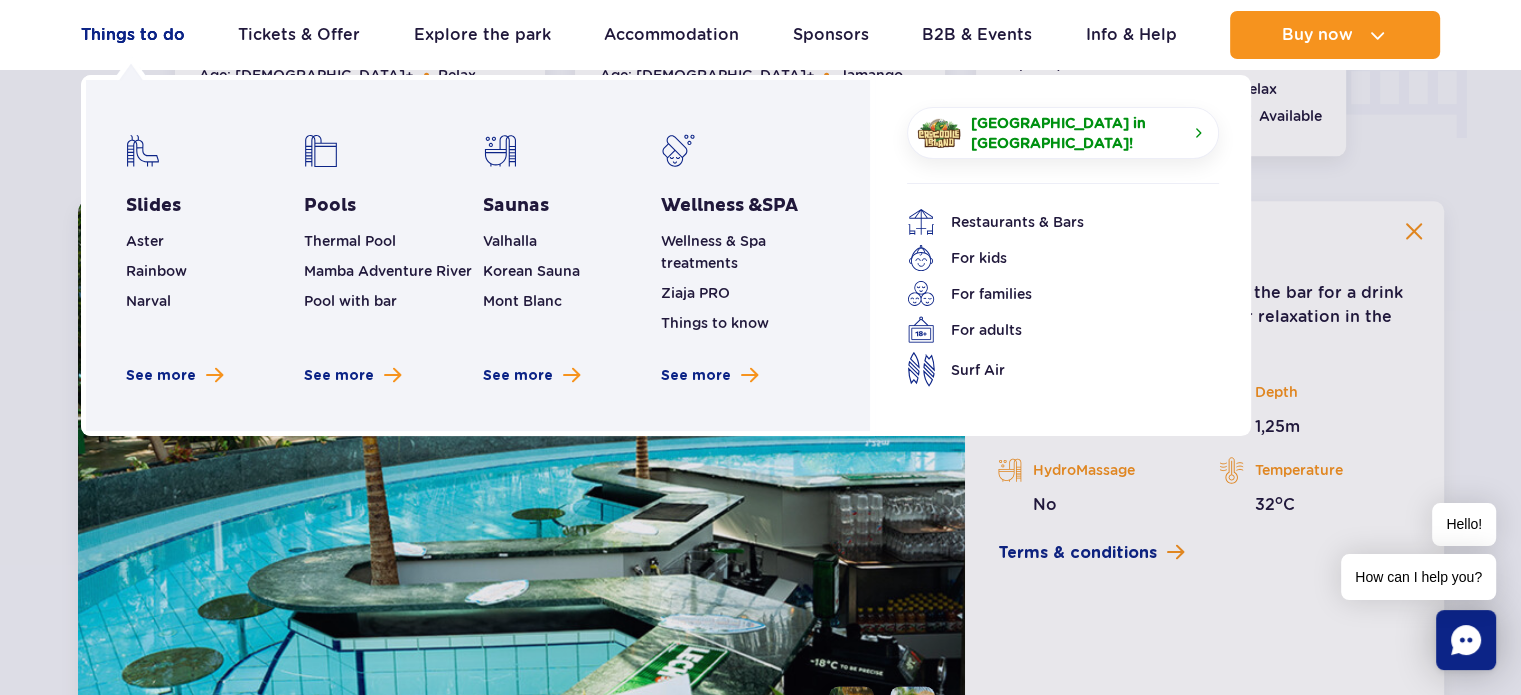 click on "Things to do" at bounding box center [133, 35] 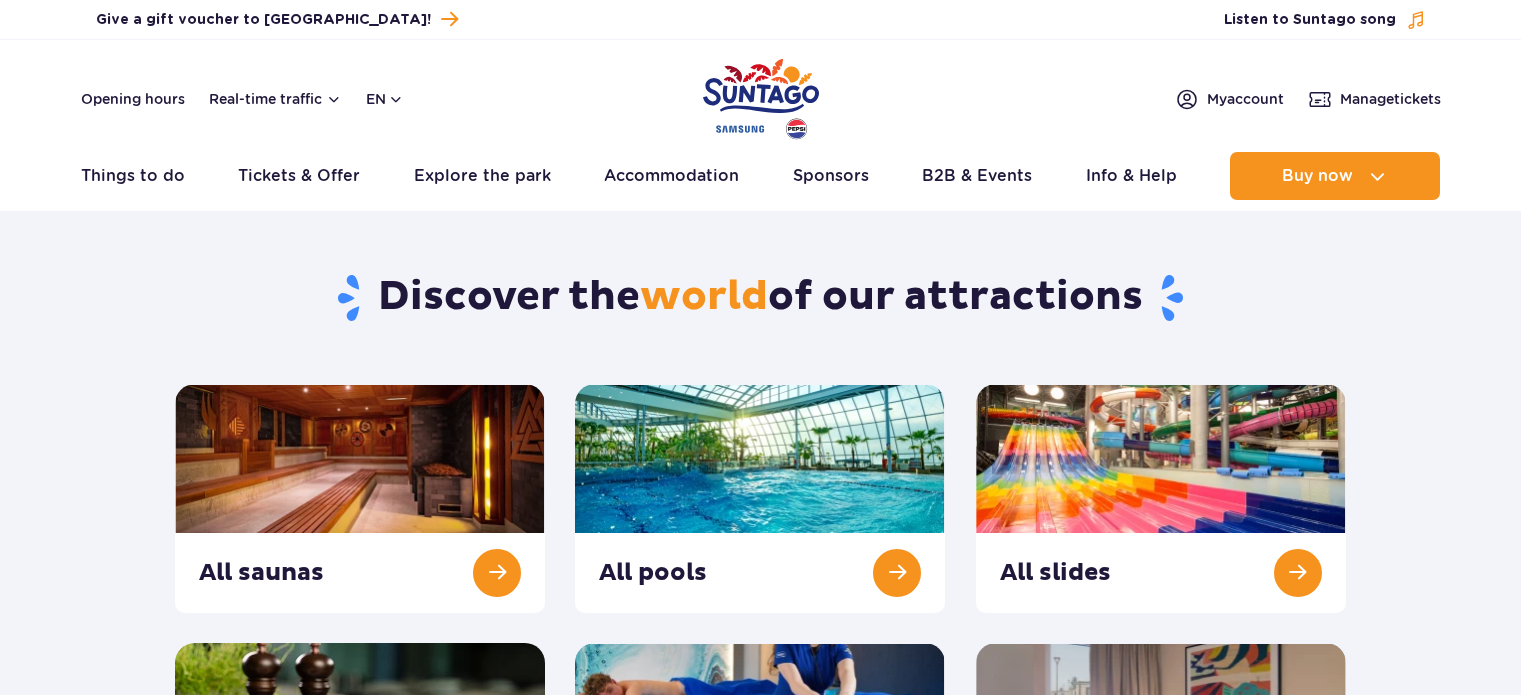 scroll, scrollTop: 0, scrollLeft: 0, axis: both 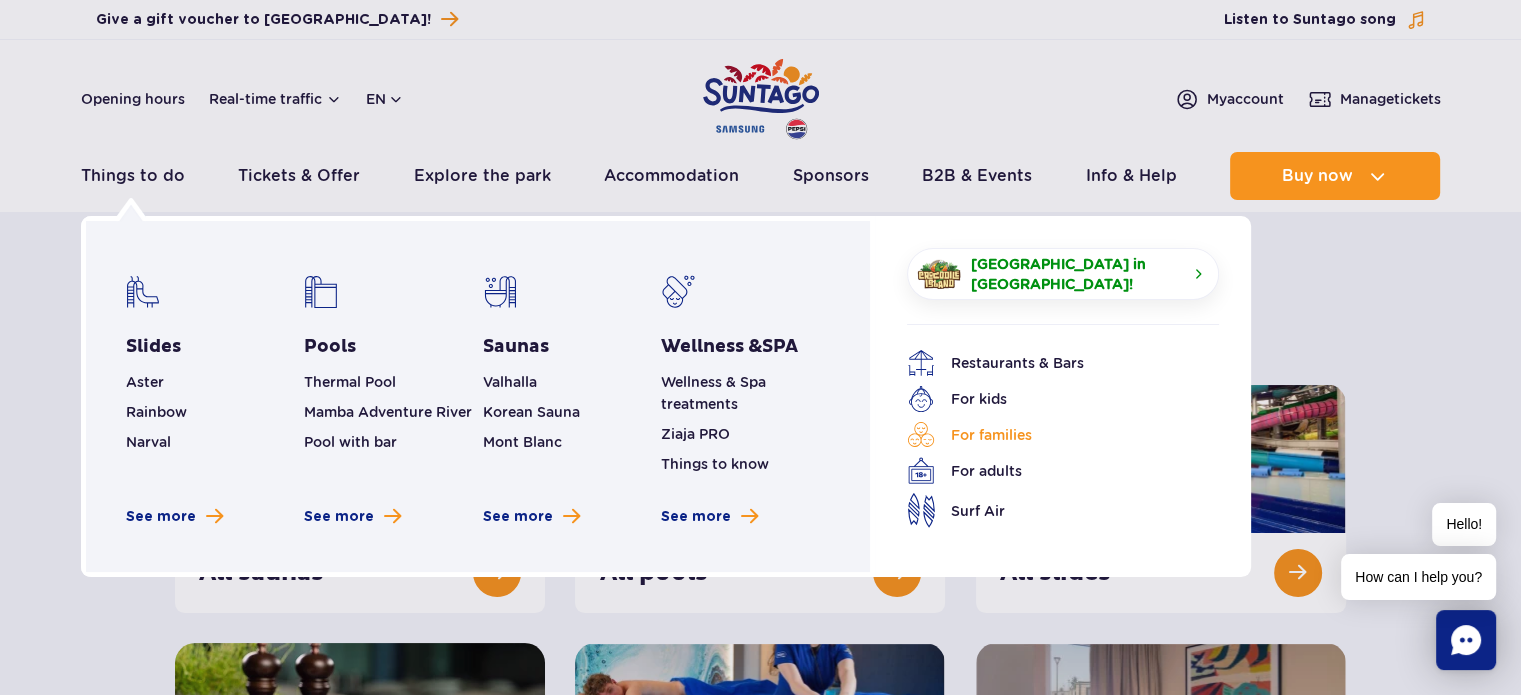 click on "For families" at bounding box center (1048, 435) 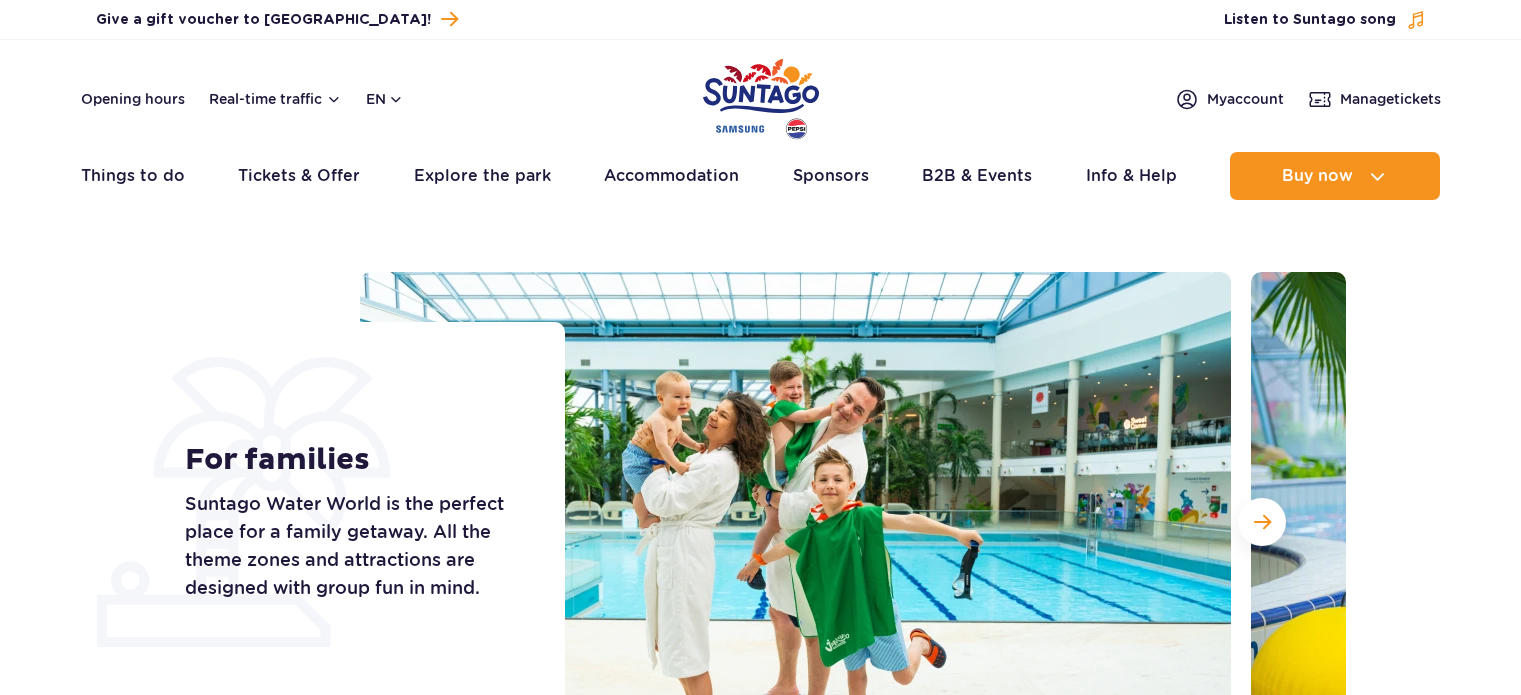 scroll, scrollTop: 0, scrollLeft: 0, axis: both 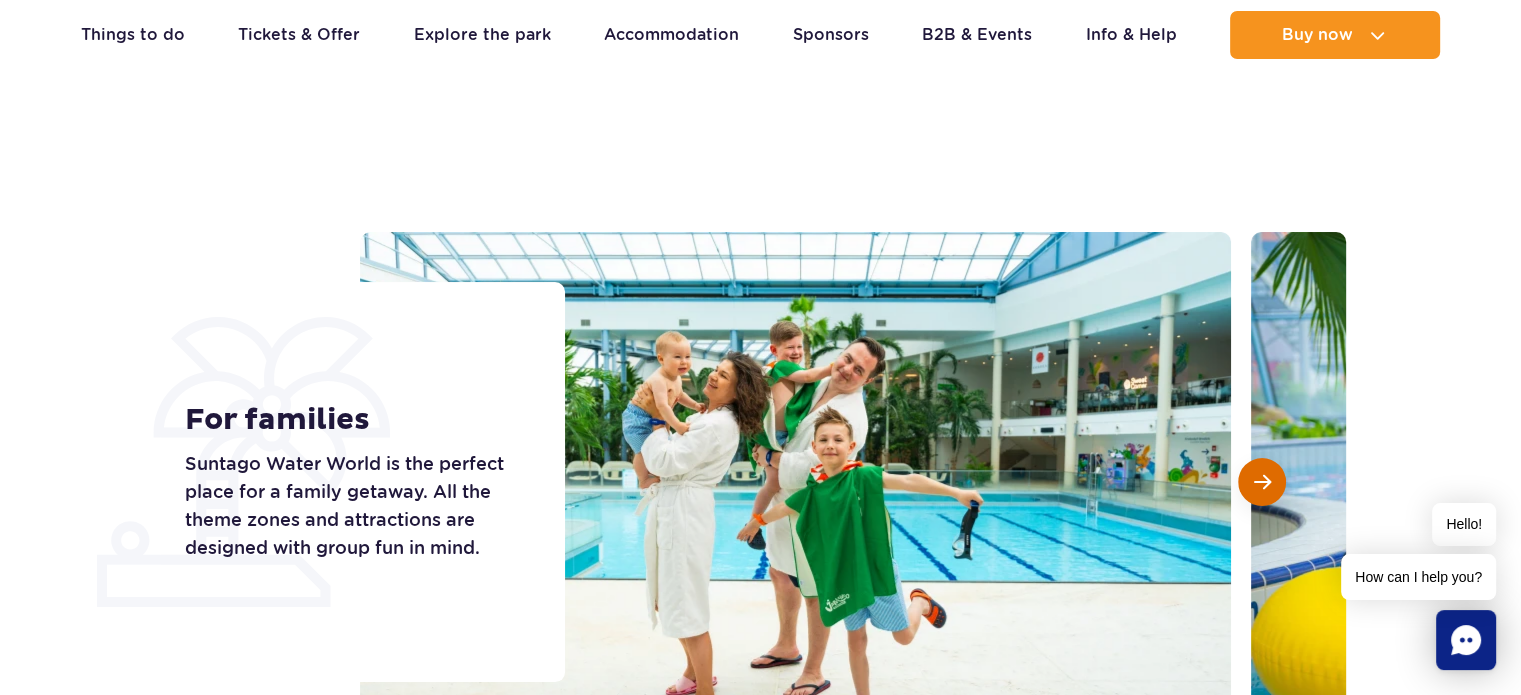 click at bounding box center (1262, 482) 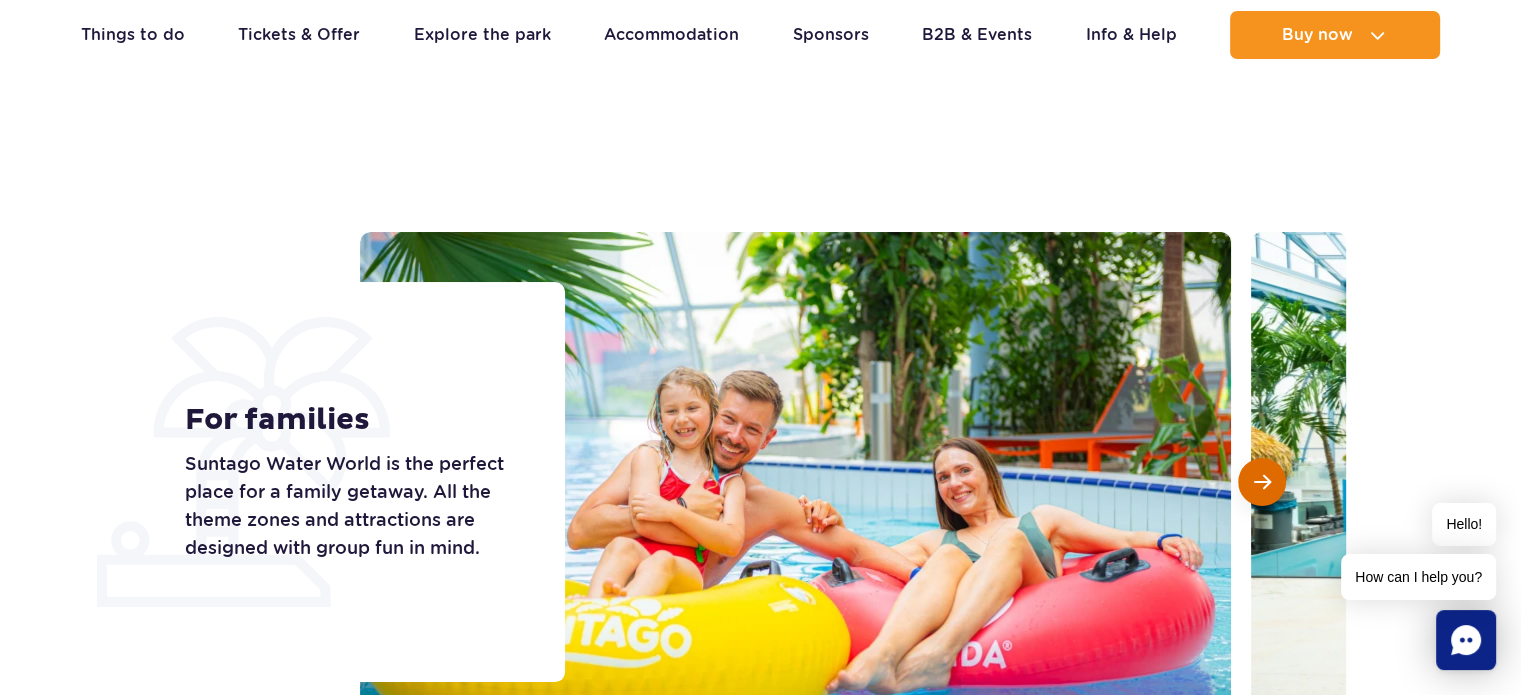 click at bounding box center (1262, 482) 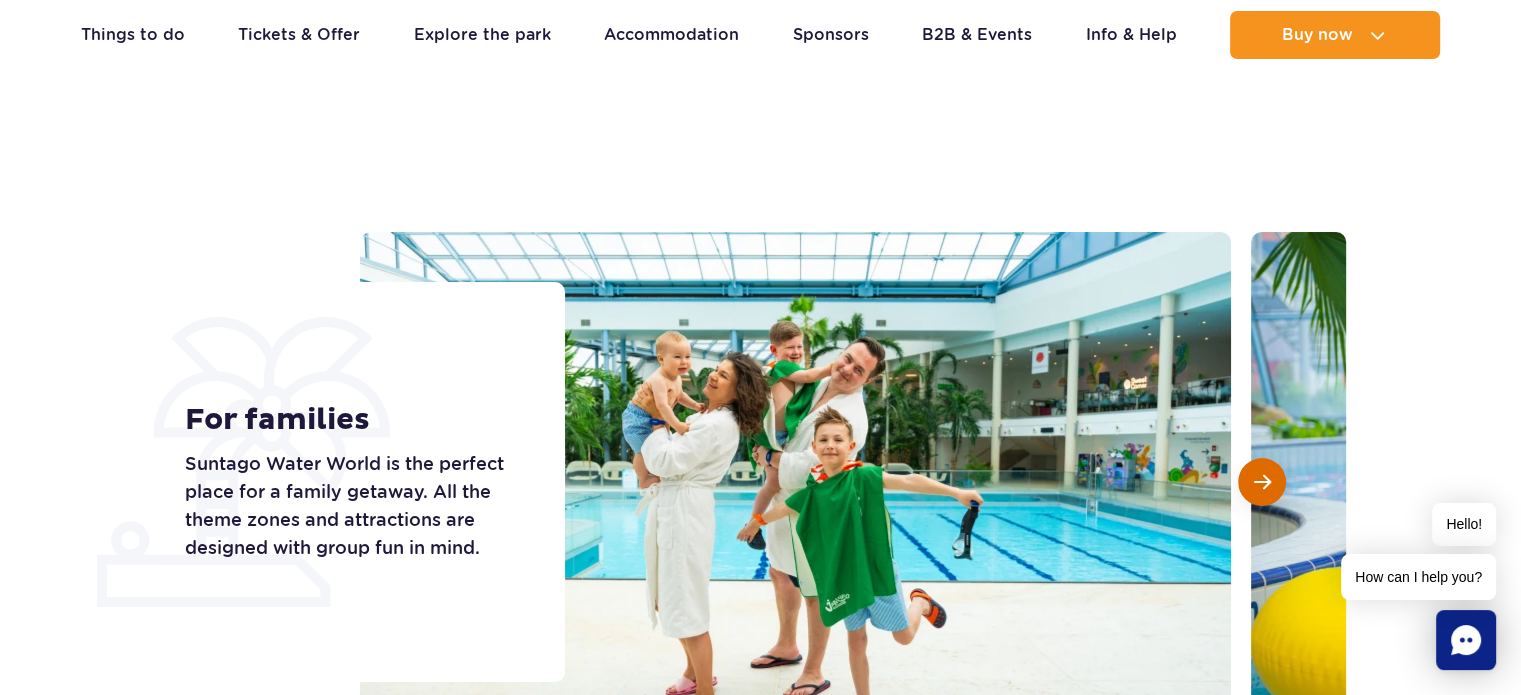 click at bounding box center [1262, 482] 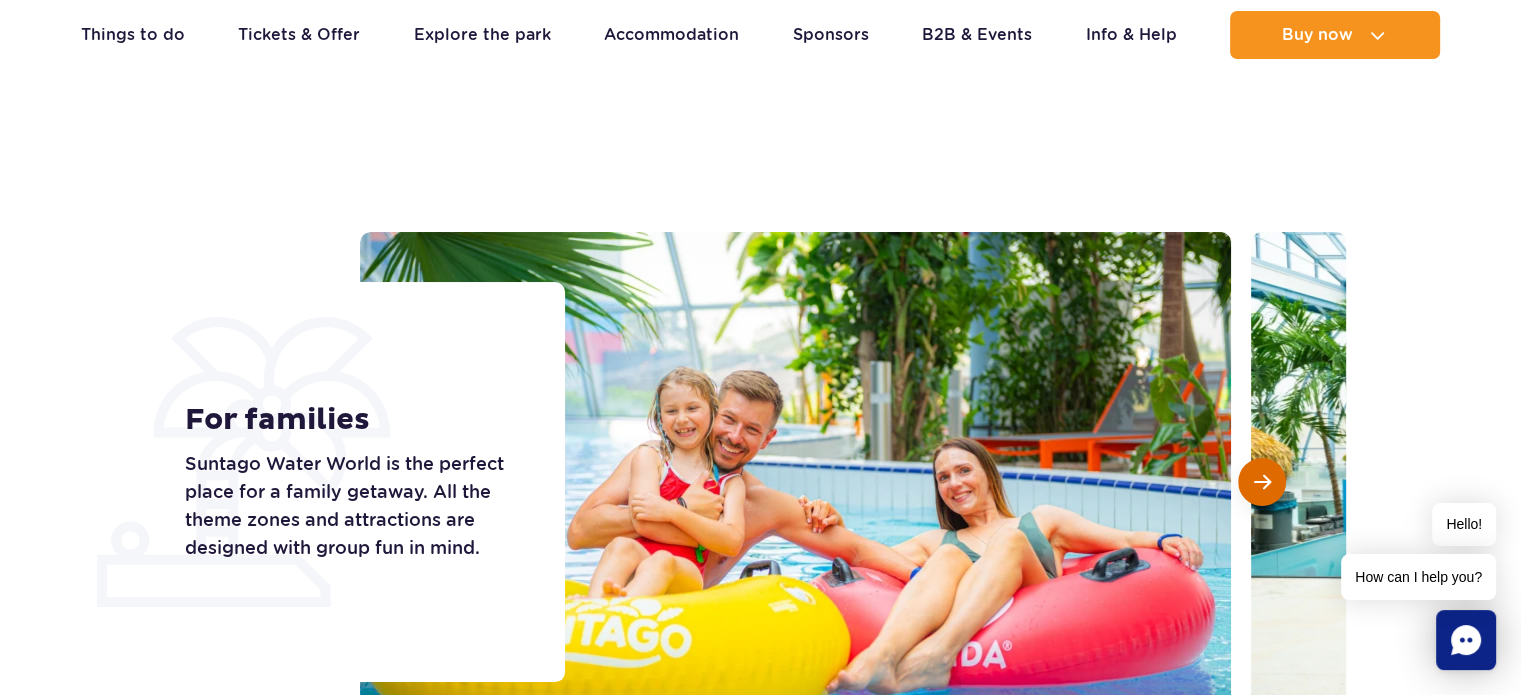 type 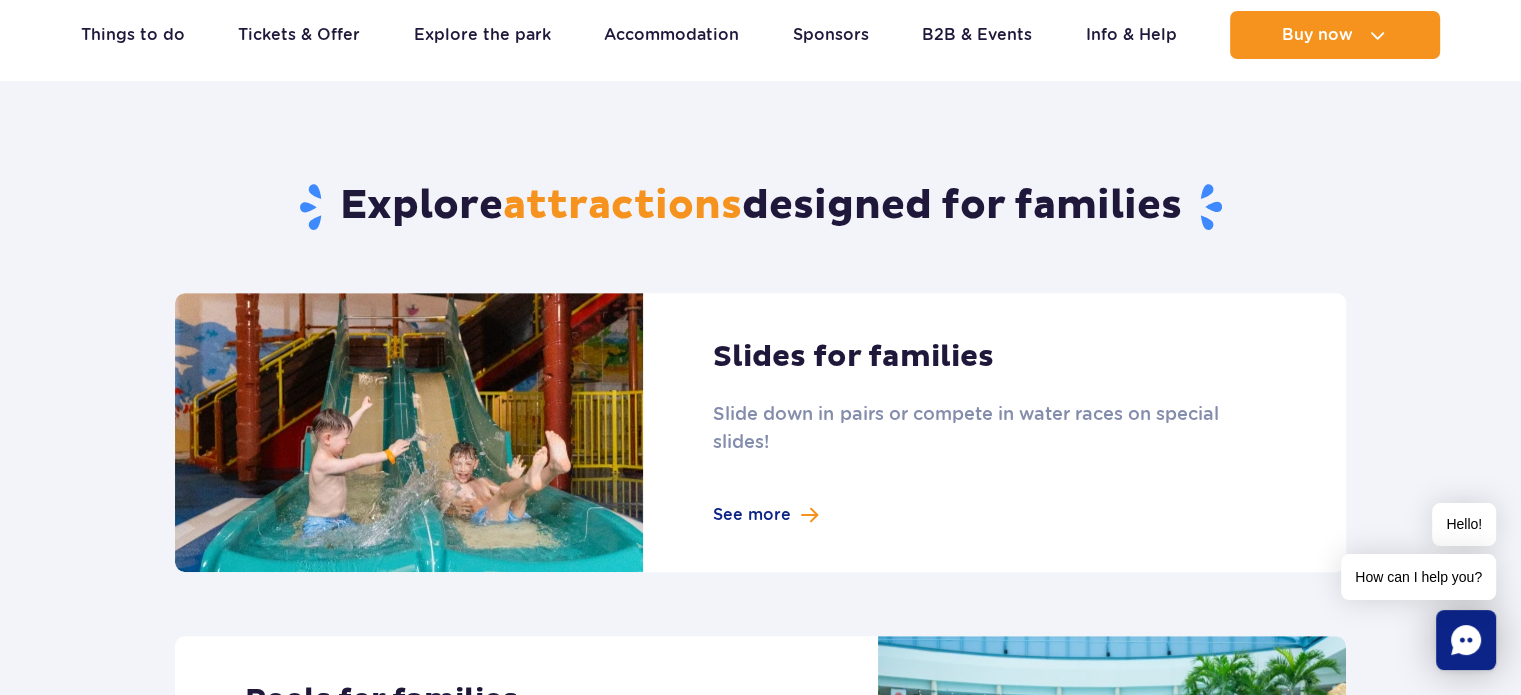 scroll, scrollTop: 760, scrollLeft: 0, axis: vertical 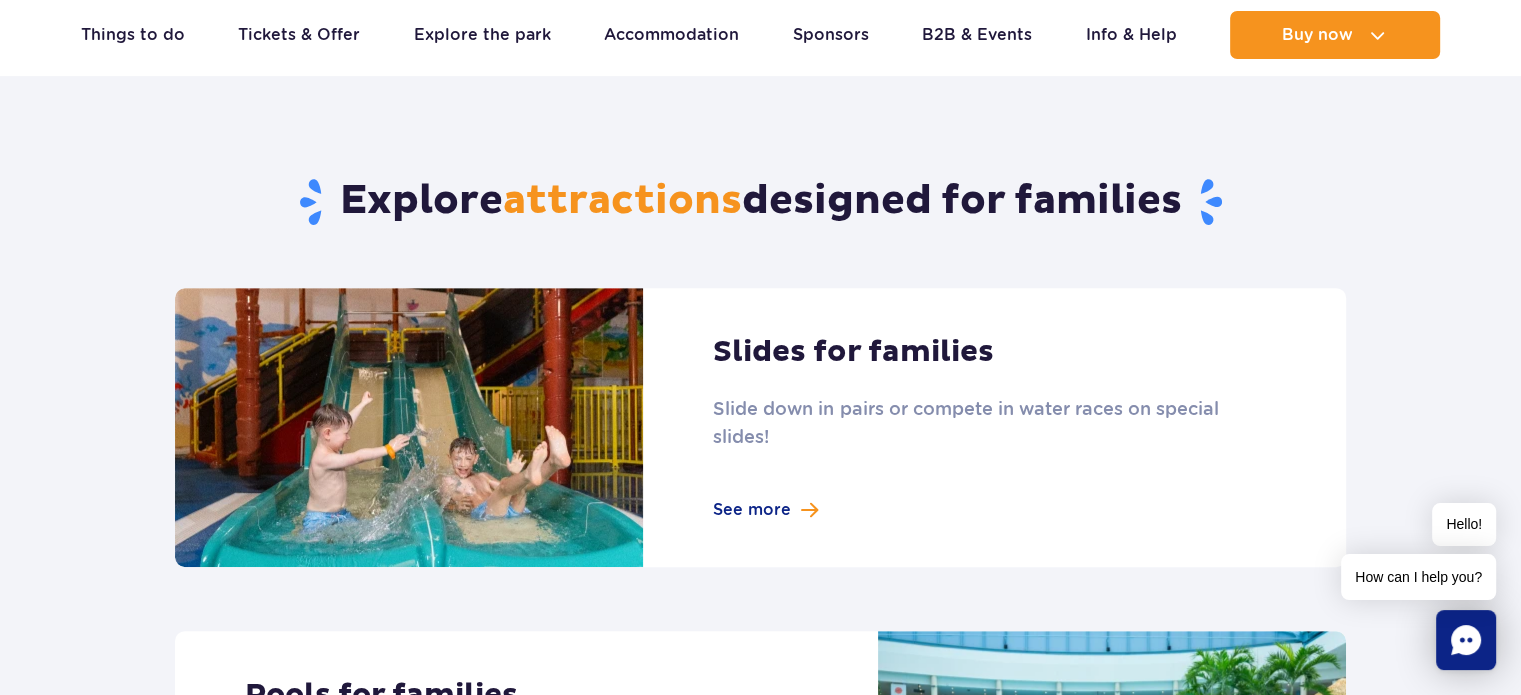 click at bounding box center (760, 427) 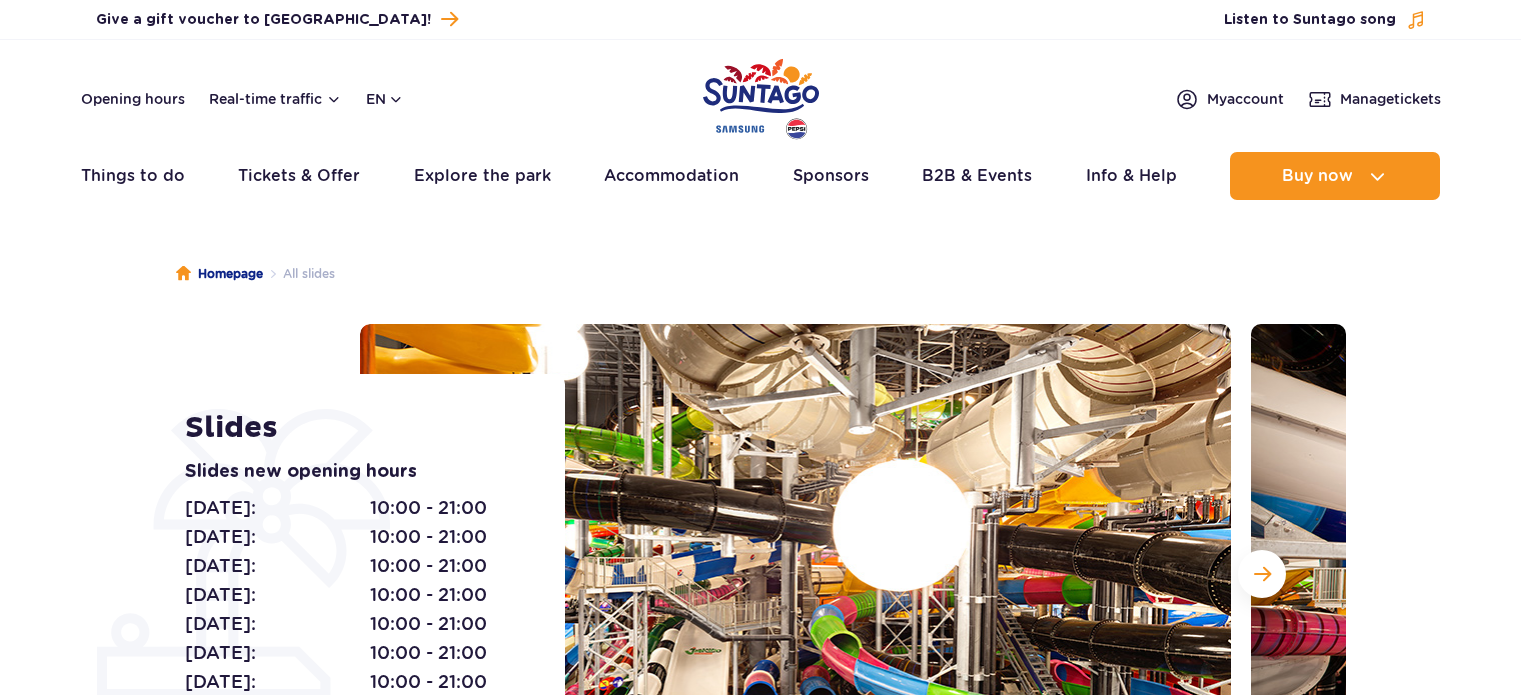scroll, scrollTop: 0, scrollLeft: 0, axis: both 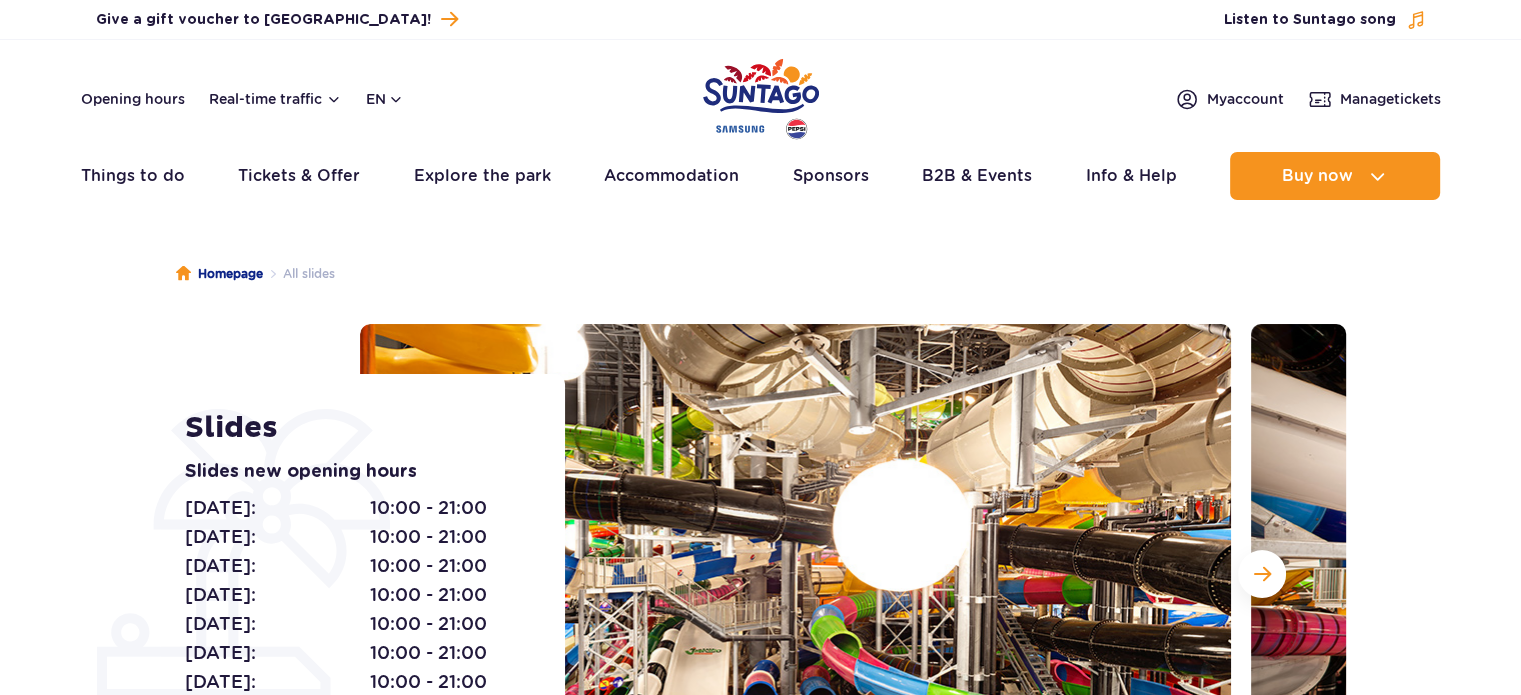 click at bounding box center [795, 574] 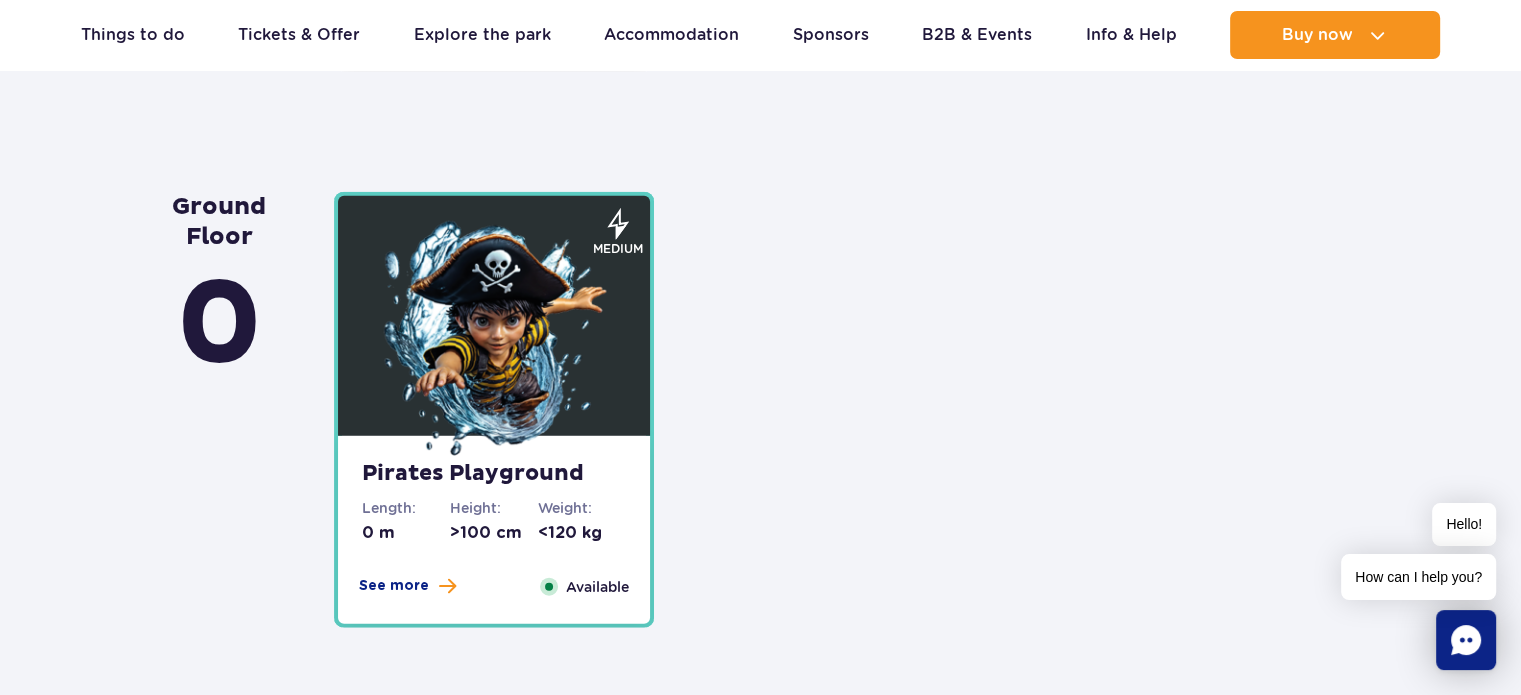 scroll, scrollTop: 4720, scrollLeft: 0, axis: vertical 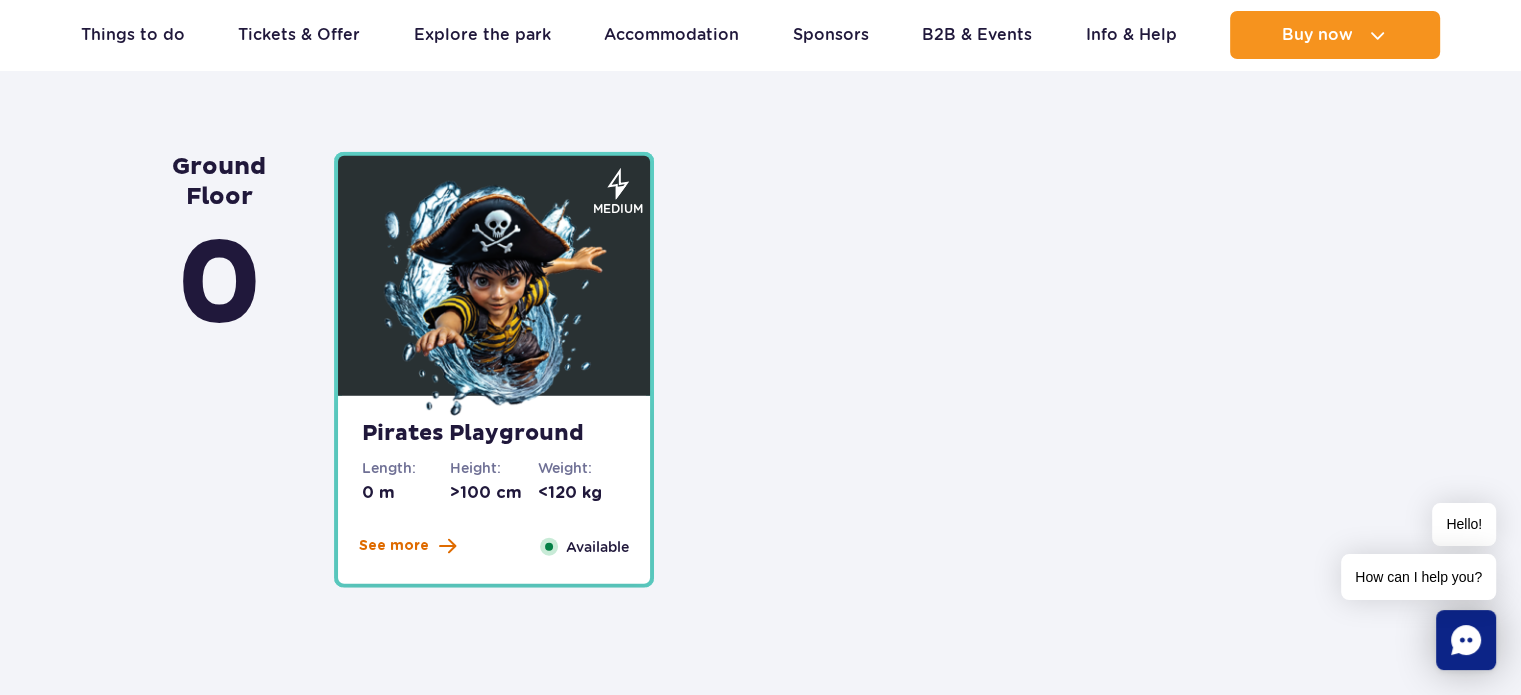 click on "See more" at bounding box center [394, 546] 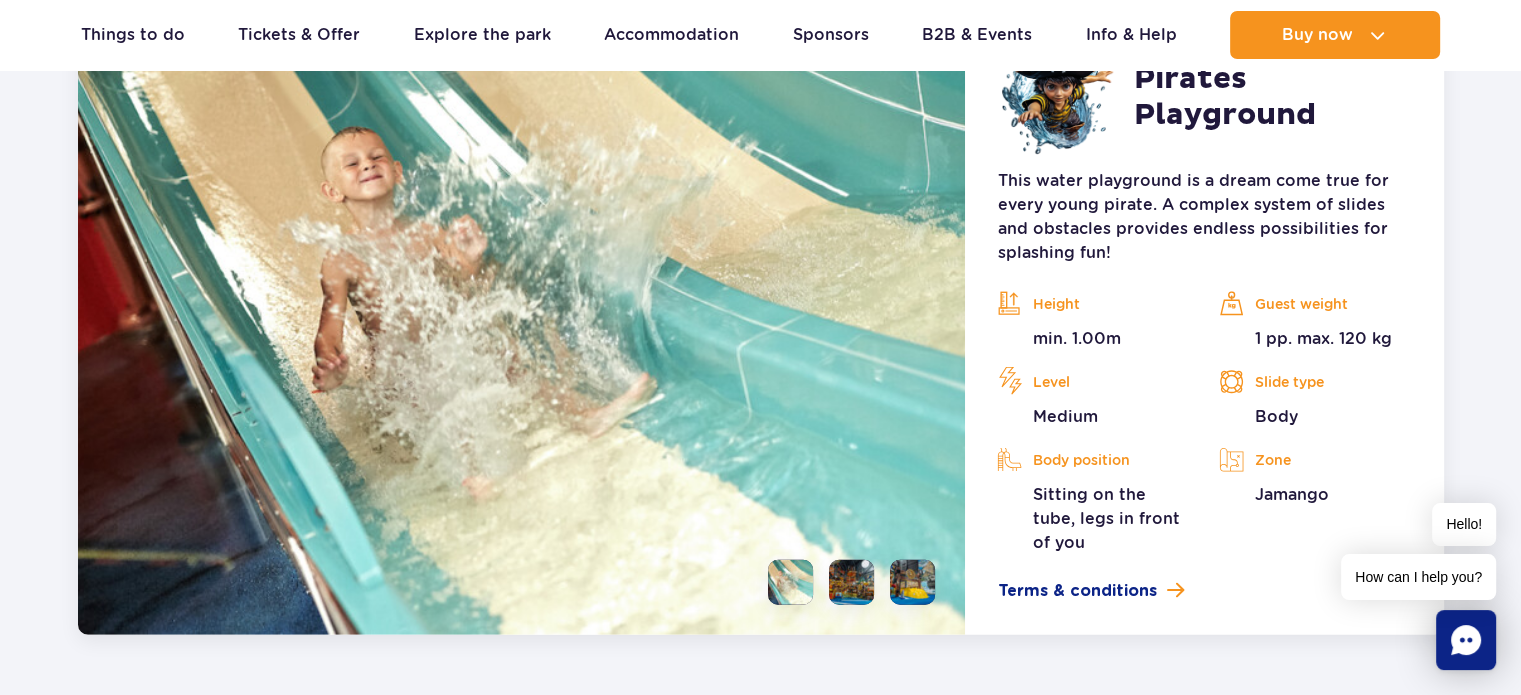 scroll, scrollTop: 5352, scrollLeft: 0, axis: vertical 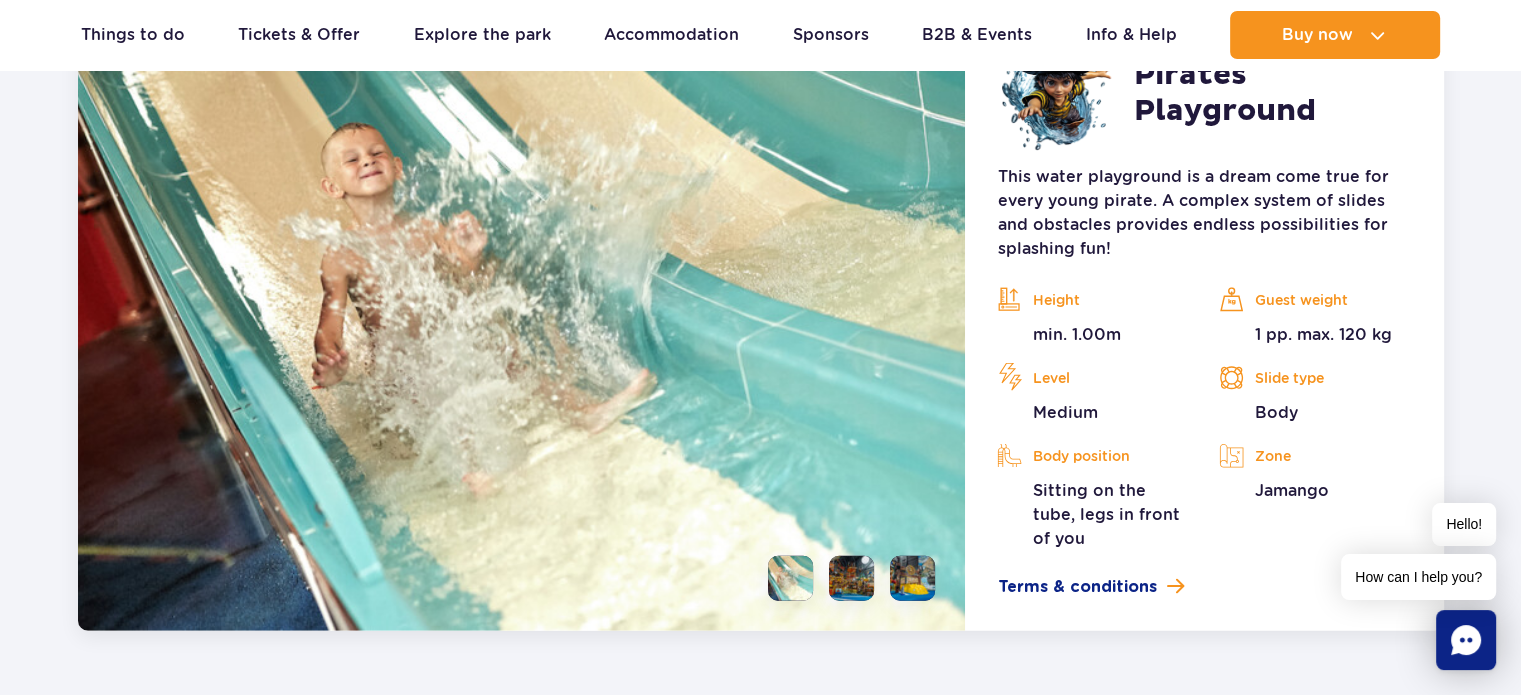 click at bounding box center [851, 578] 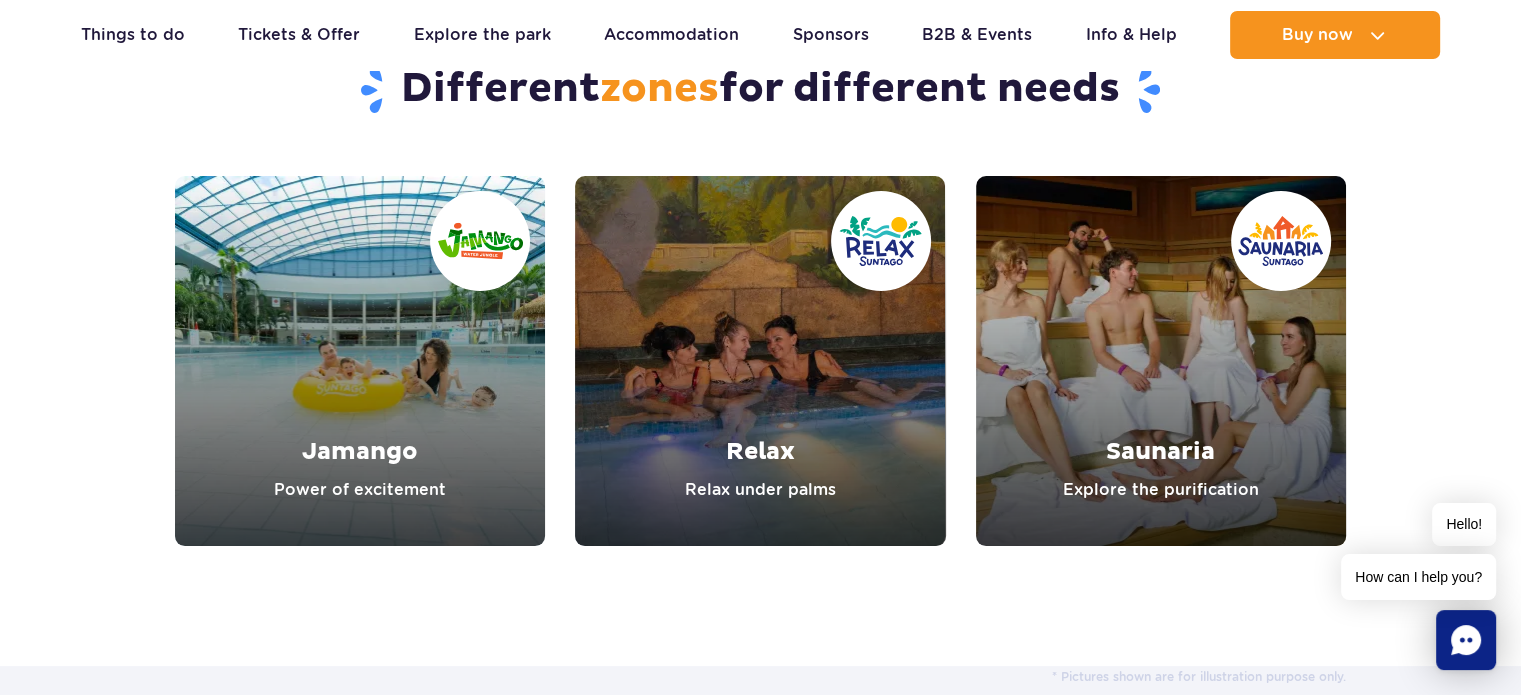 scroll, scrollTop: 7592, scrollLeft: 0, axis: vertical 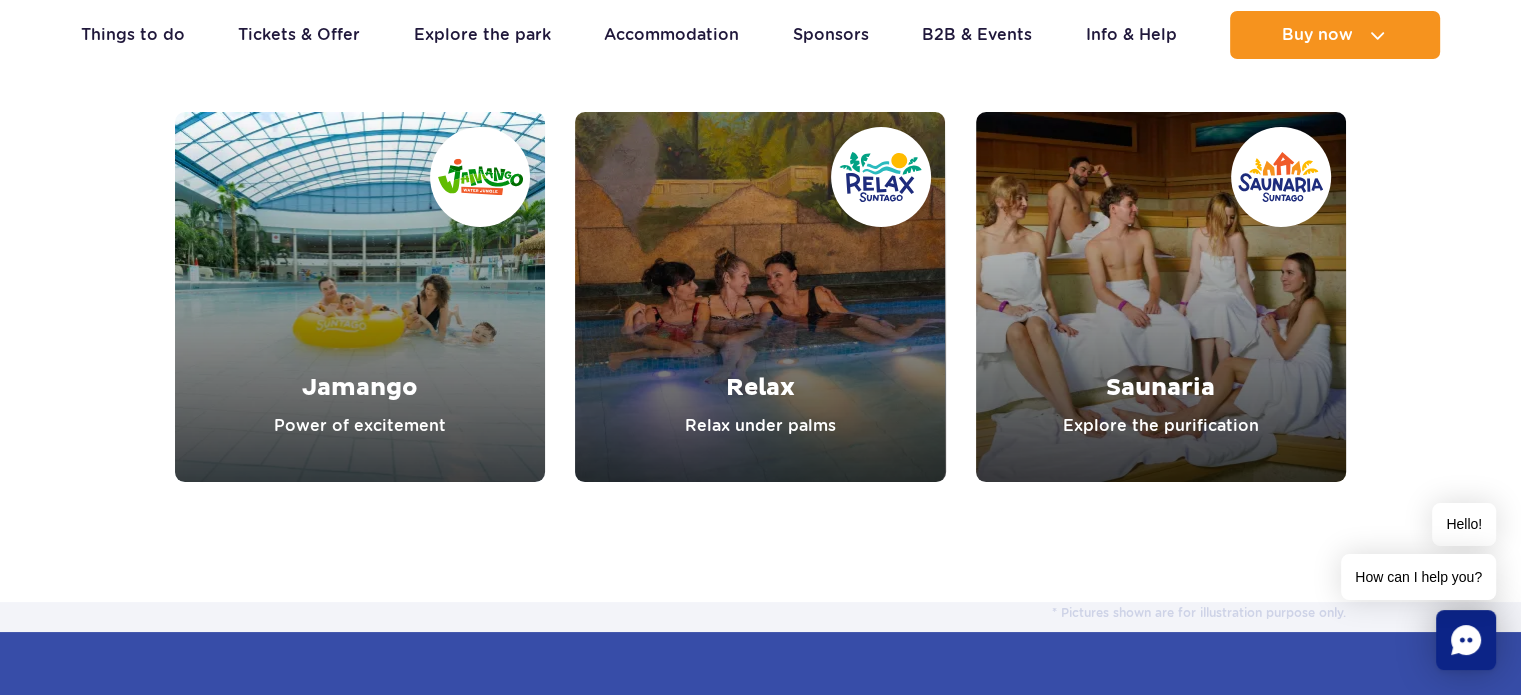 click at bounding box center (360, 297) 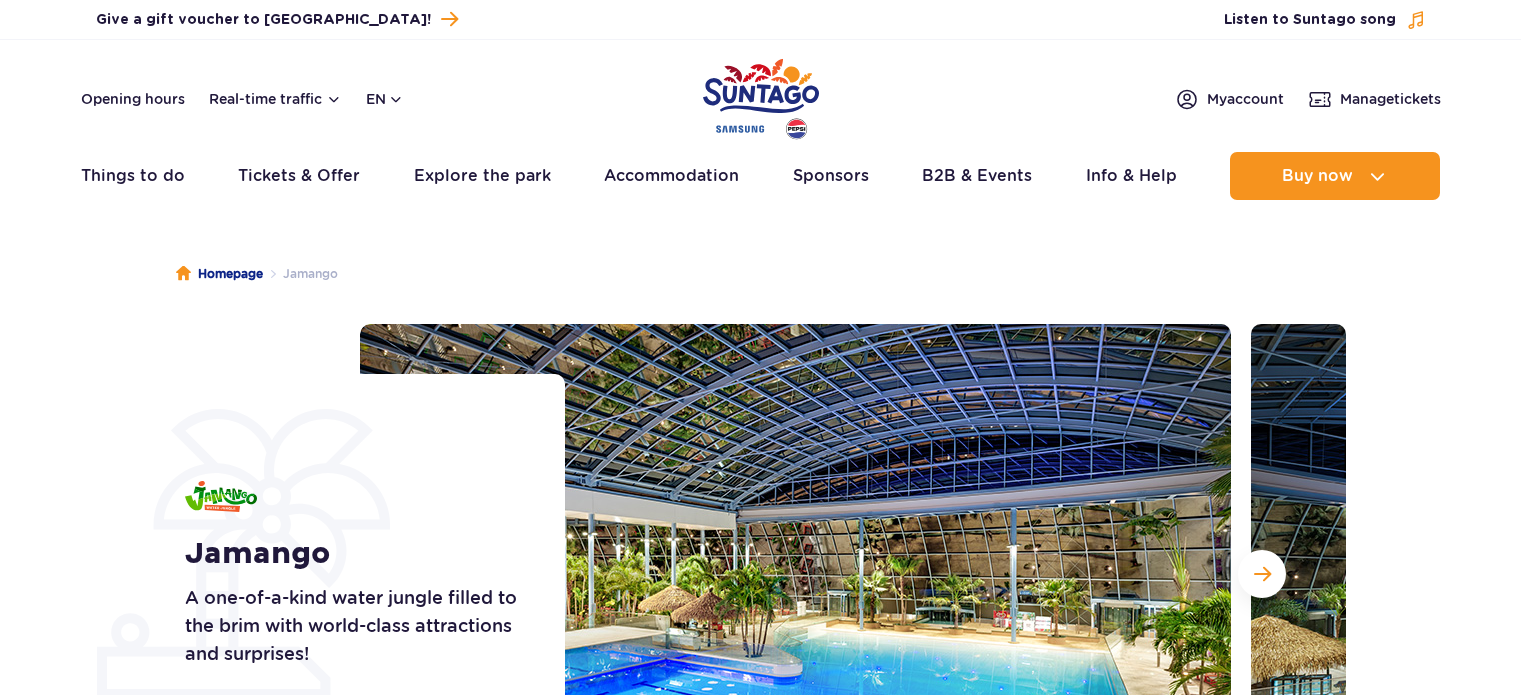 scroll, scrollTop: 0, scrollLeft: 0, axis: both 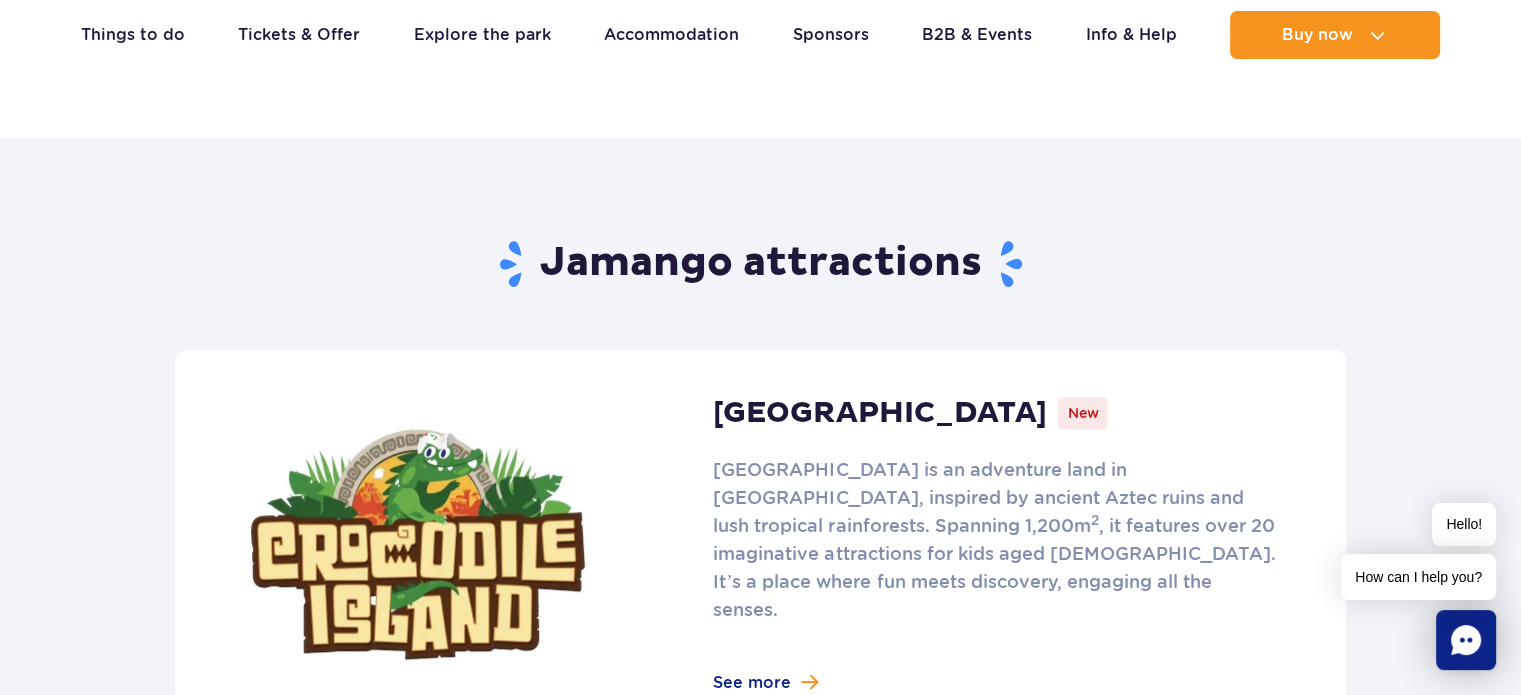 click at bounding box center [760, 544] 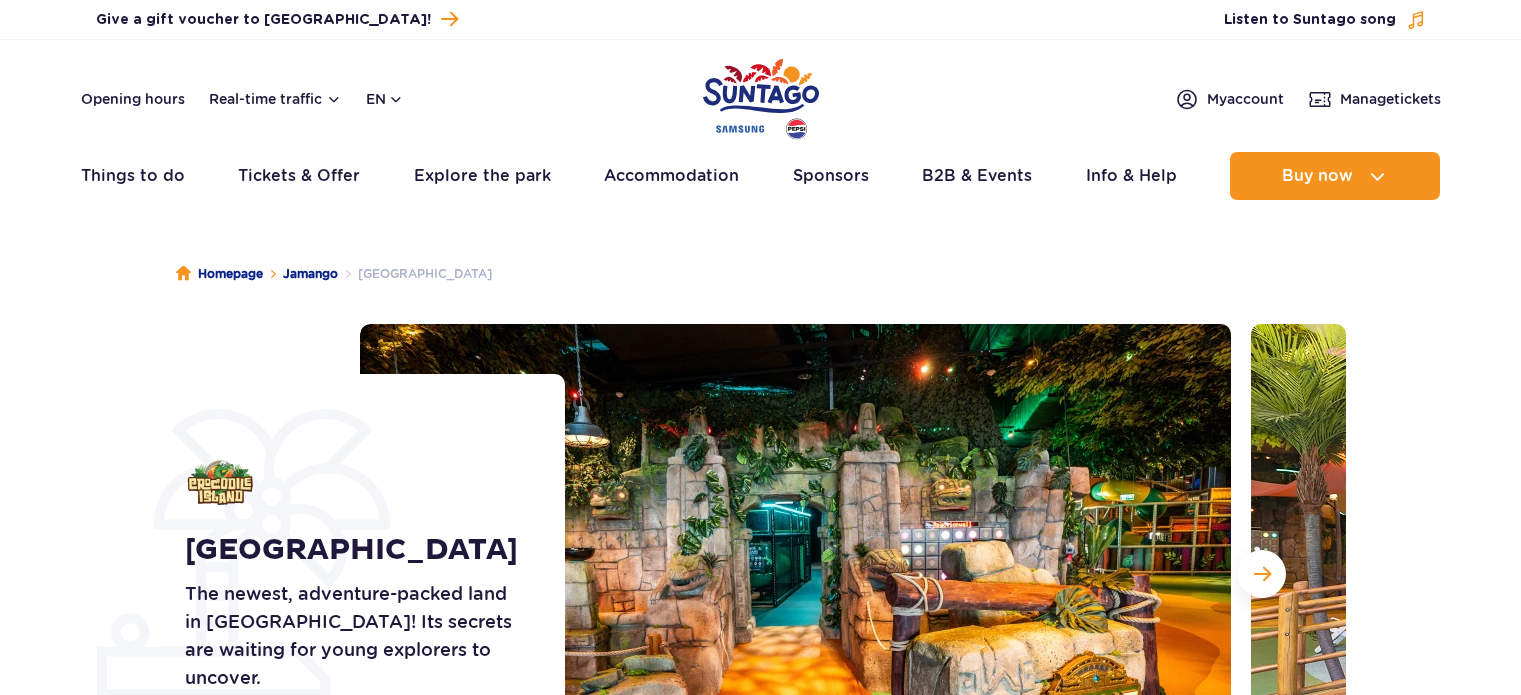 scroll, scrollTop: 0, scrollLeft: 0, axis: both 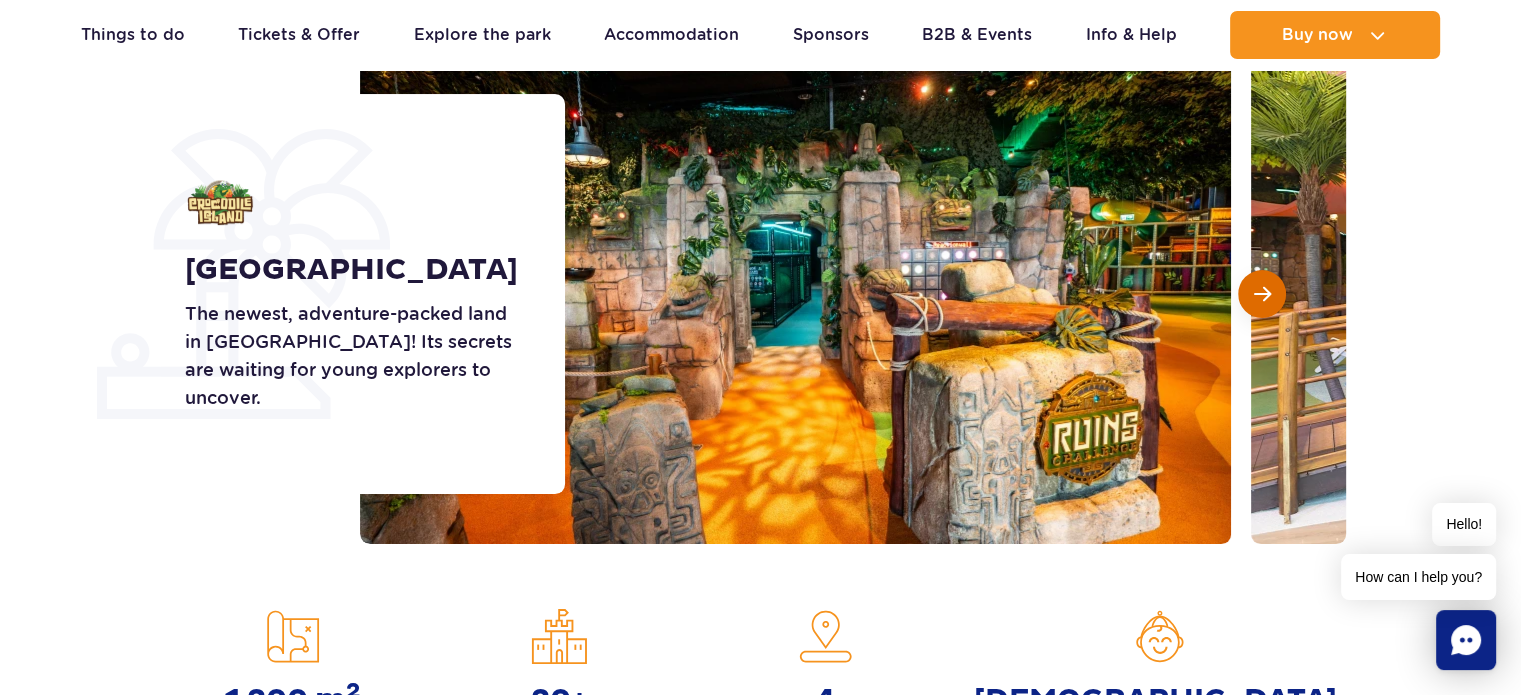 click at bounding box center [1262, 294] 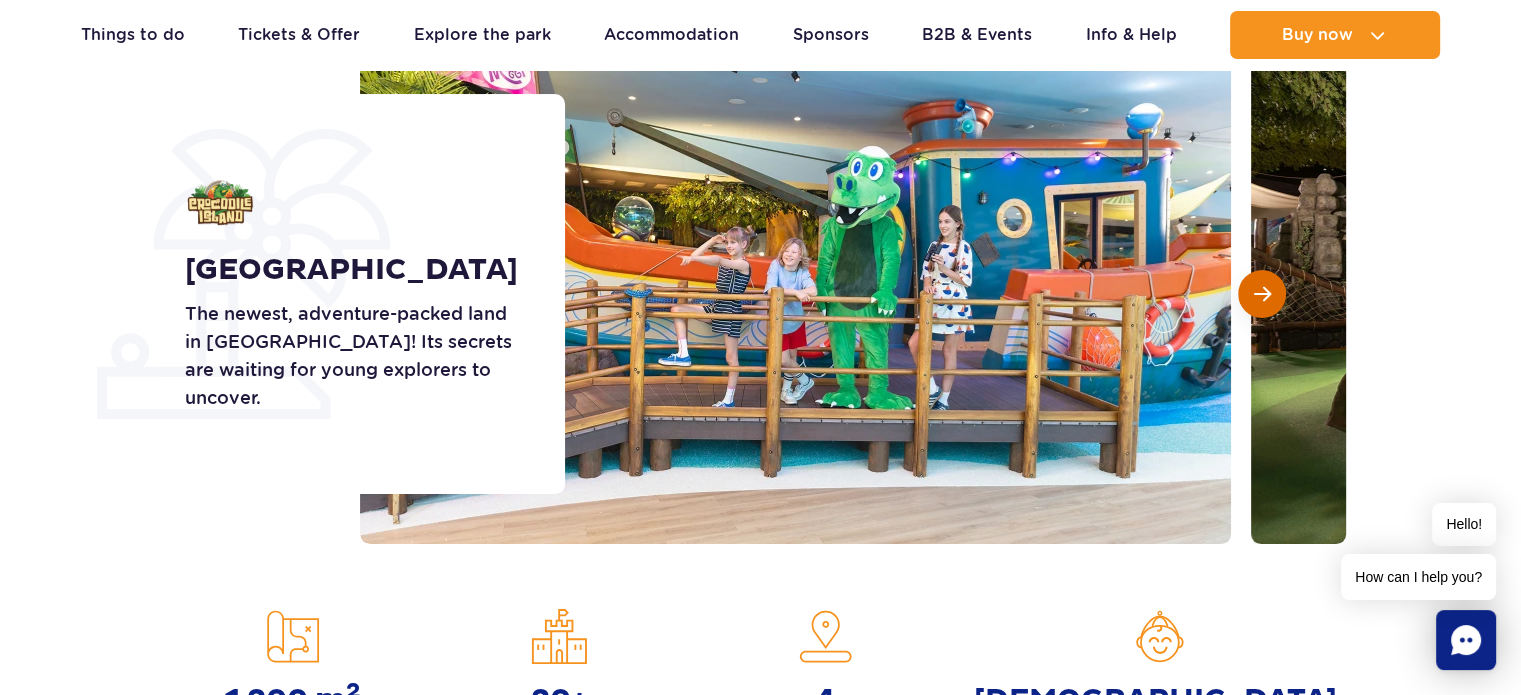 click at bounding box center (1262, 294) 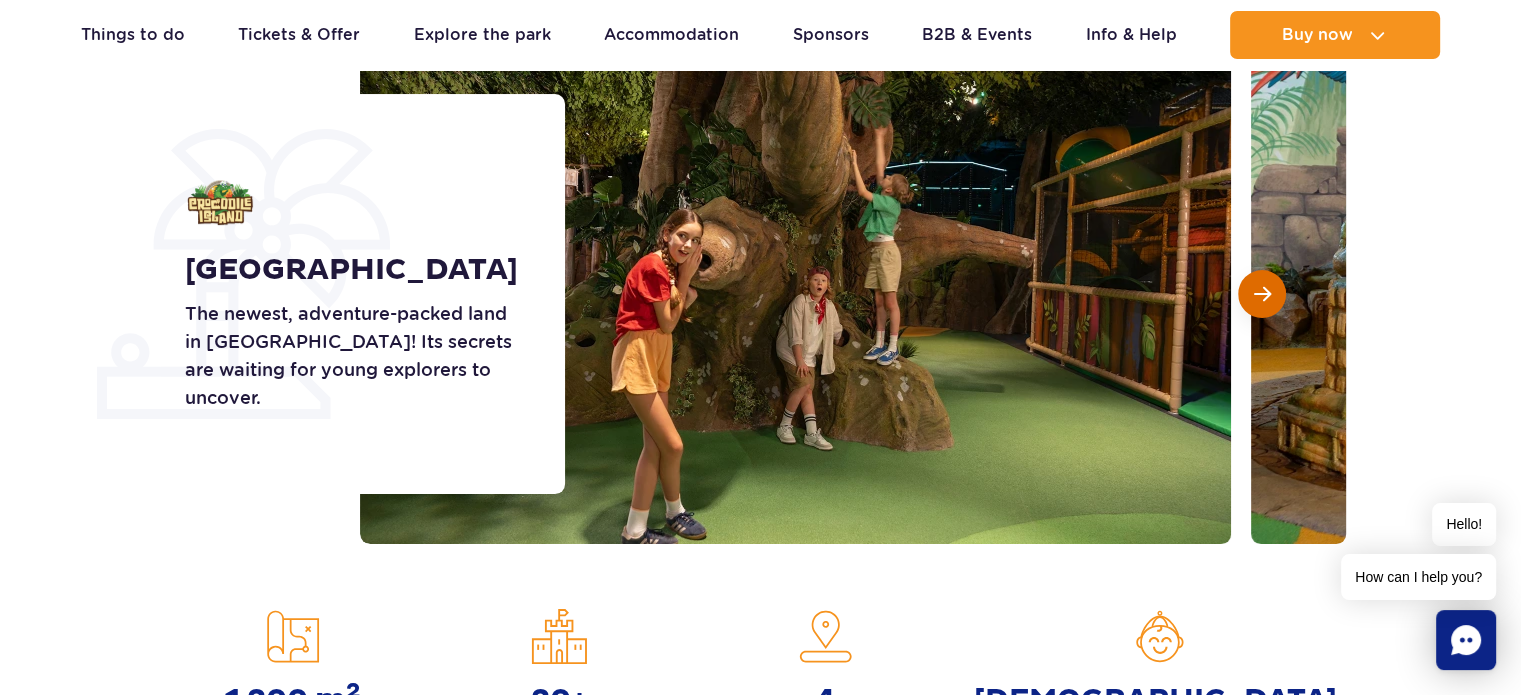 click at bounding box center [1262, 294] 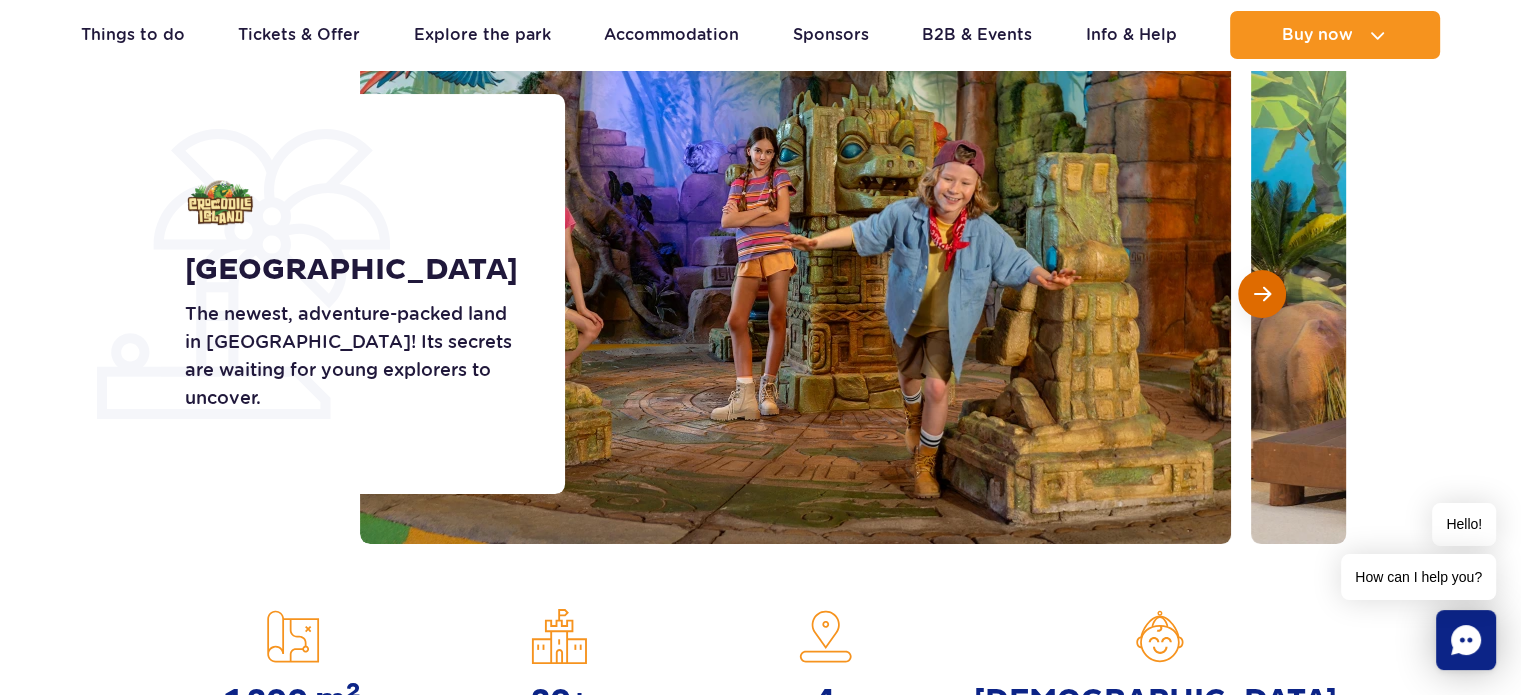 click at bounding box center [1262, 294] 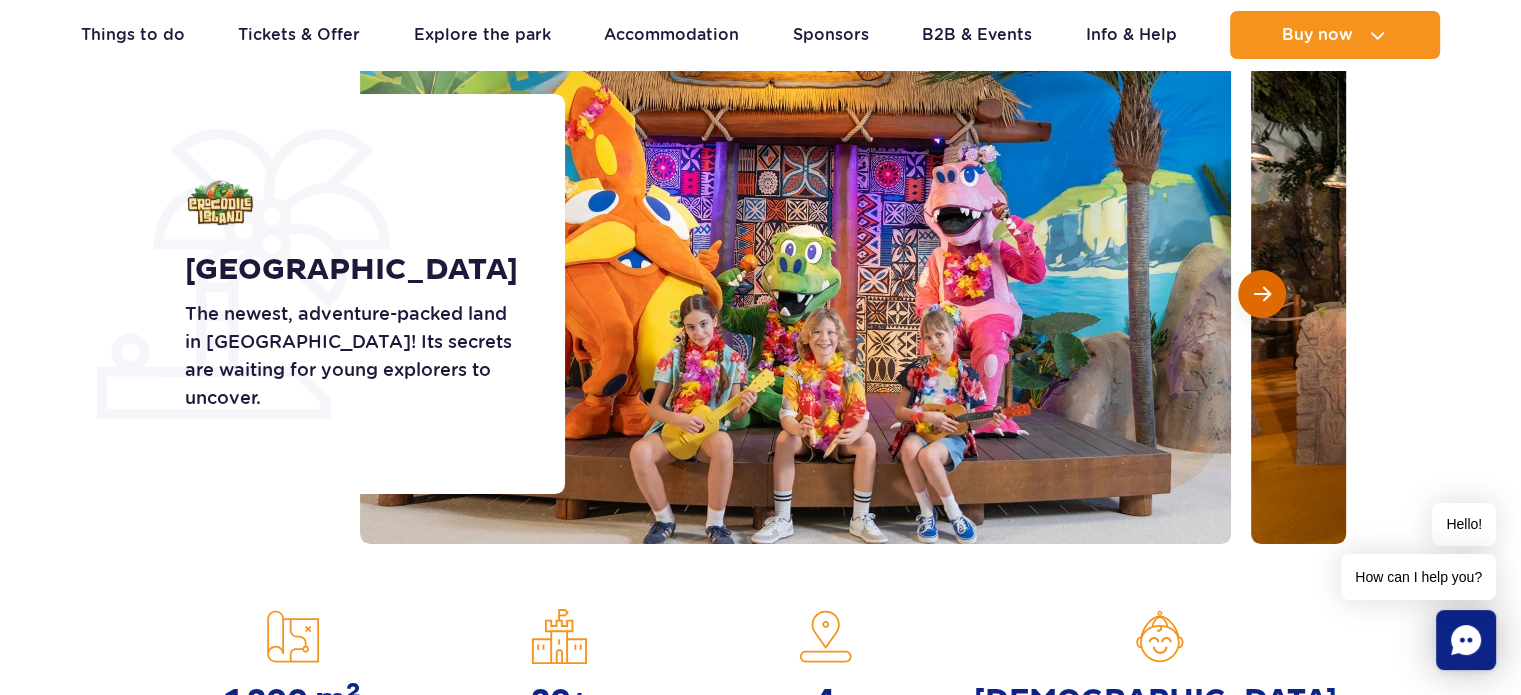 click at bounding box center [1262, 294] 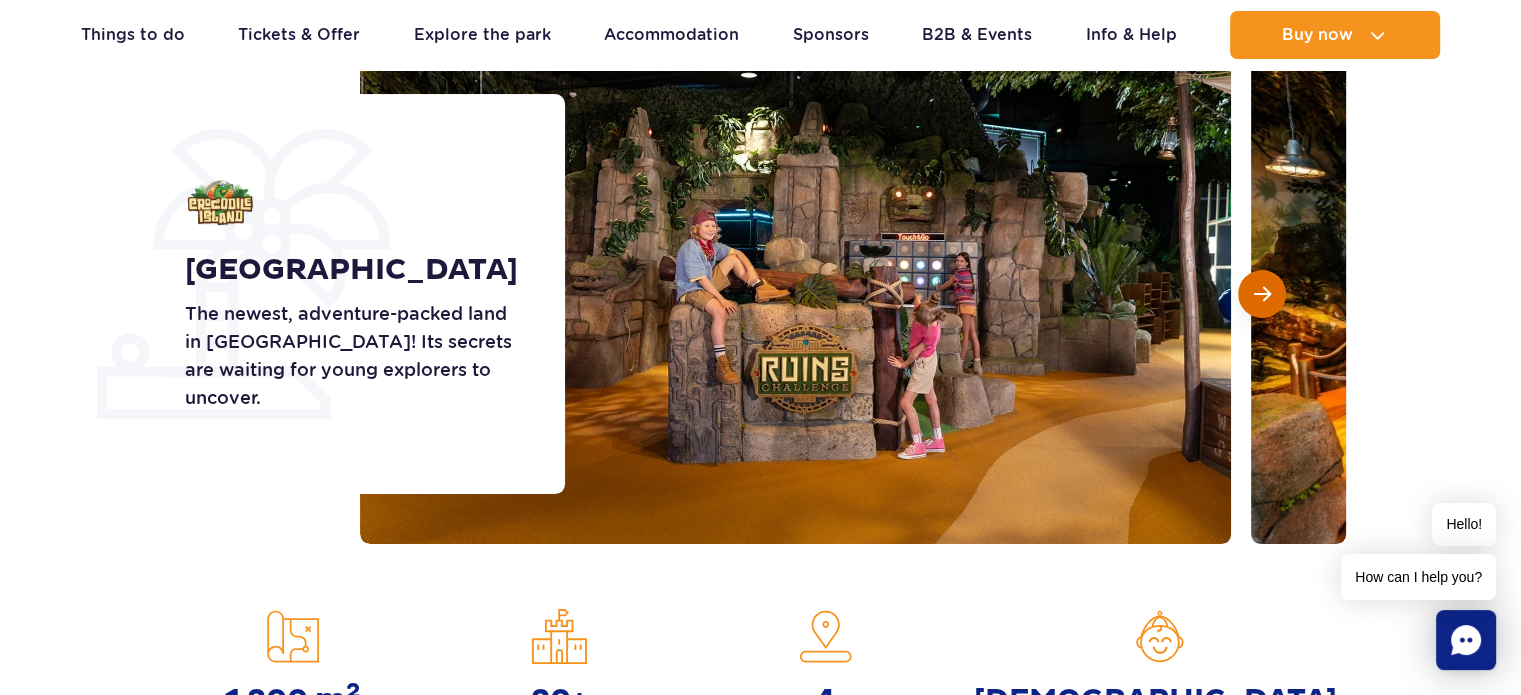 click at bounding box center (1262, 294) 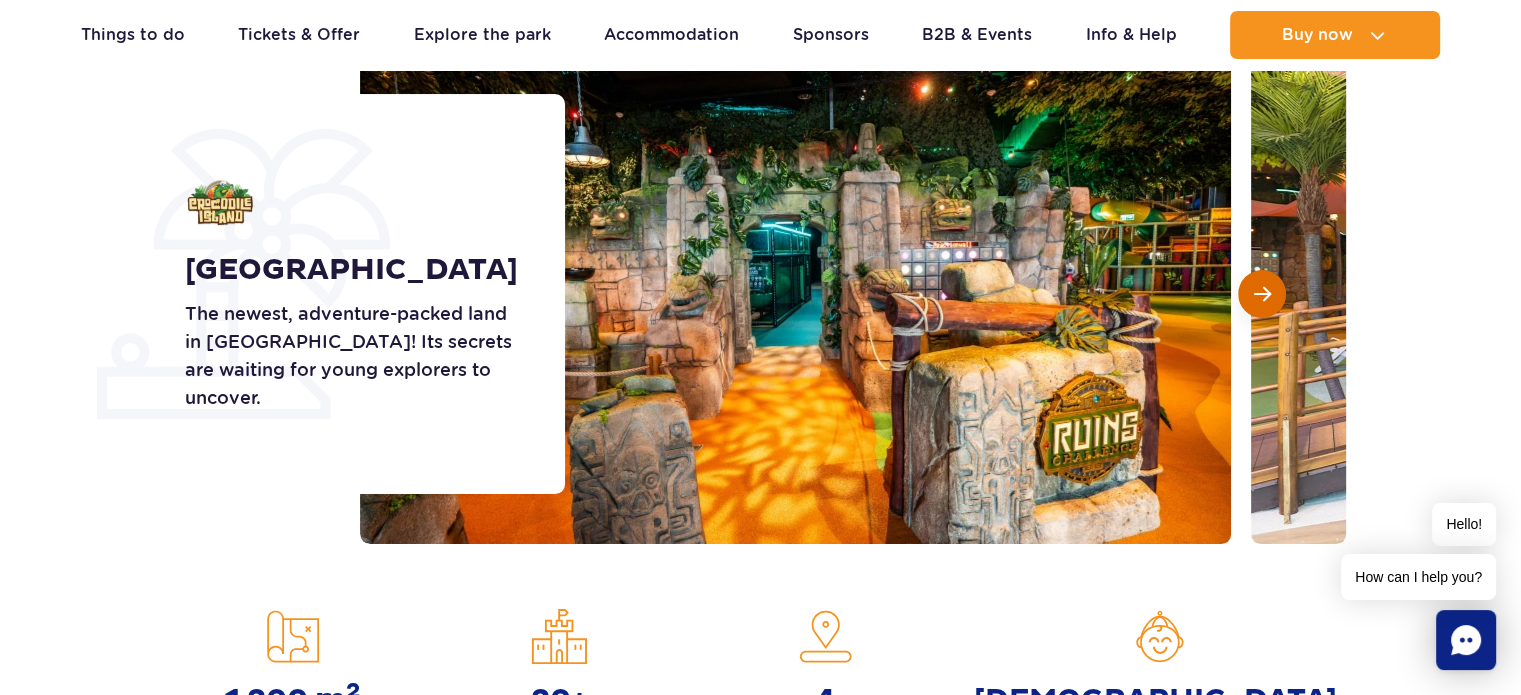 click at bounding box center (1262, 294) 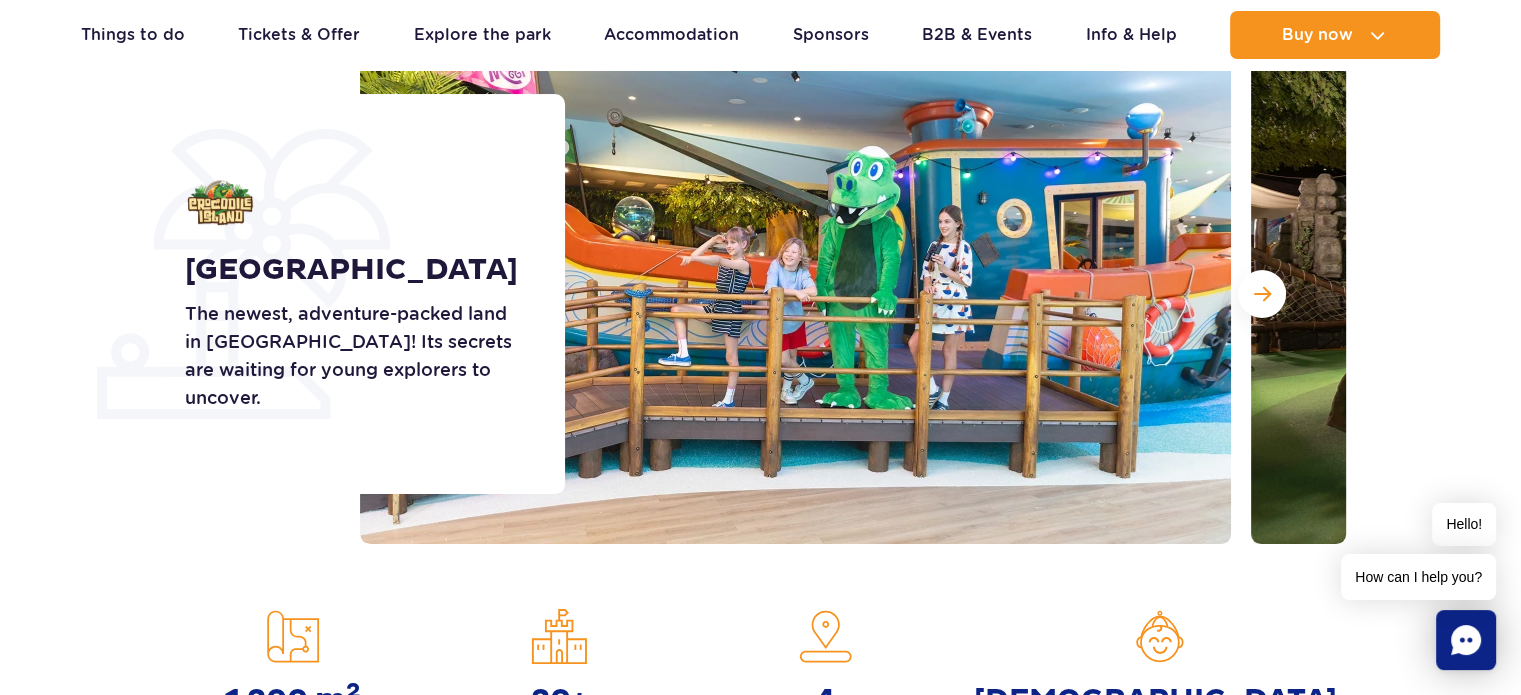 type 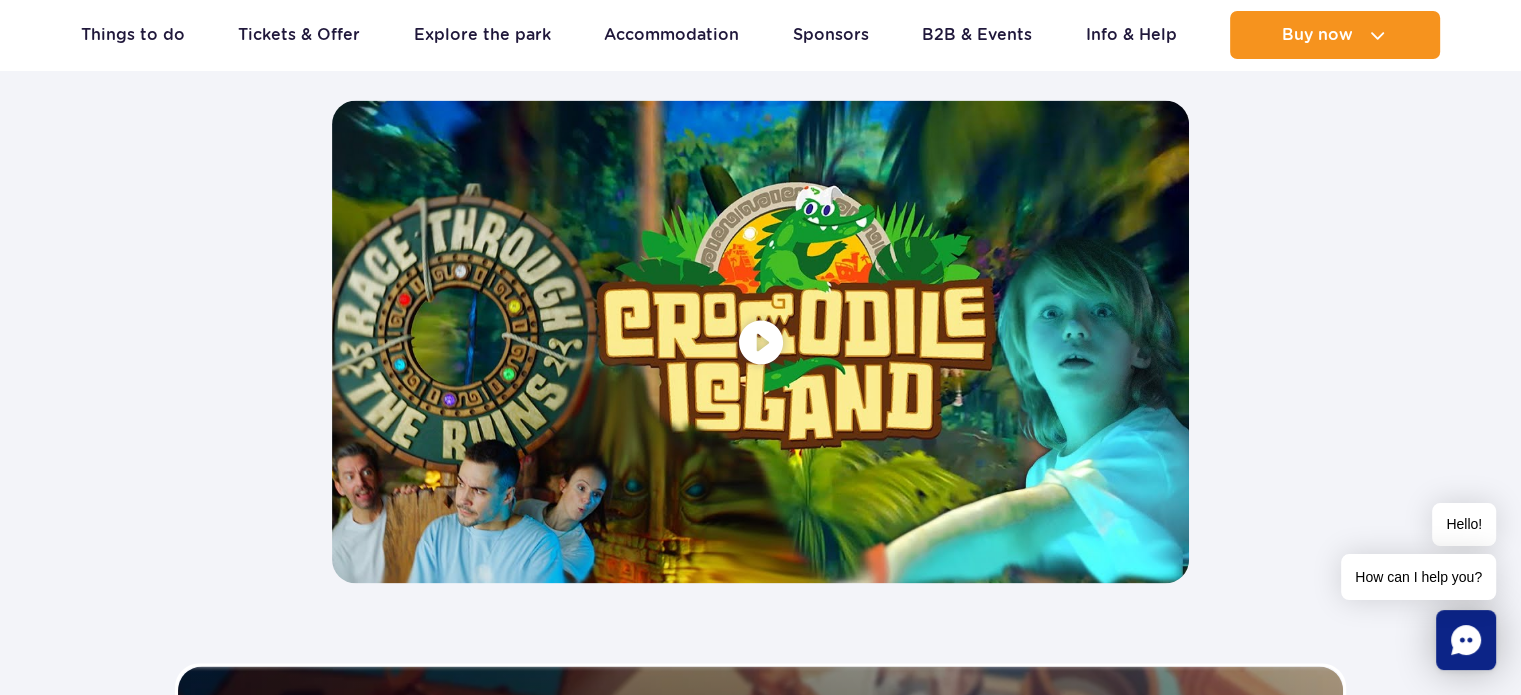 scroll, scrollTop: 3840, scrollLeft: 0, axis: vertical 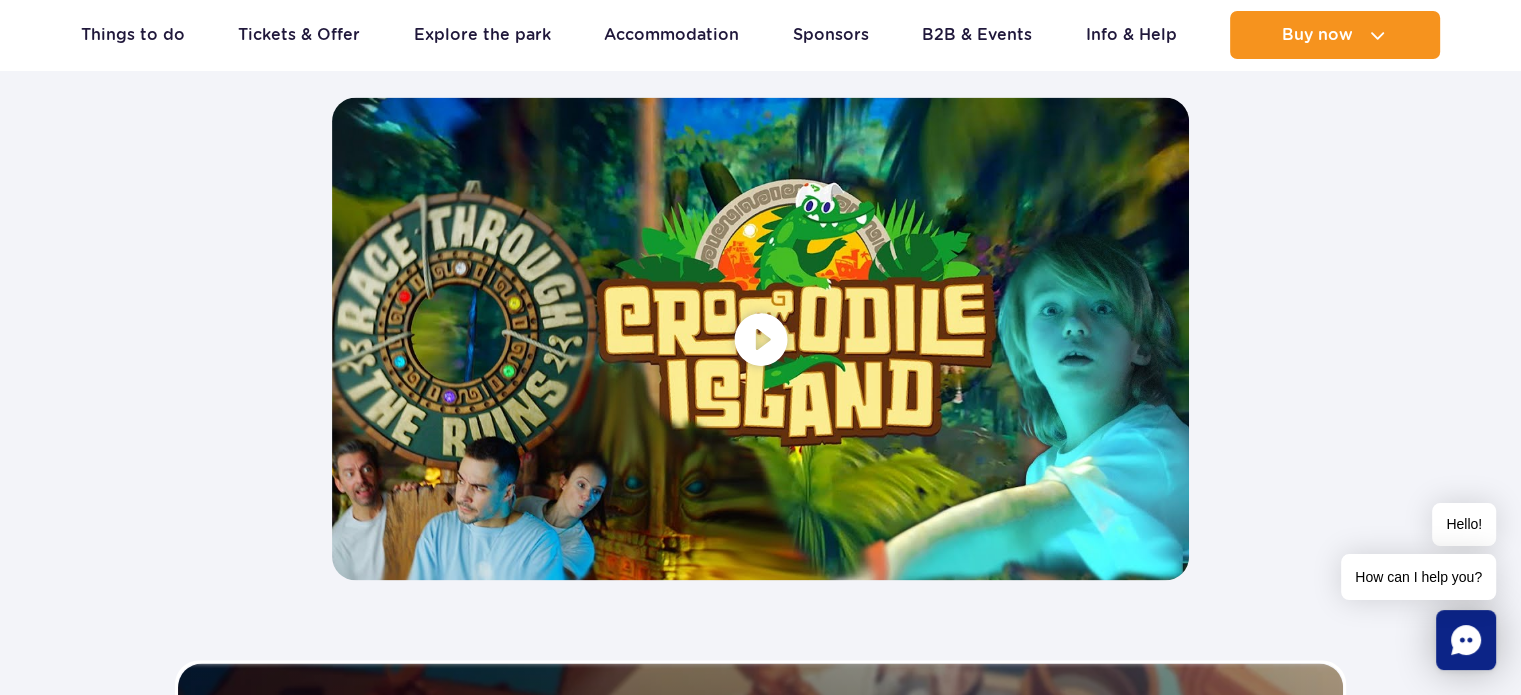 click at bounding box center [760, 339] 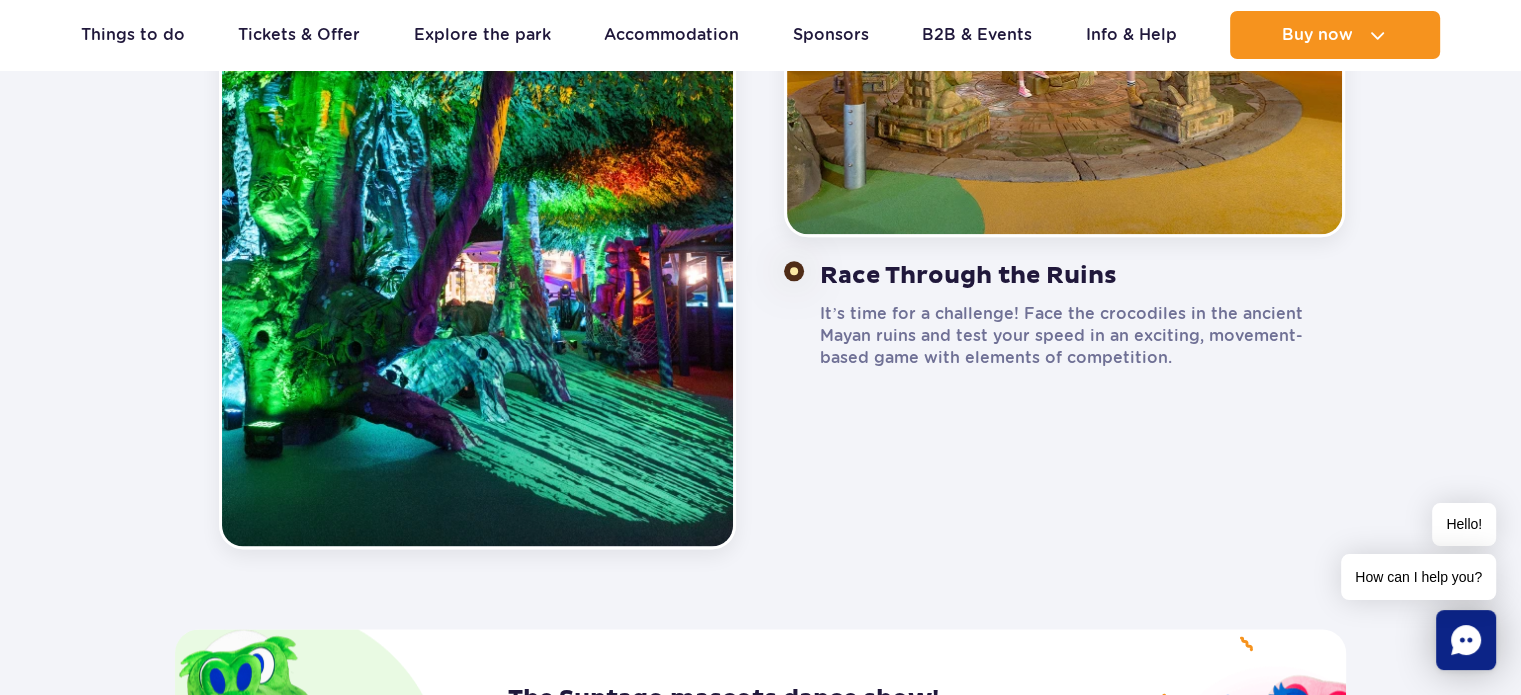 scroll, scrollTop: 2320, scrollLeft: 0, axis: vertical 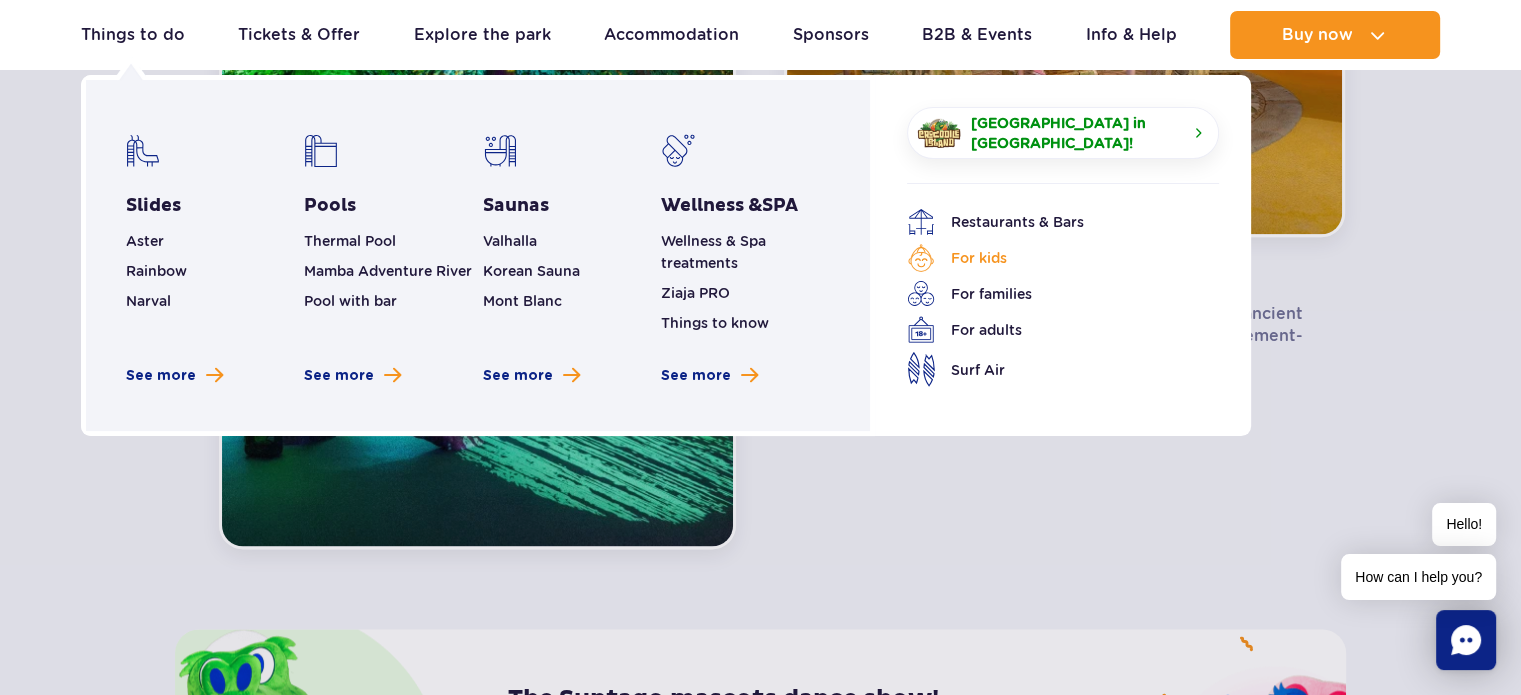 click on "For kids" at bounding box center [1048, 258] 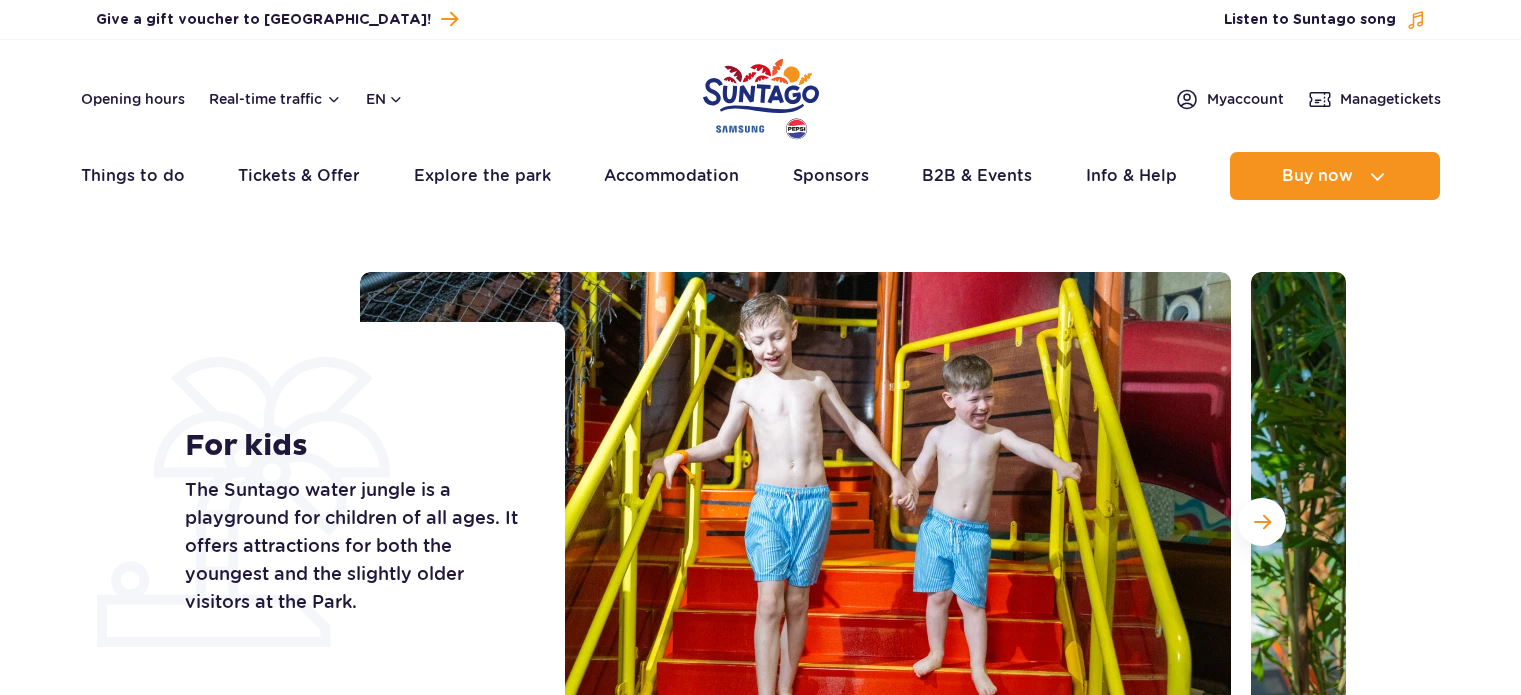 scroll, scrollTop: 0, scrollLeft: 0, axis: both 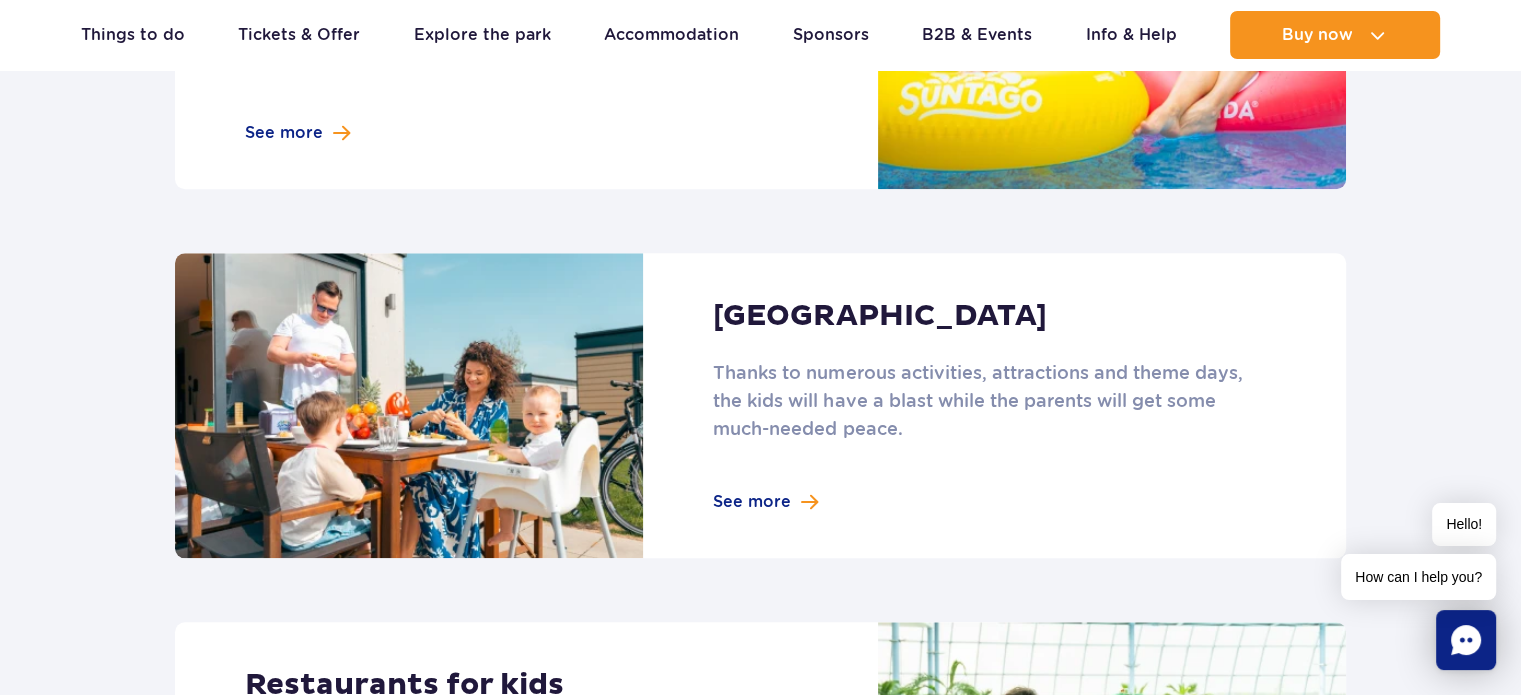 click at bounding box center [760, 405] 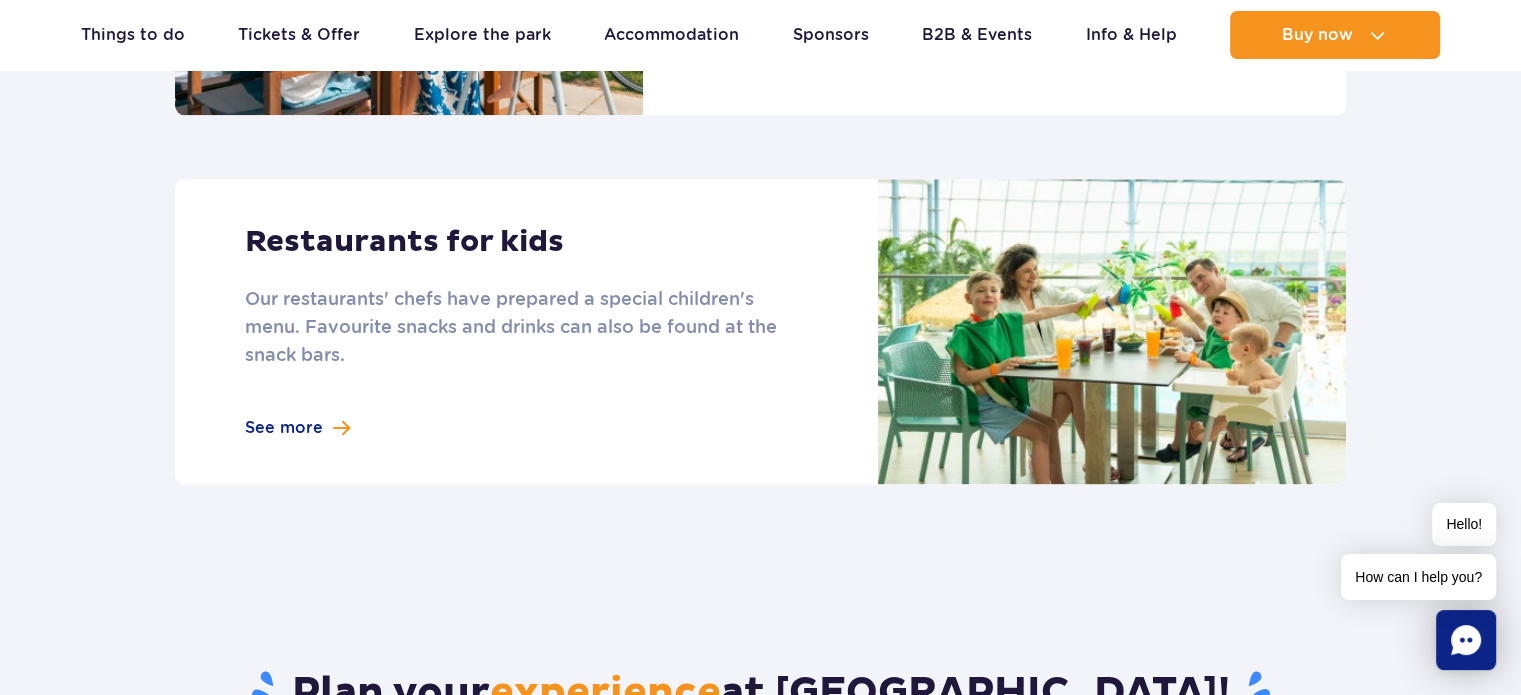 scroll, scrollTop: 2360, scrollLeft: 0, axis: vertical 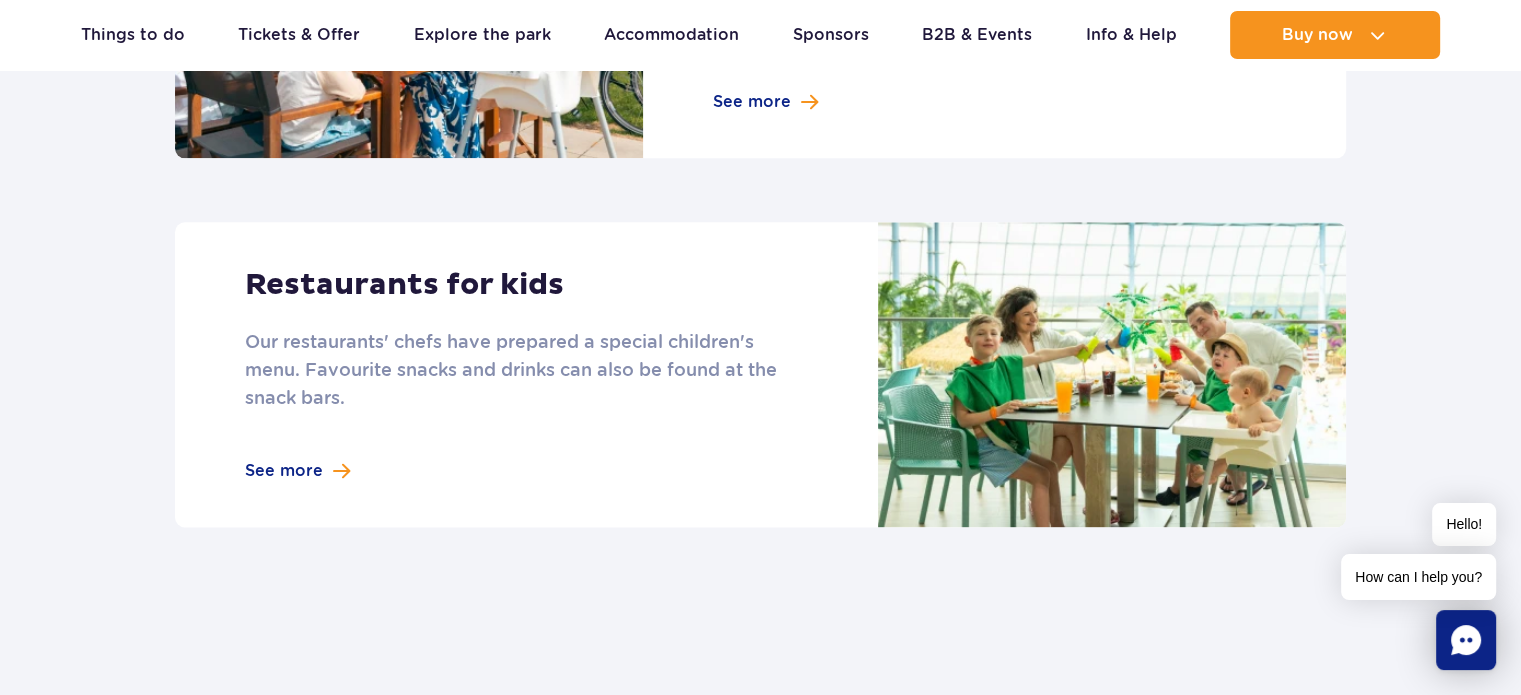 click at bounding box center [760, 374] 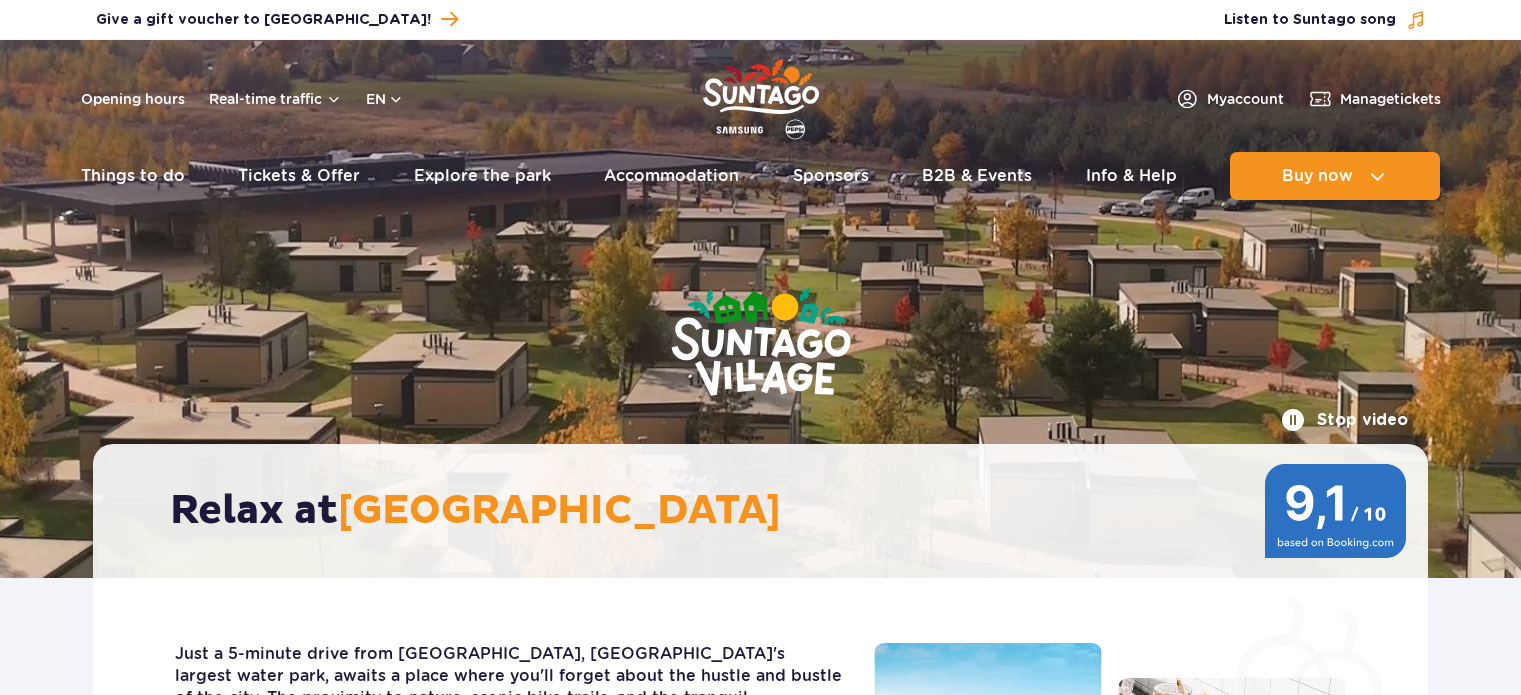 scroll, scrollTop: 0, scrollLeft: 0, axis: both 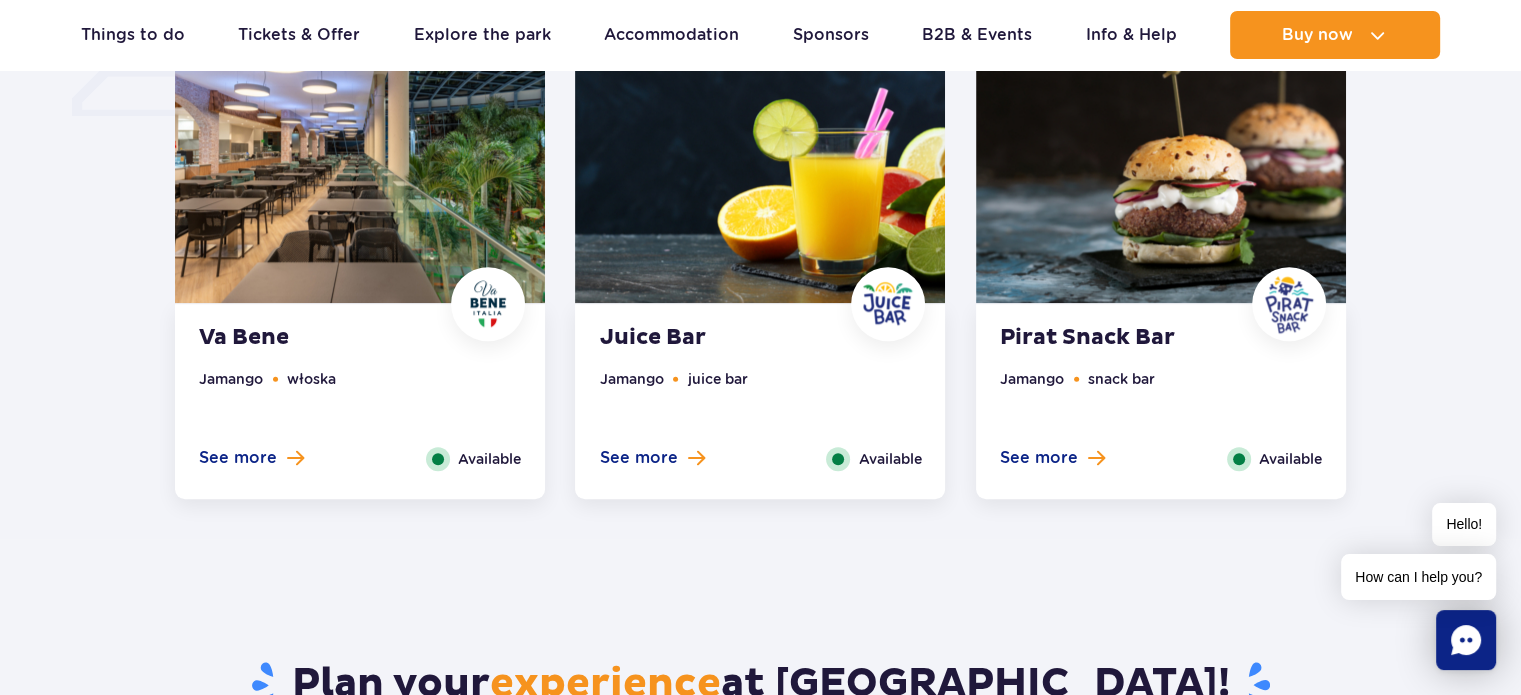 click at bounding box center [1161, 146] 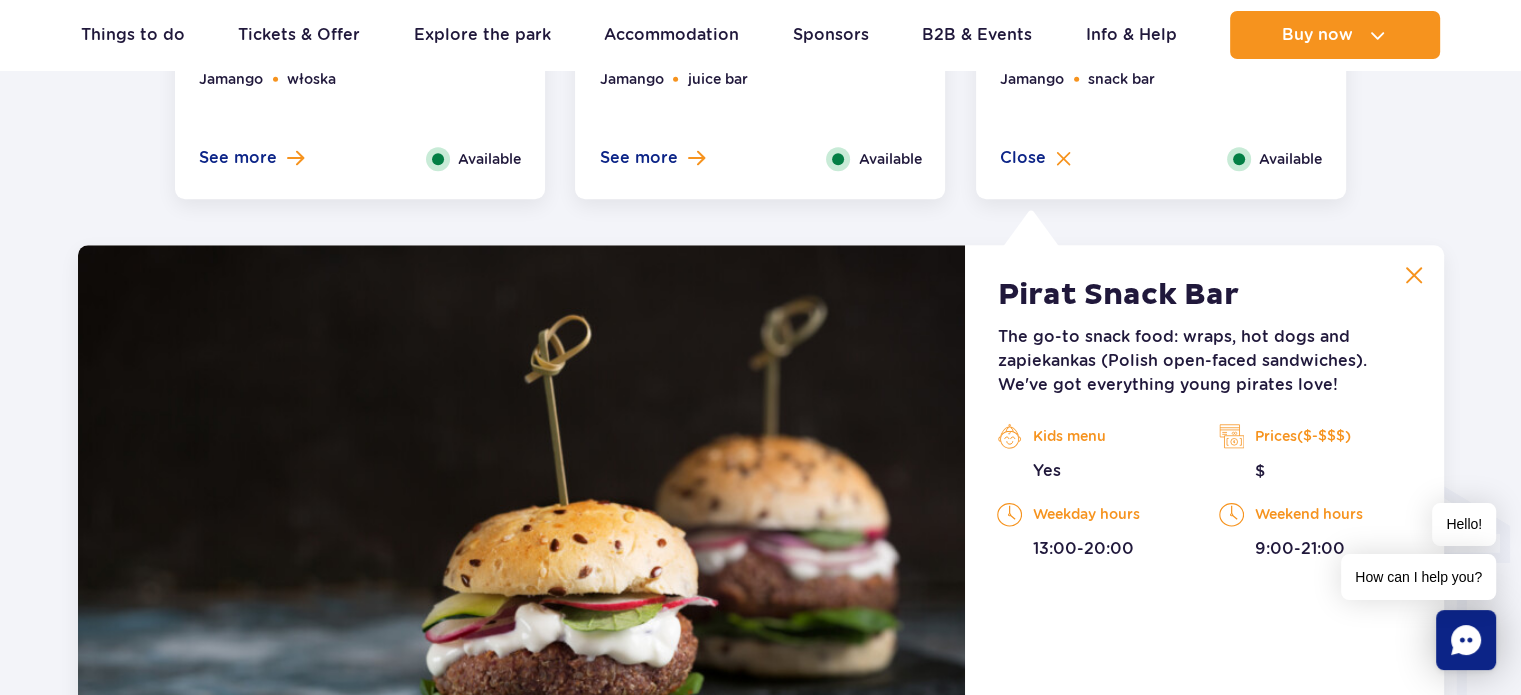 scroll, scrollTop: 1984, scrollLeft: 0, axis: vertical 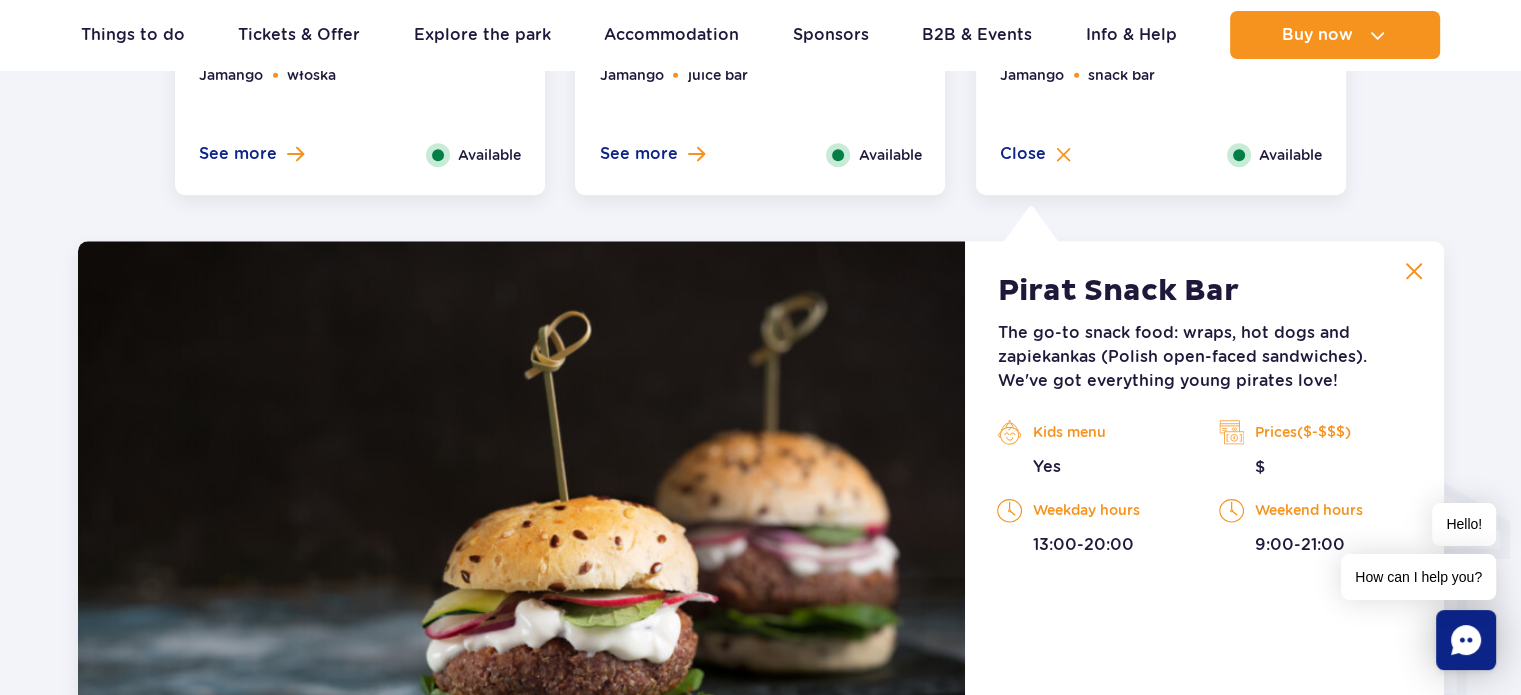 click on "Pirat Snack Bar
The go-to snack food: wraps, hot dogs and zapiekankas (Polish open-faced sandwiches). We've got everything young pirates love!
Kids menu
Yes
Prices($-$$$)
$
Weekday hours
13:00-20:00
Weekend hours
9:00-21:00" at bounding box center (1204, 521) 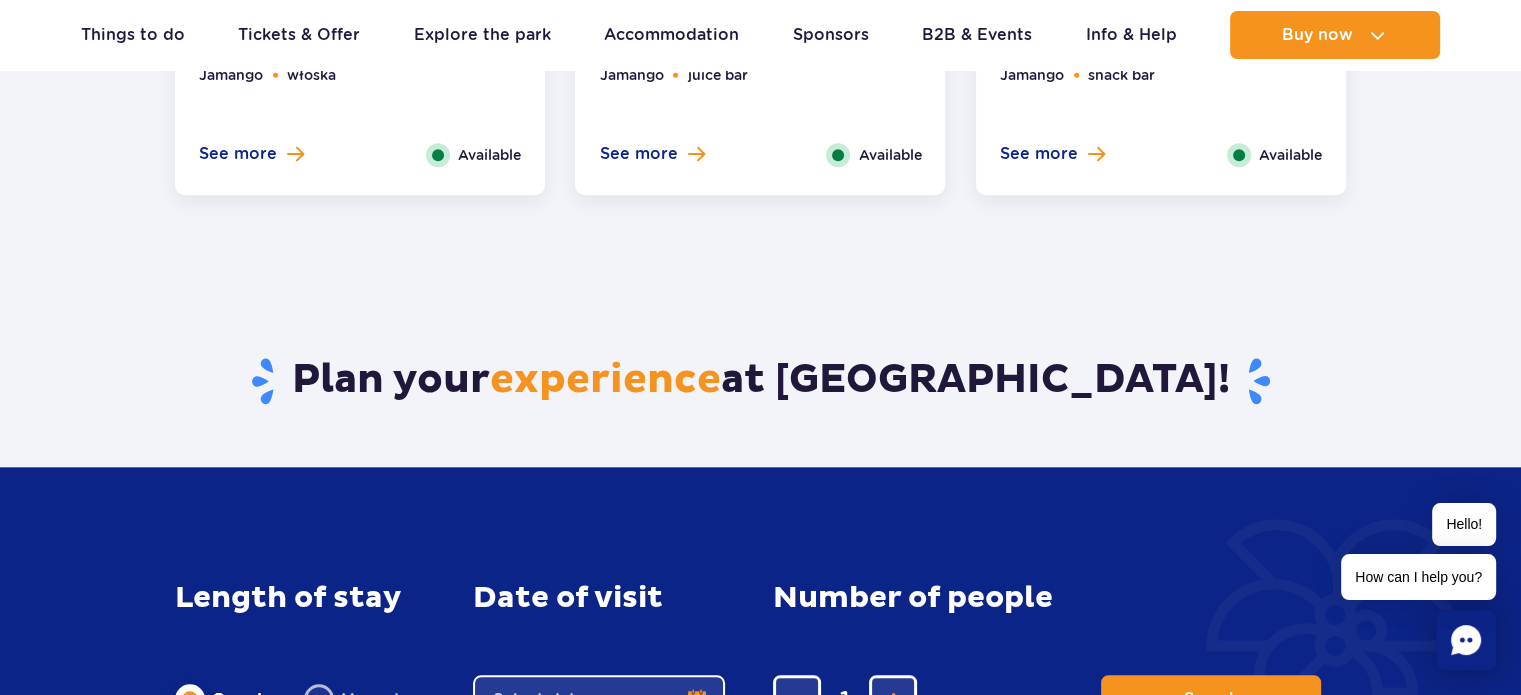 type 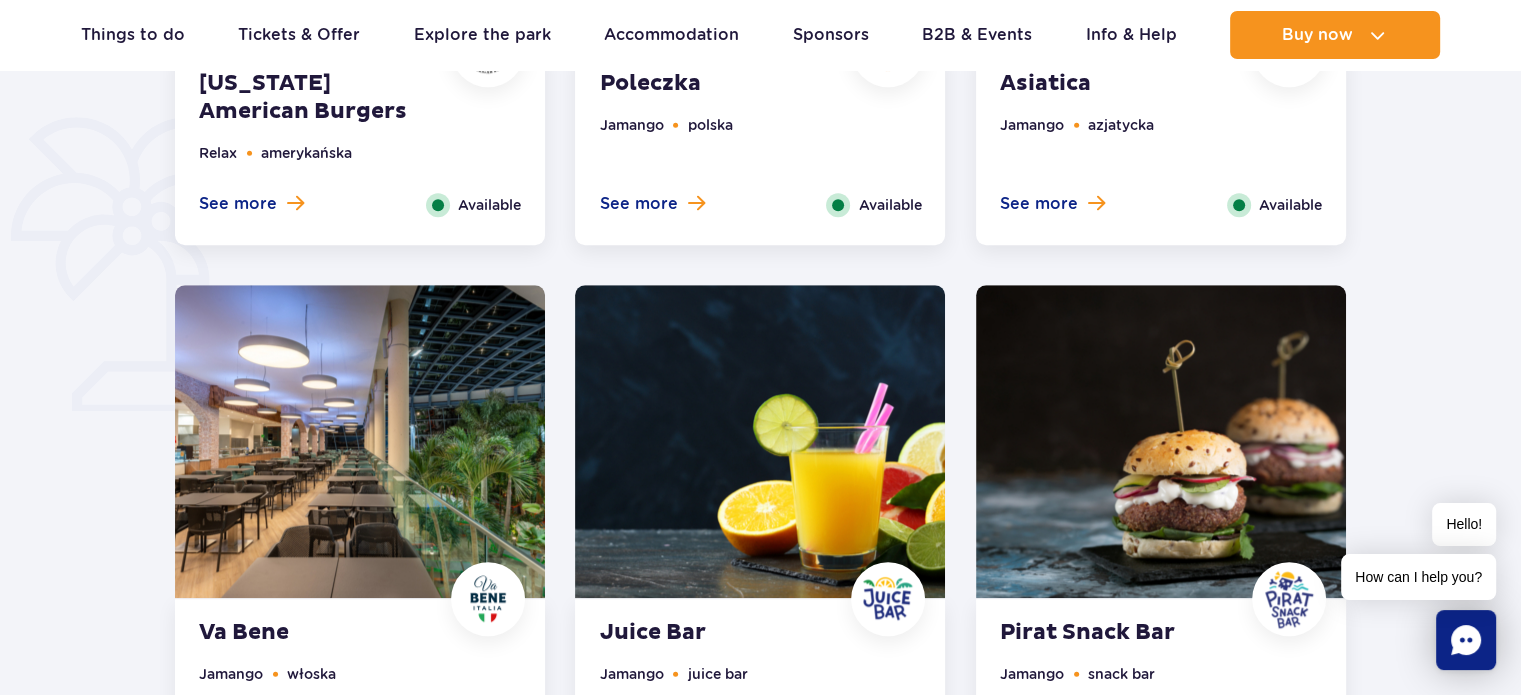 scroll, scrollTop: 1384, scrollLeft: 0, axis: vertical 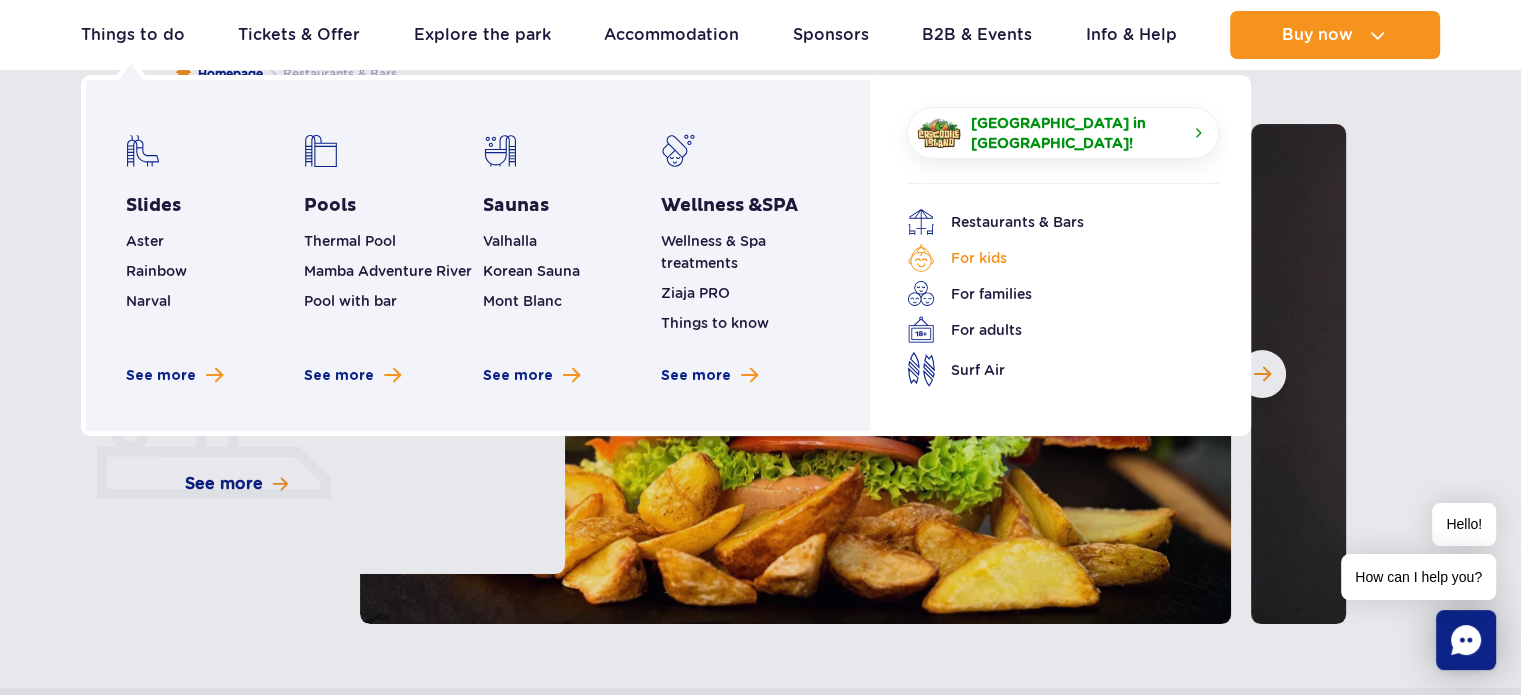click on "For kids" at bounding box center (1048, 258) 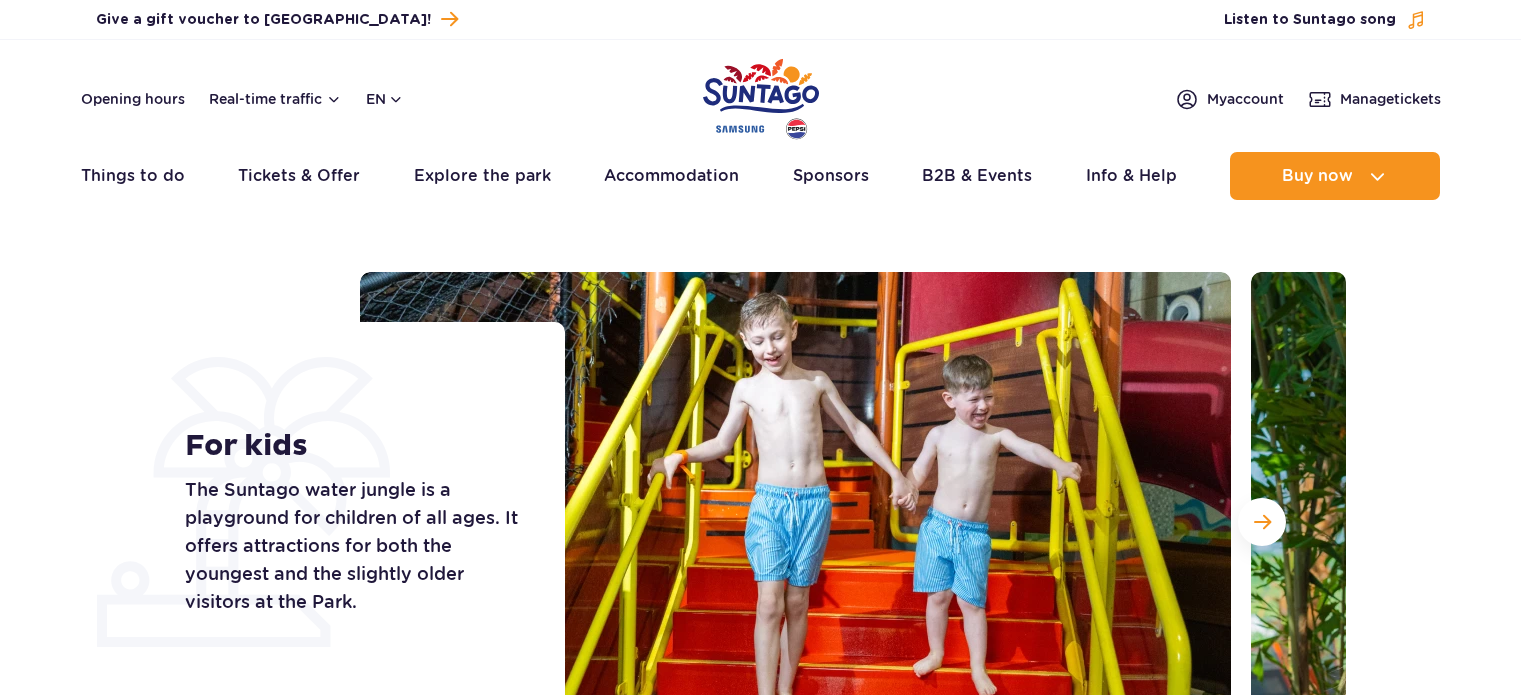 scroll, scrollTop: 0, scrollLeft: 0, axis: both 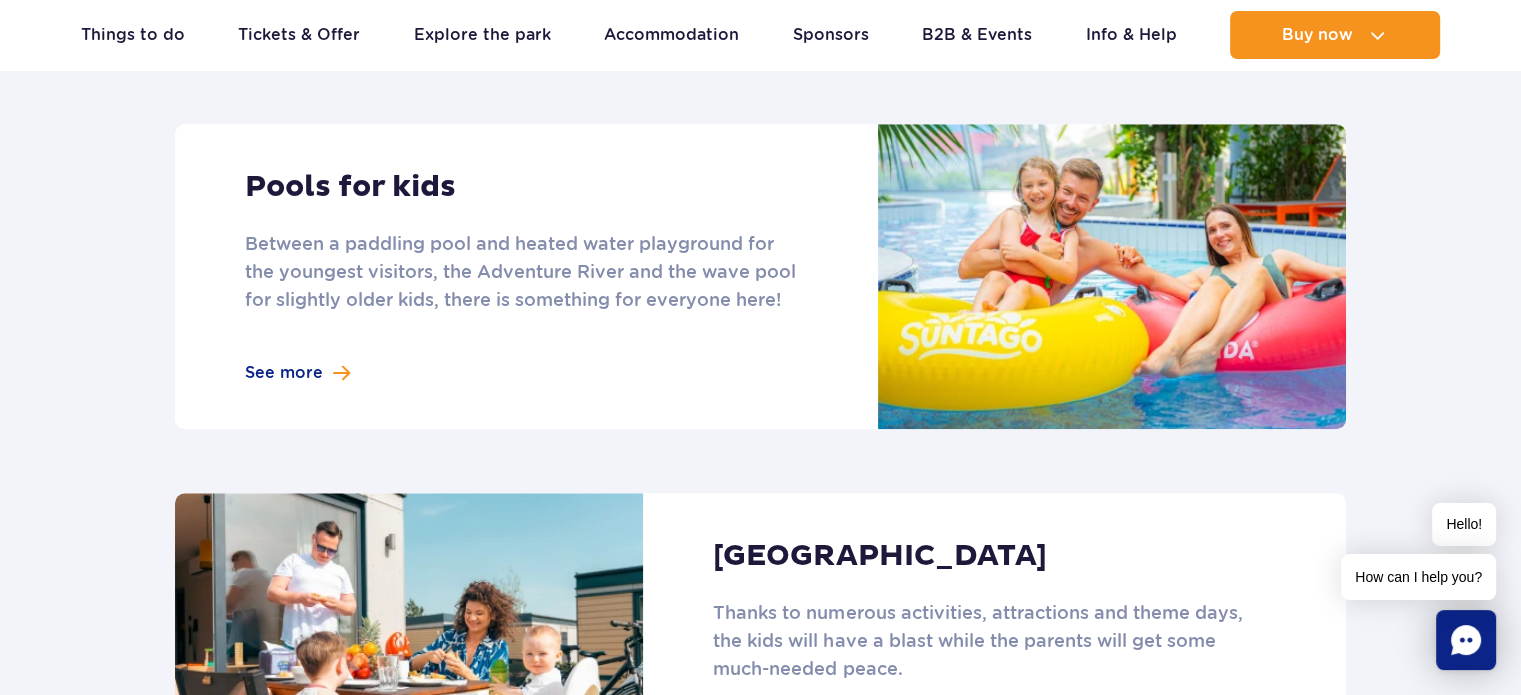 click at bounding box center [760, 276] 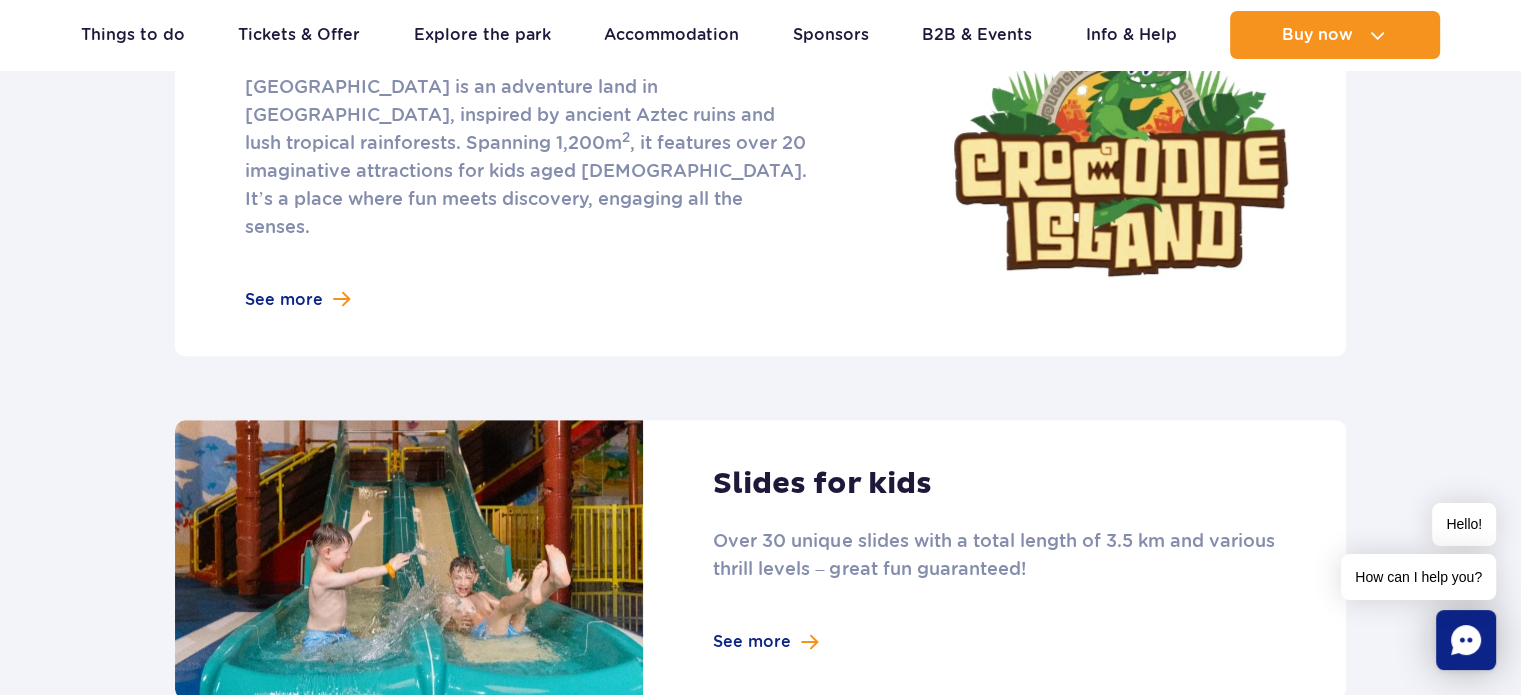scroll, scrollTop: 1080, scrollLeft: 0, axis: vertical 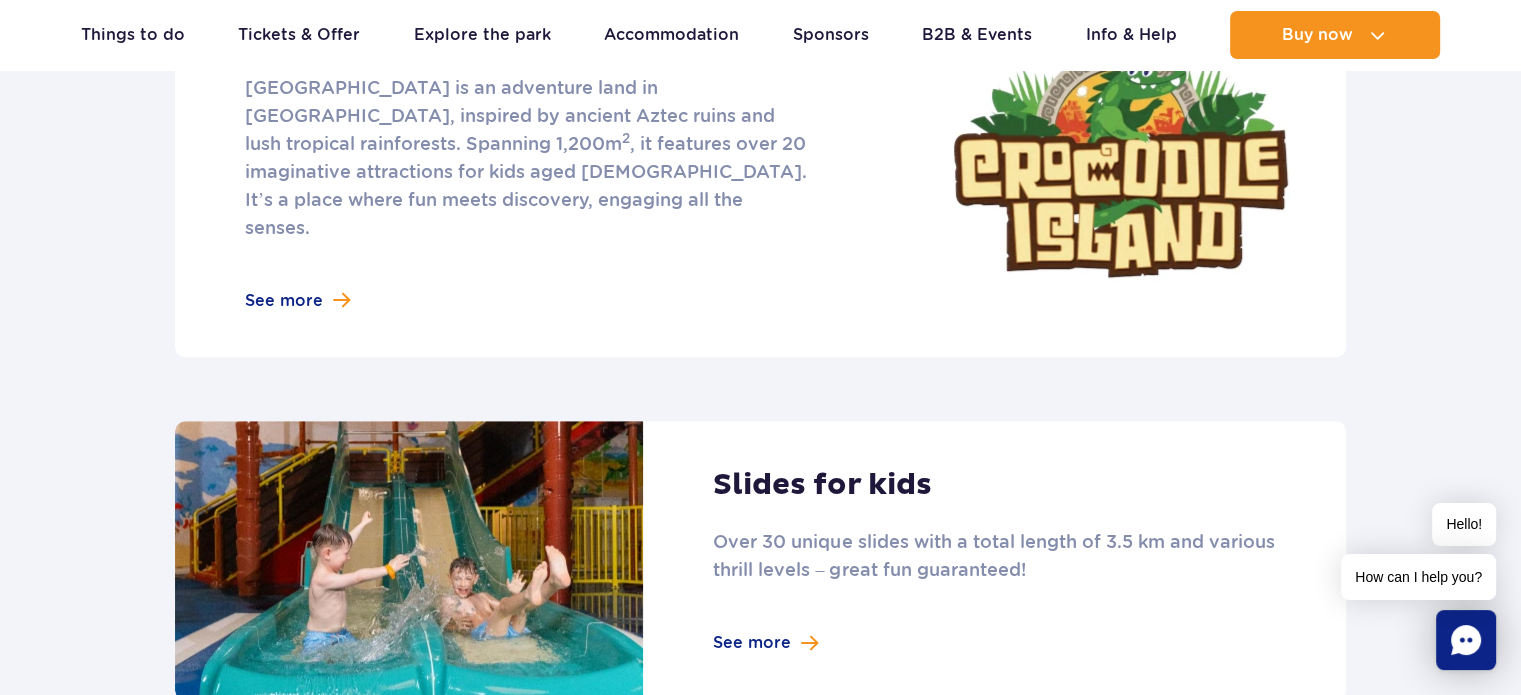 click at bounding box center (760, 560) 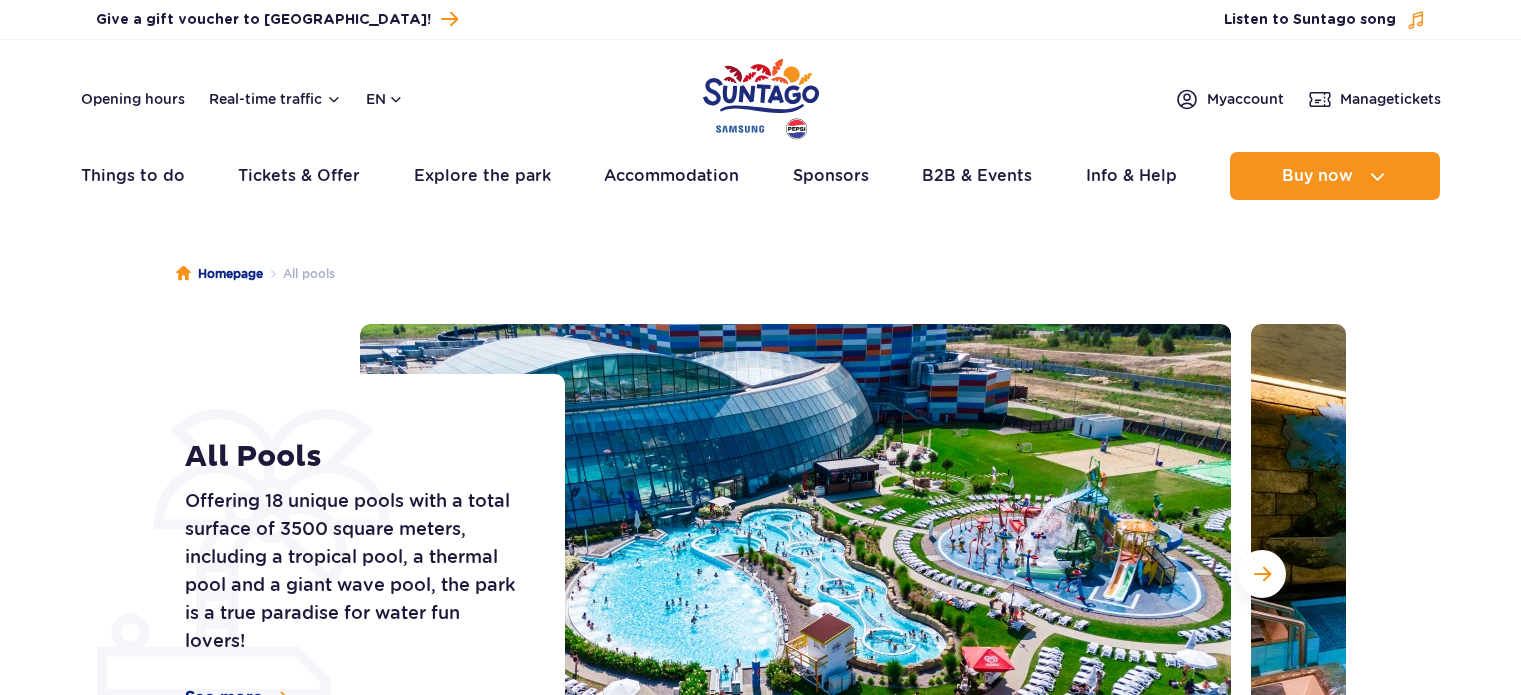scroll, scrollTop: 0, scrollLeft: 0, axis: both 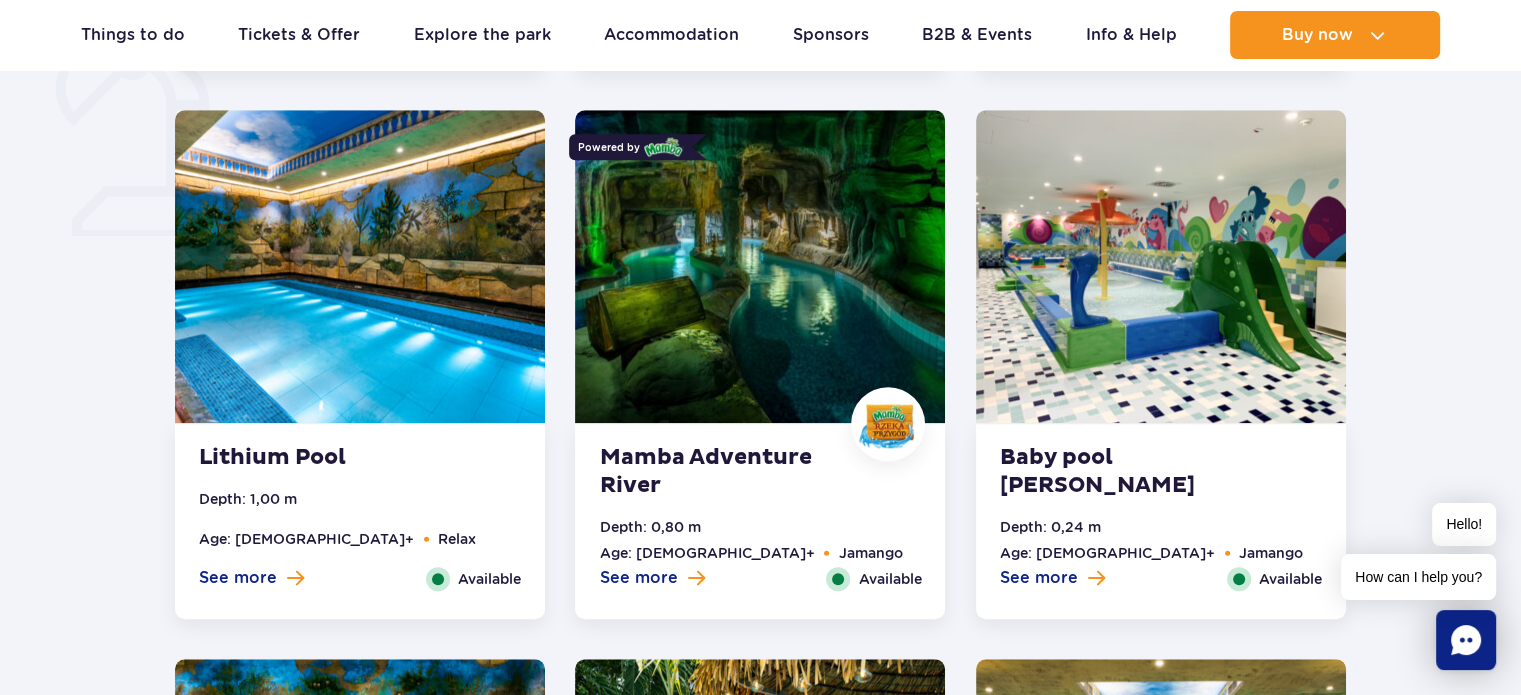 click at bounding box center [760, 266] 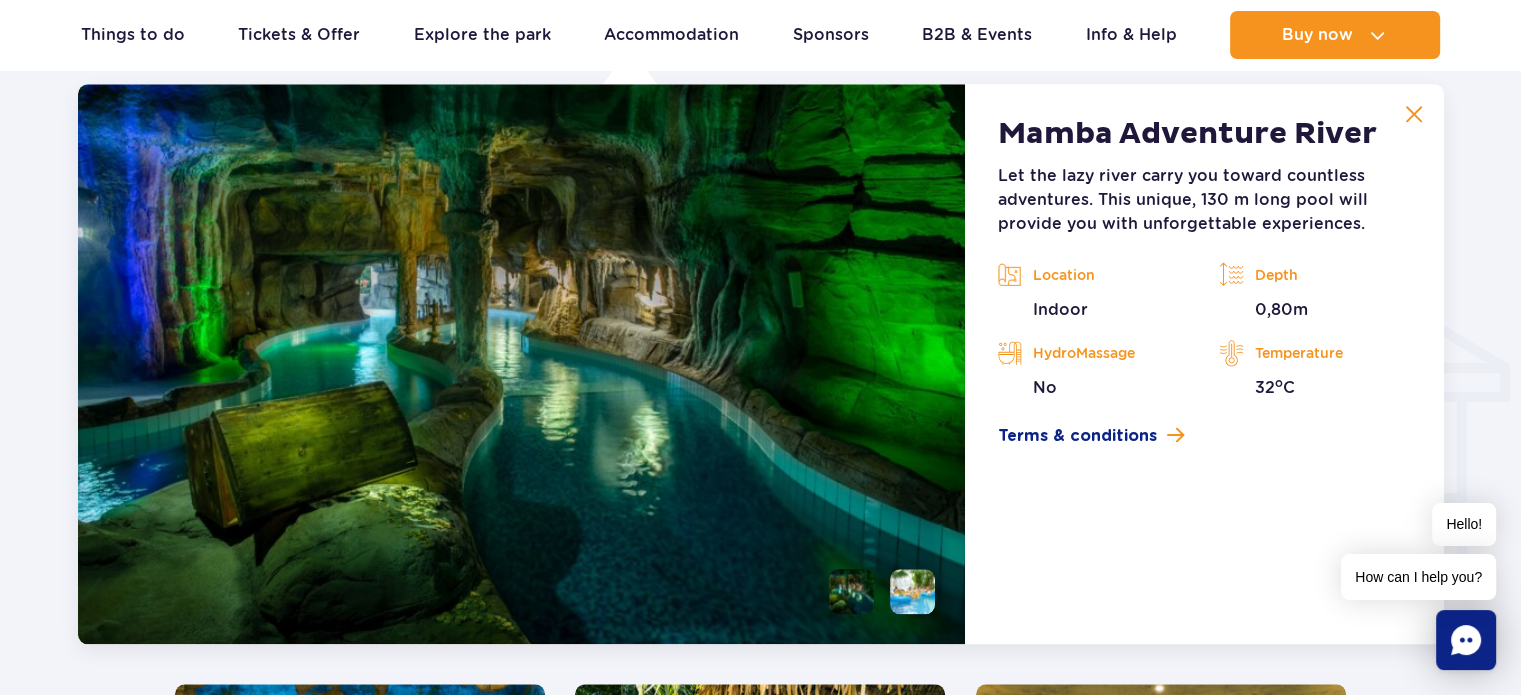 scroll, scrollTop: 2144, scrollLeft: 0, axis: vertical 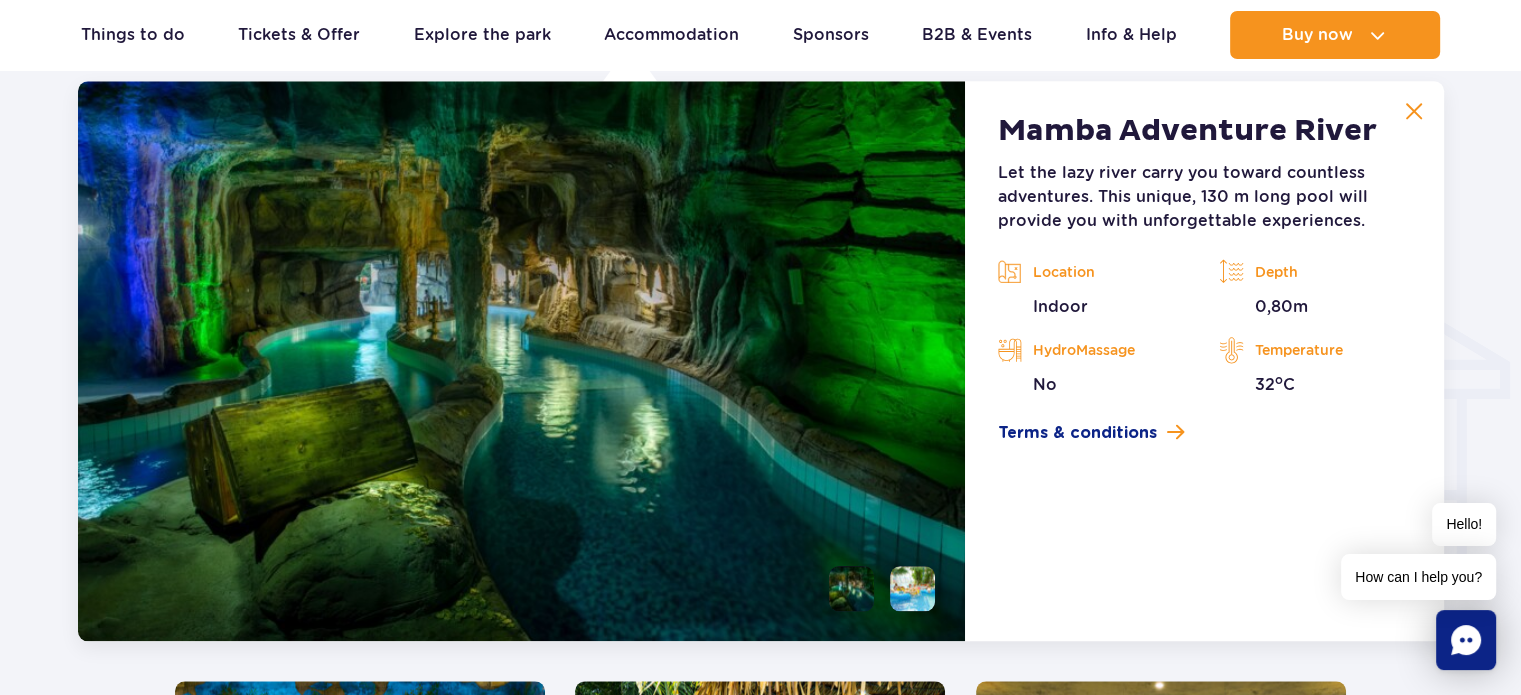 click at bounding box center [912, 588] 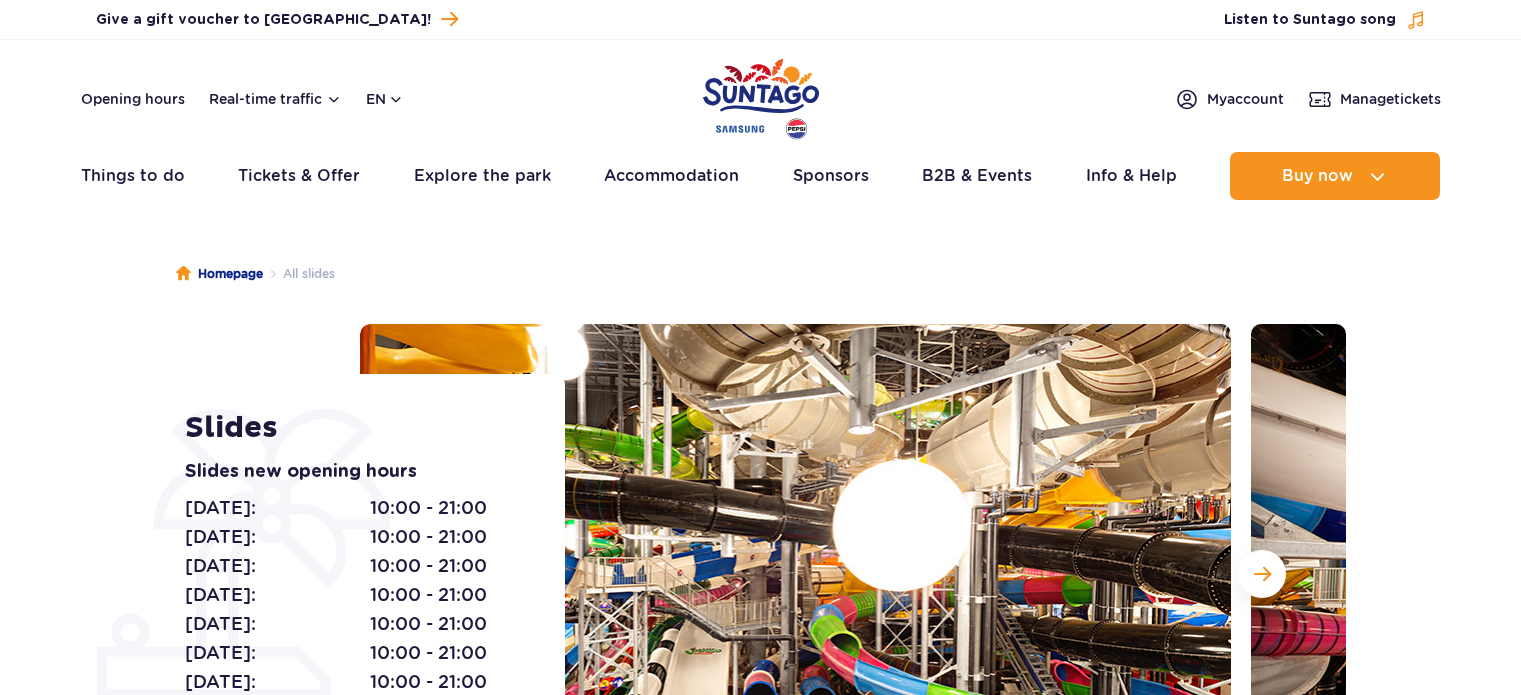 scroll, scrollTop: 0, scrollLeft: 0, axis: both 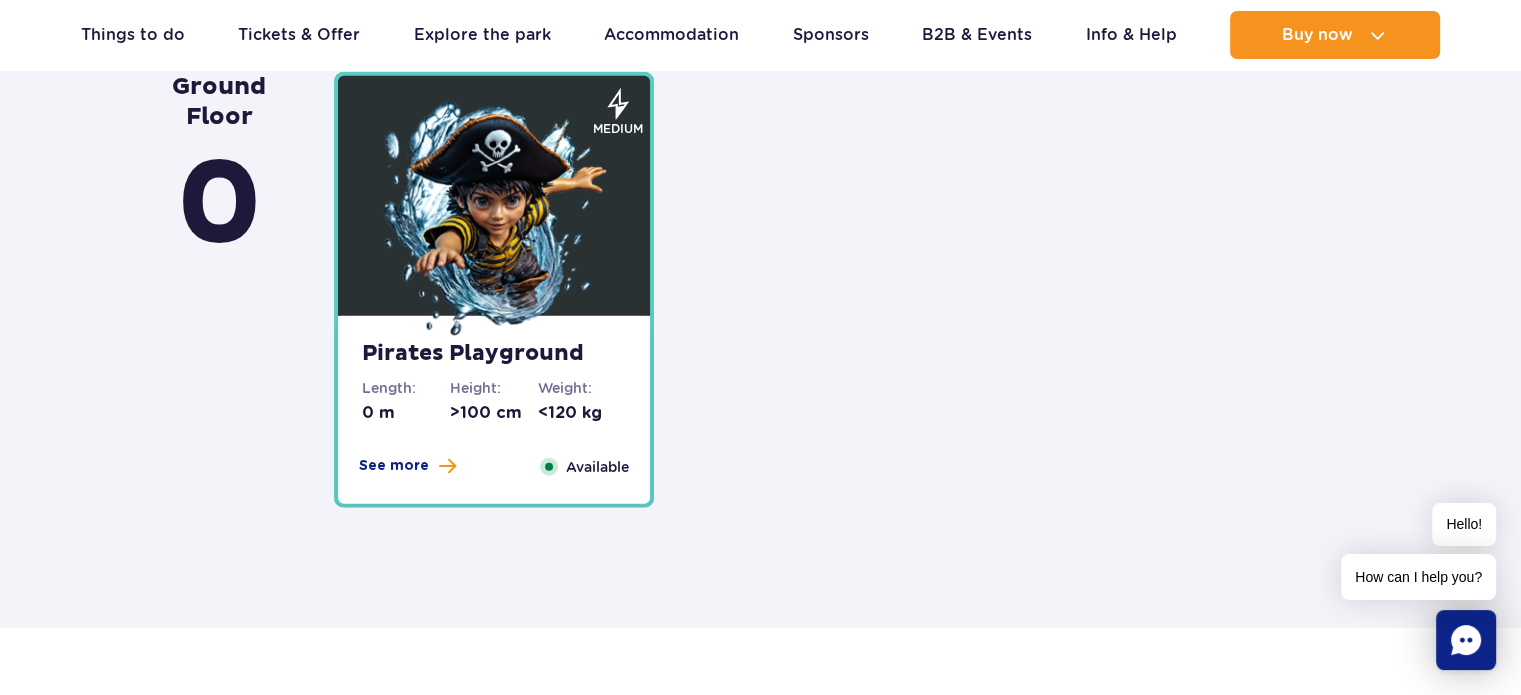 click at bounding box center [494, 221] 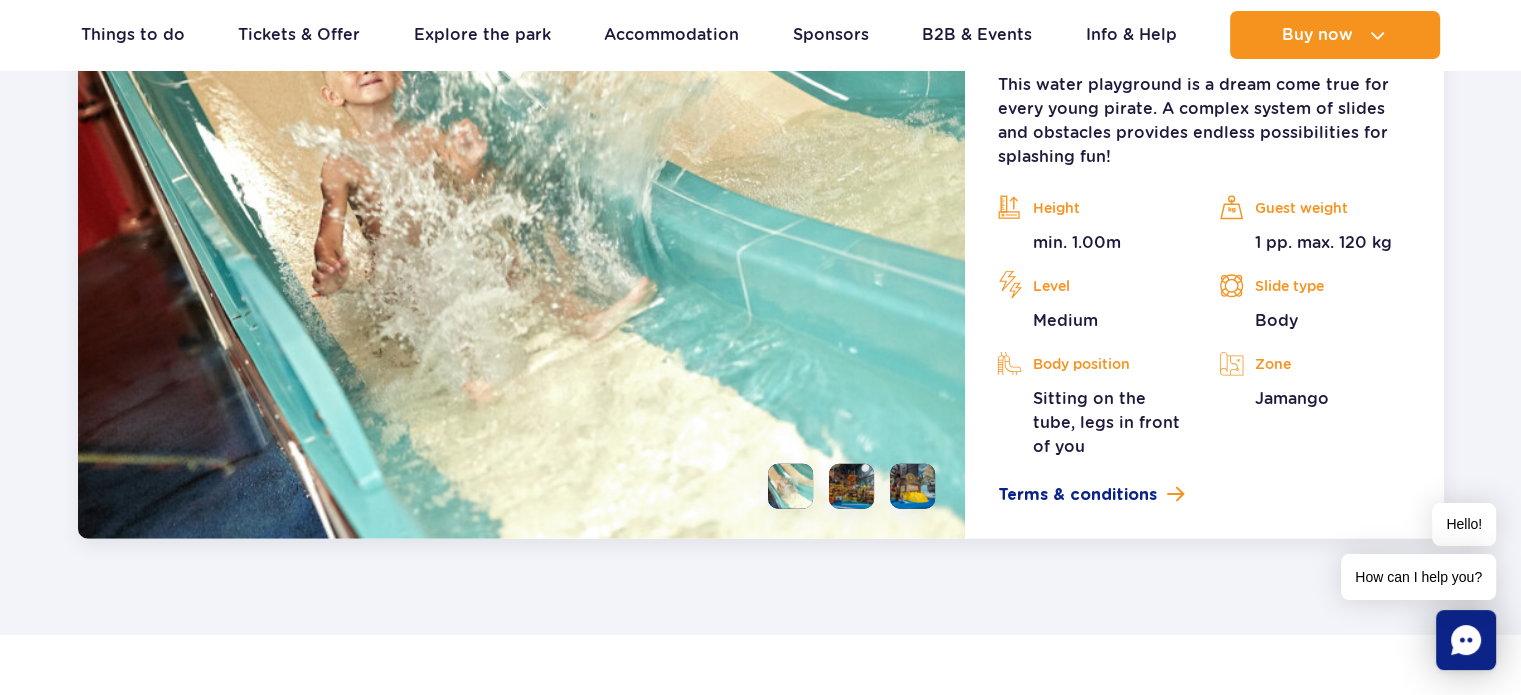 scroll, scrollTop: 5432, scrollLeft: 0, axis: vertical 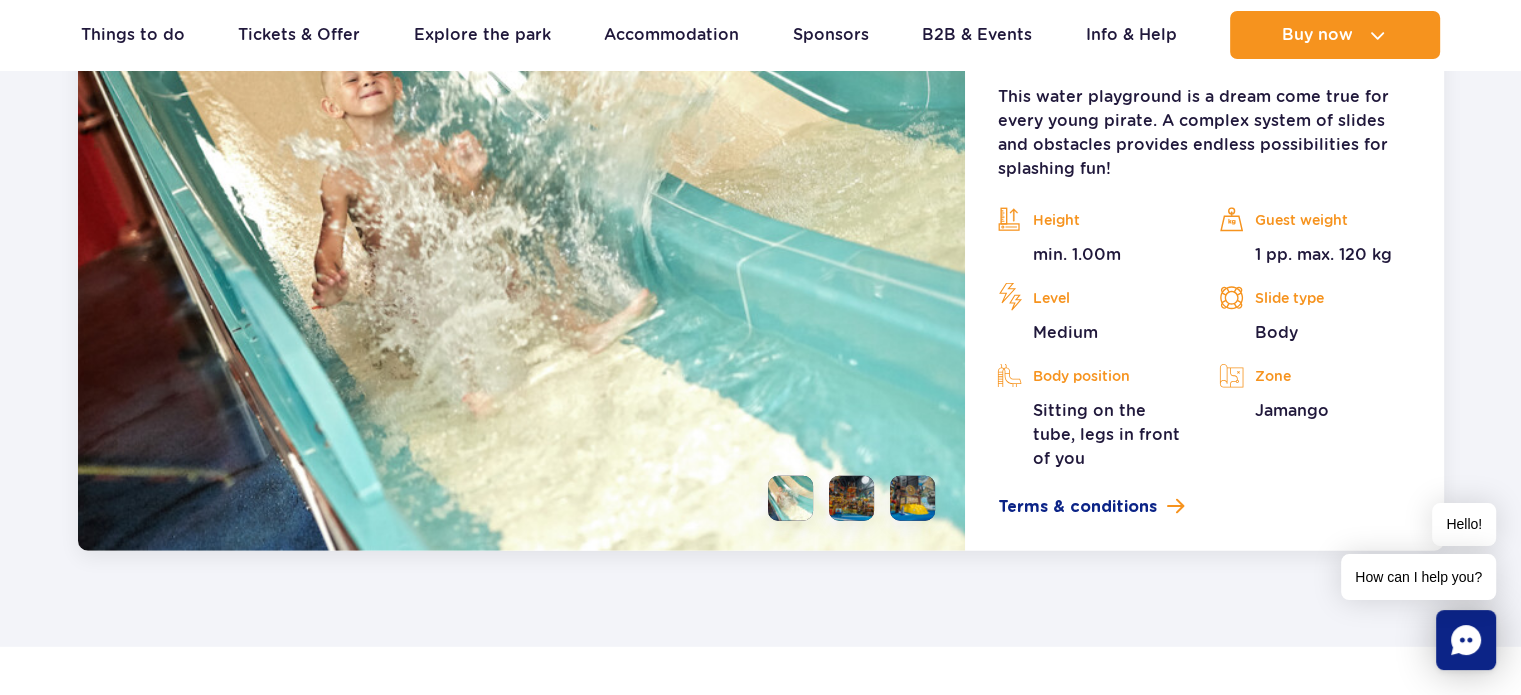 click at bounding box center (912, 498) 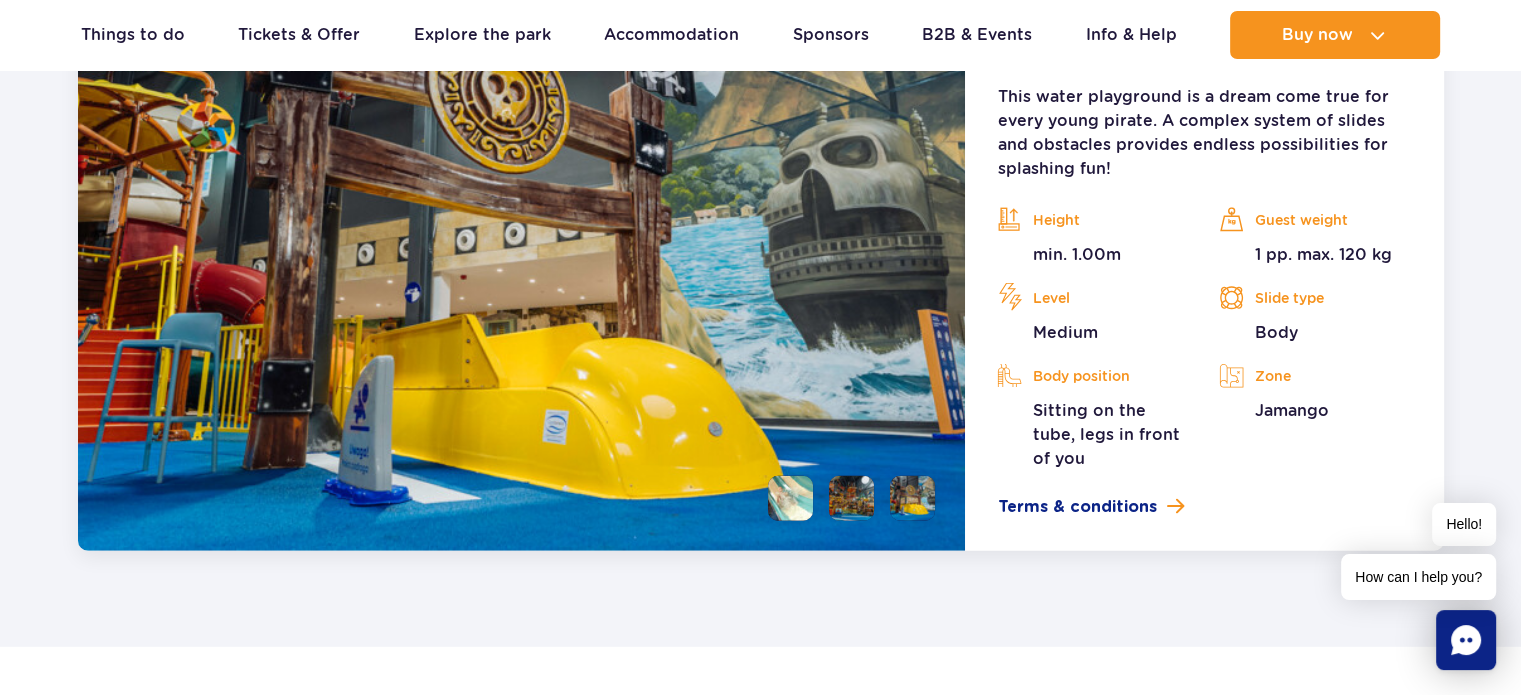 click at bounding box center (851, 498) 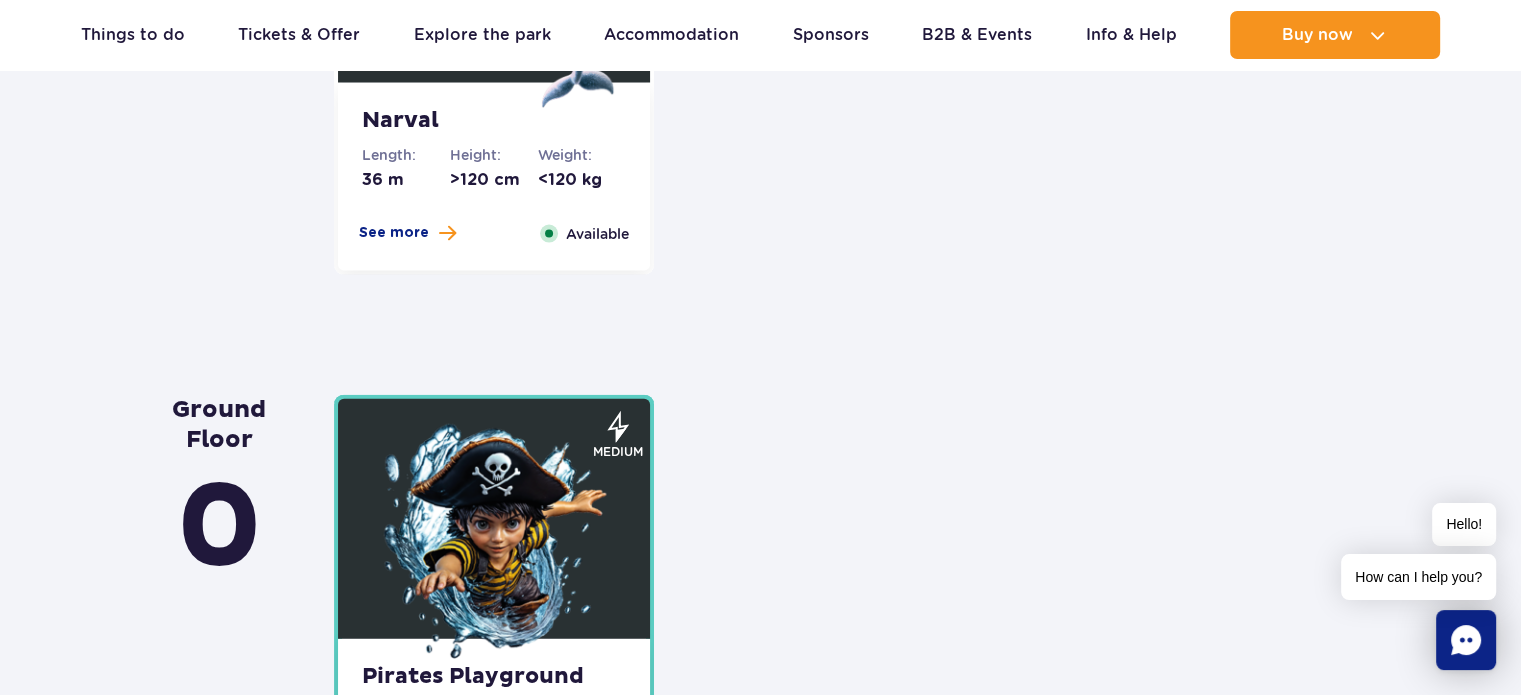 scroll, scrollTop: 4472, scrollLeft: 0, axis: vertical 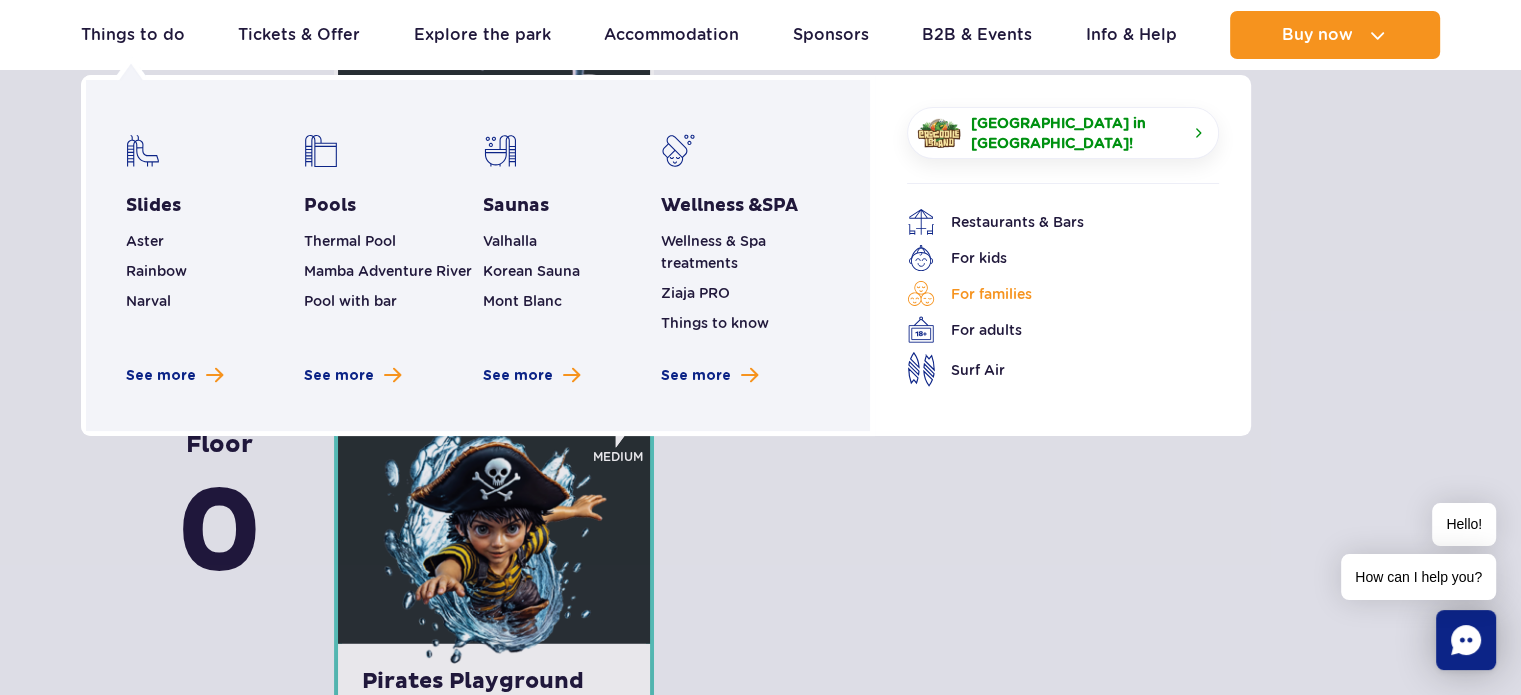click on "For families" at bounding box center (1048, 294) 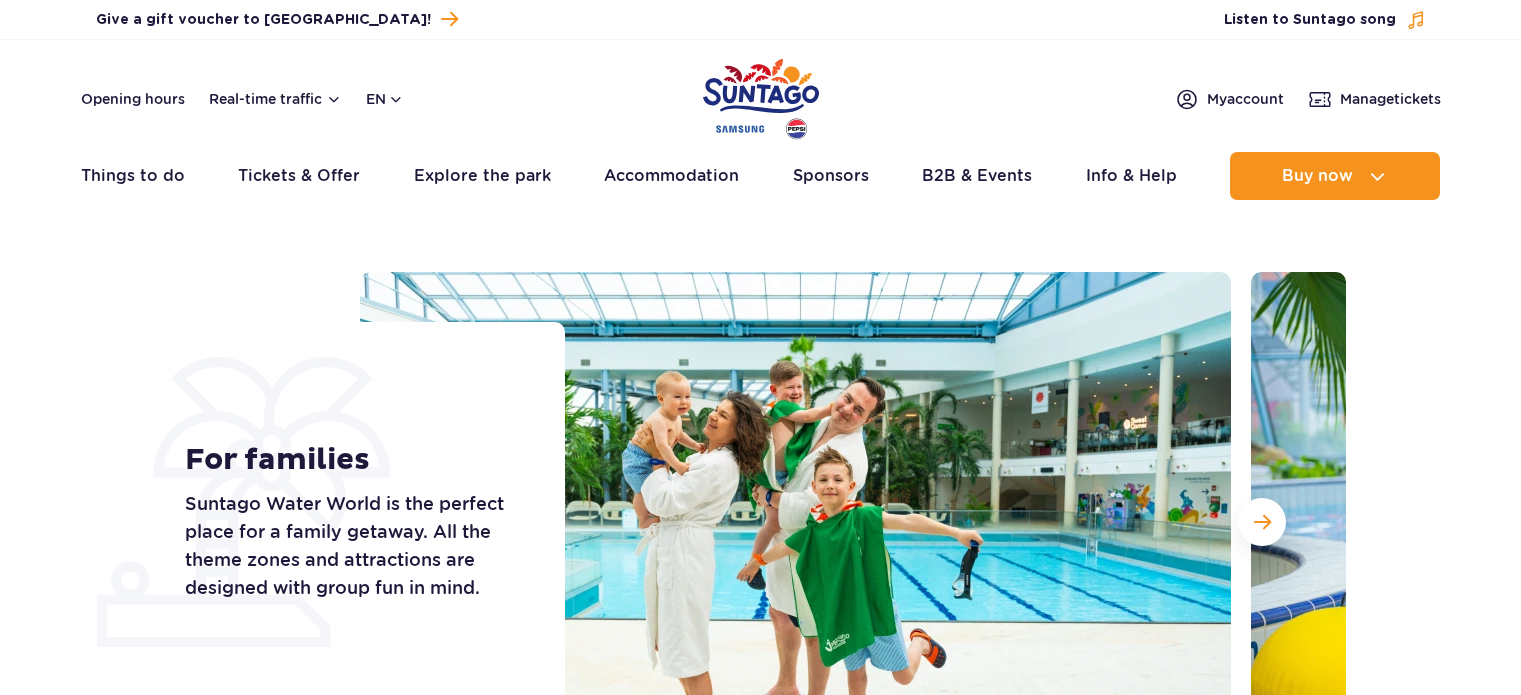 scroll, scrollTop: 0, scrollLeft: 0, axis: both 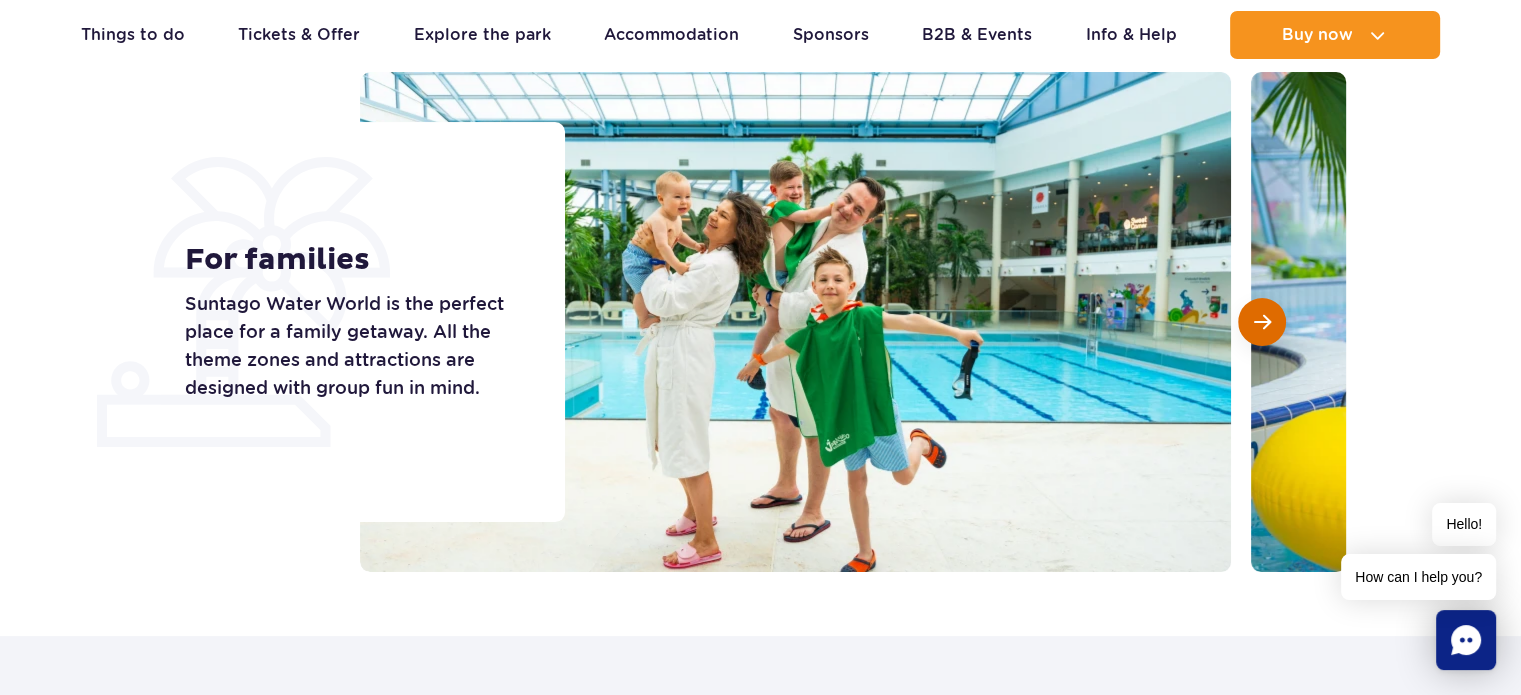 click at bounding box center [1262, 322] 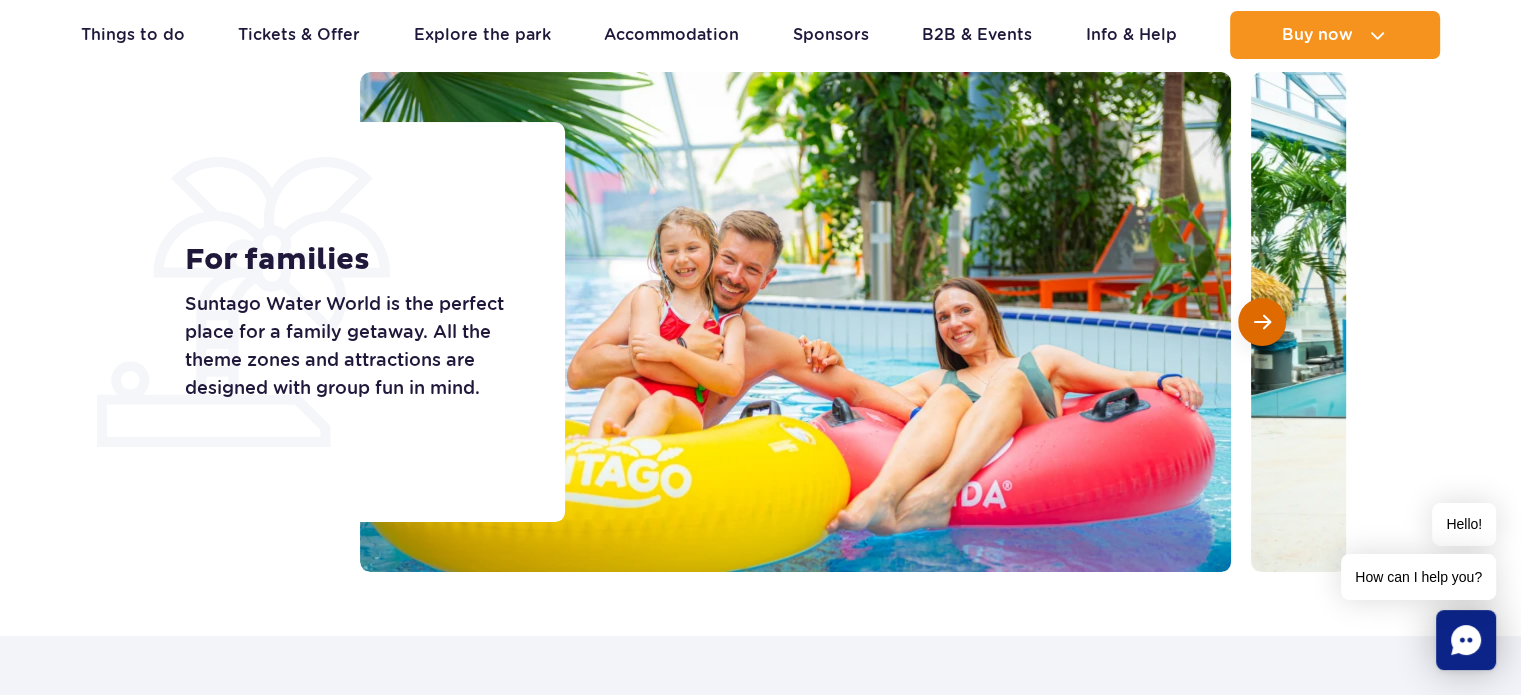 click at bounding box center (1262, 322) 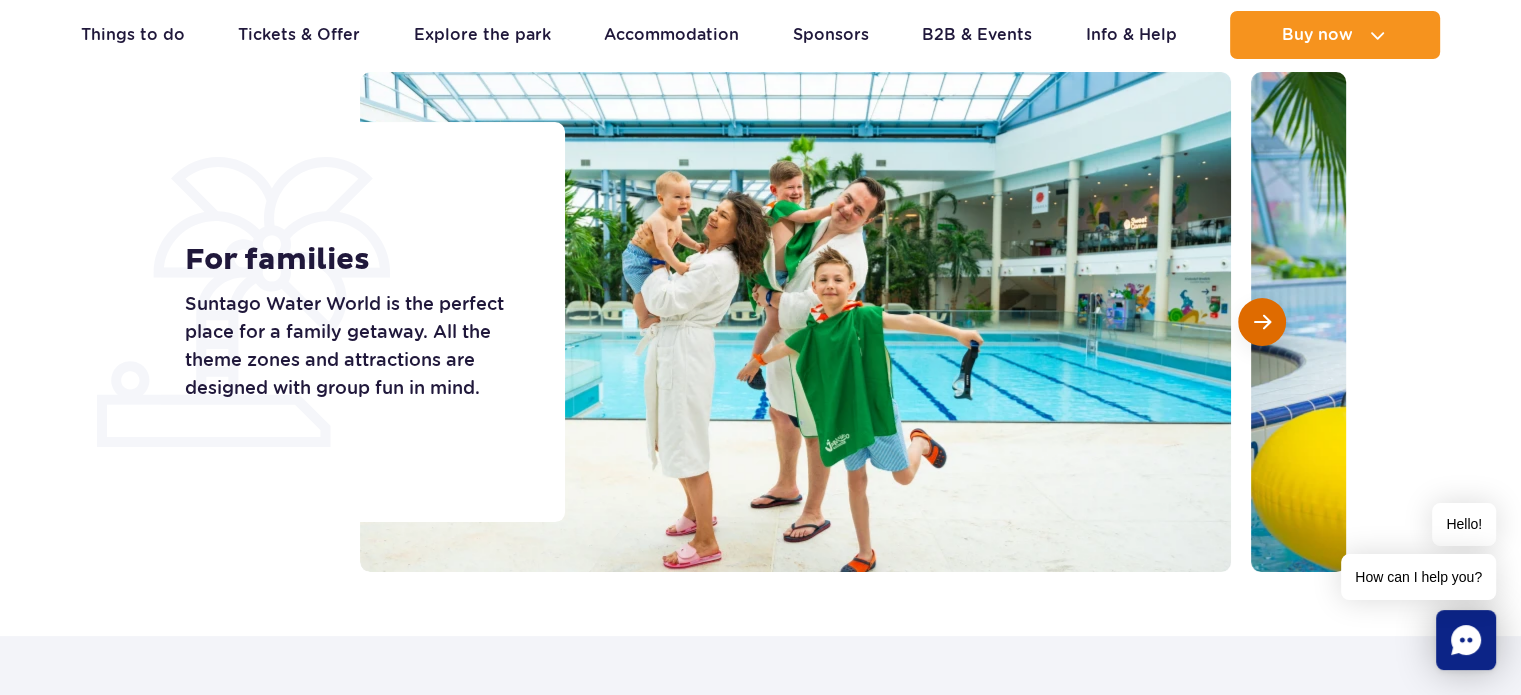 click at bounding box center [1262, 322] 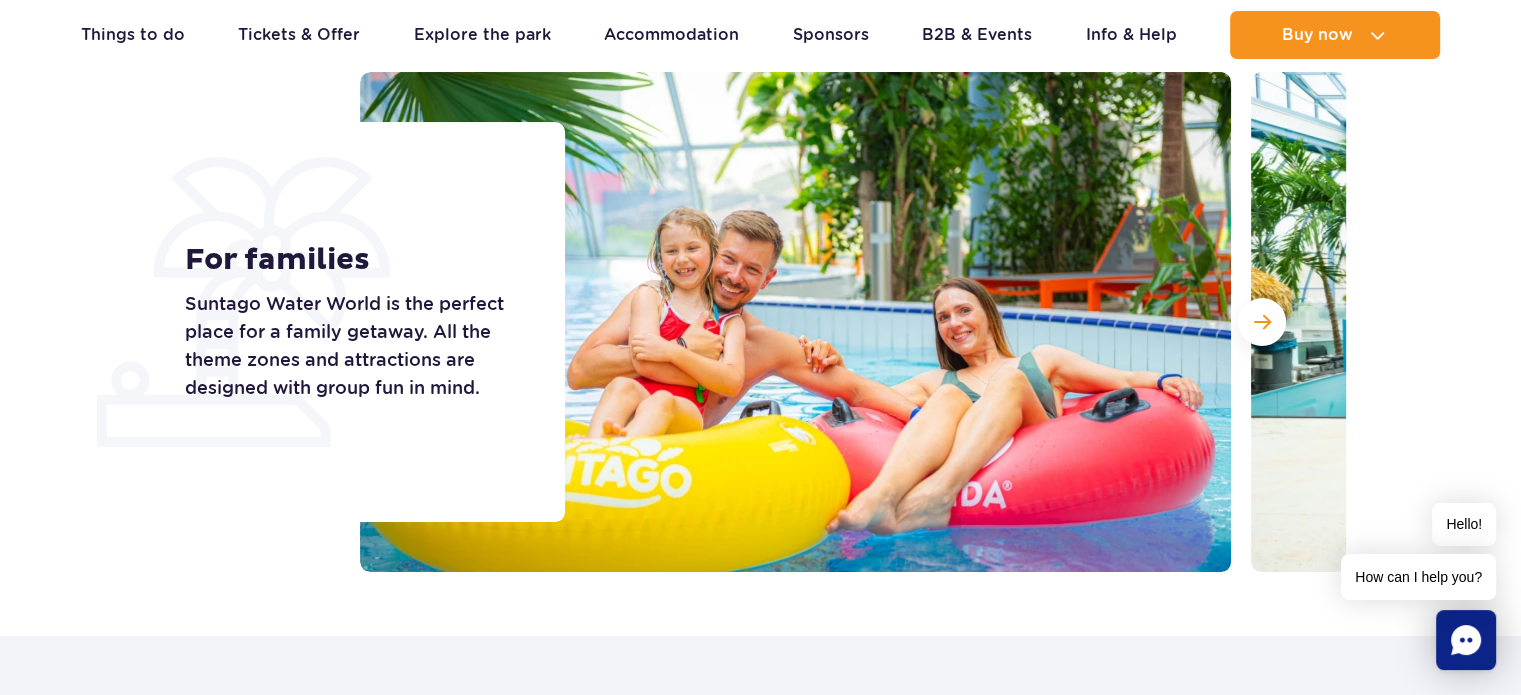 type 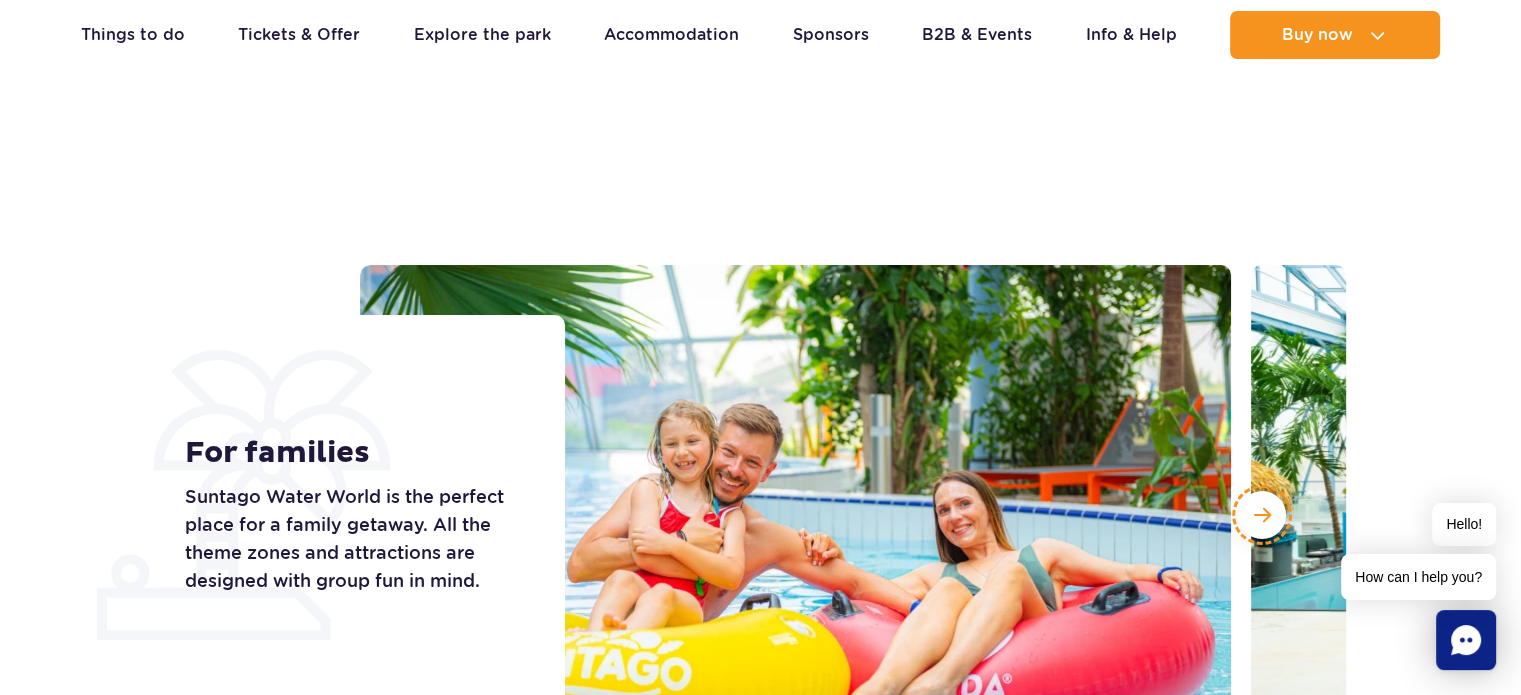 scroll, scrollTop: 0, scrollLeft: 0, axis: both 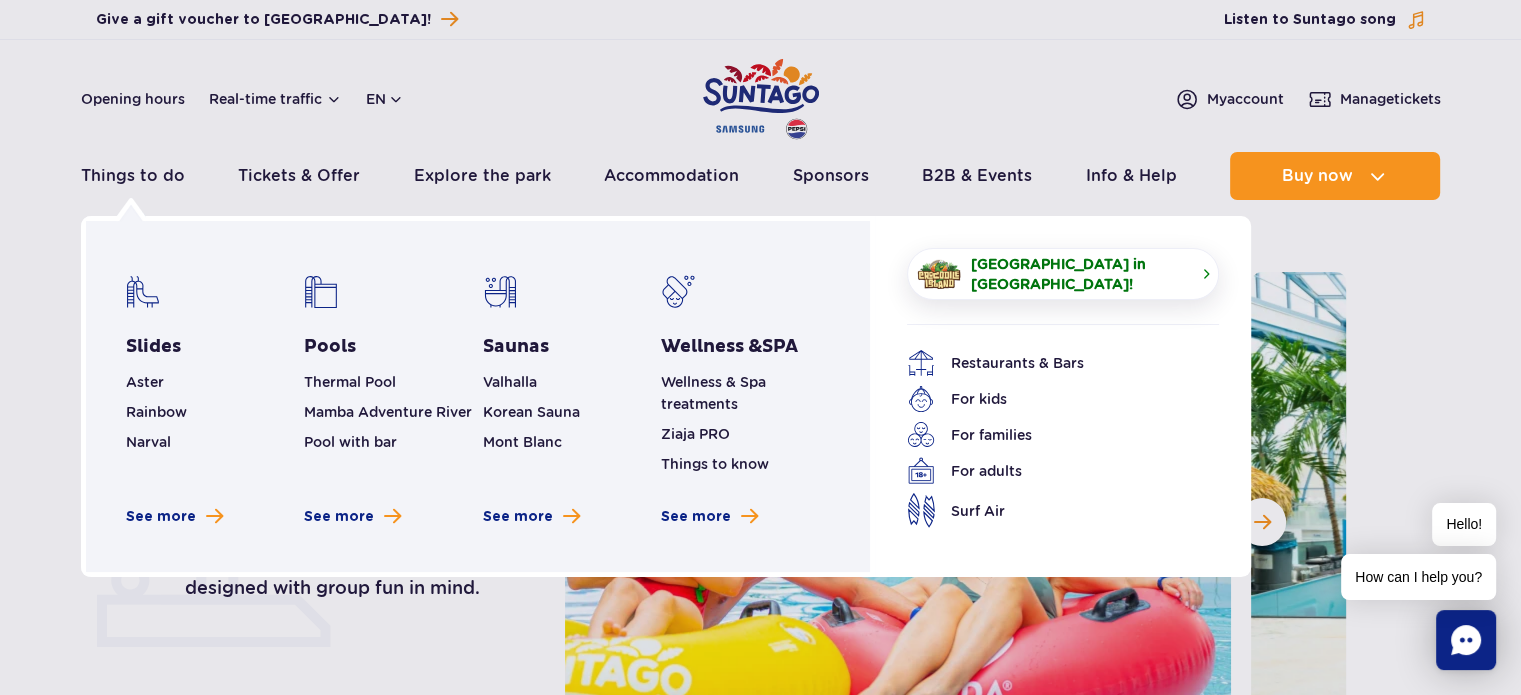 click on "[GEOGRAPHIC_DATA] in [GEOGRAPHIC_DATA]!" at bounding box center [1079, 274] 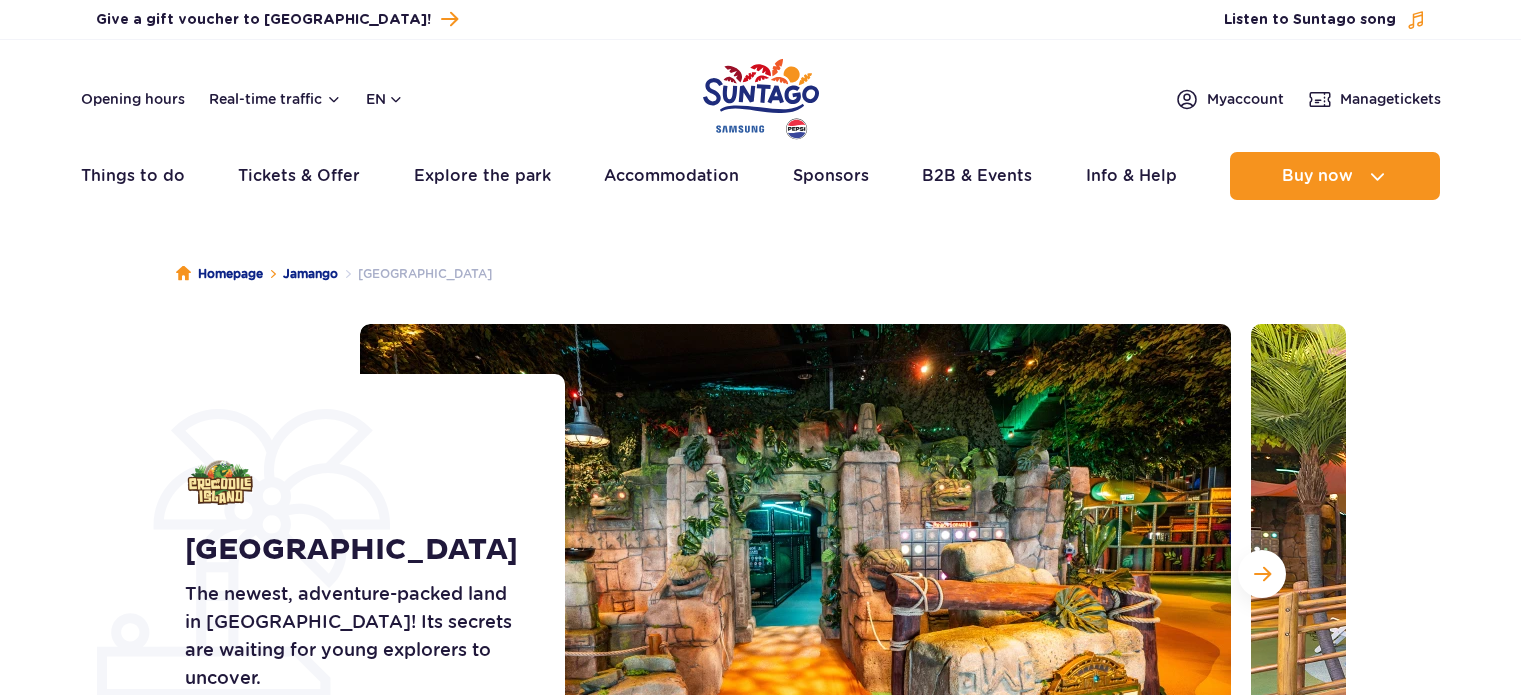 scroll, scrollTop: 0, scrollLeft: 0, axis: both 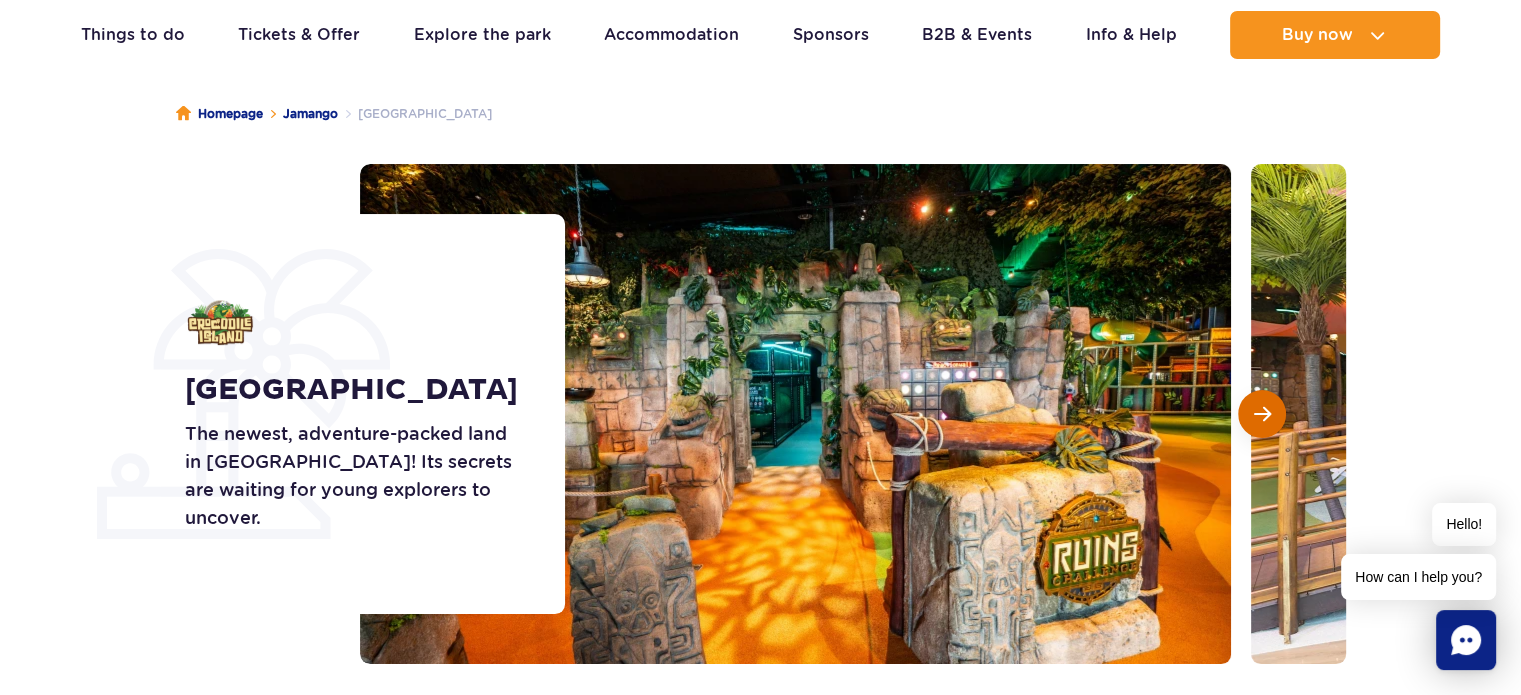 click at bounding box center (1262, 414) 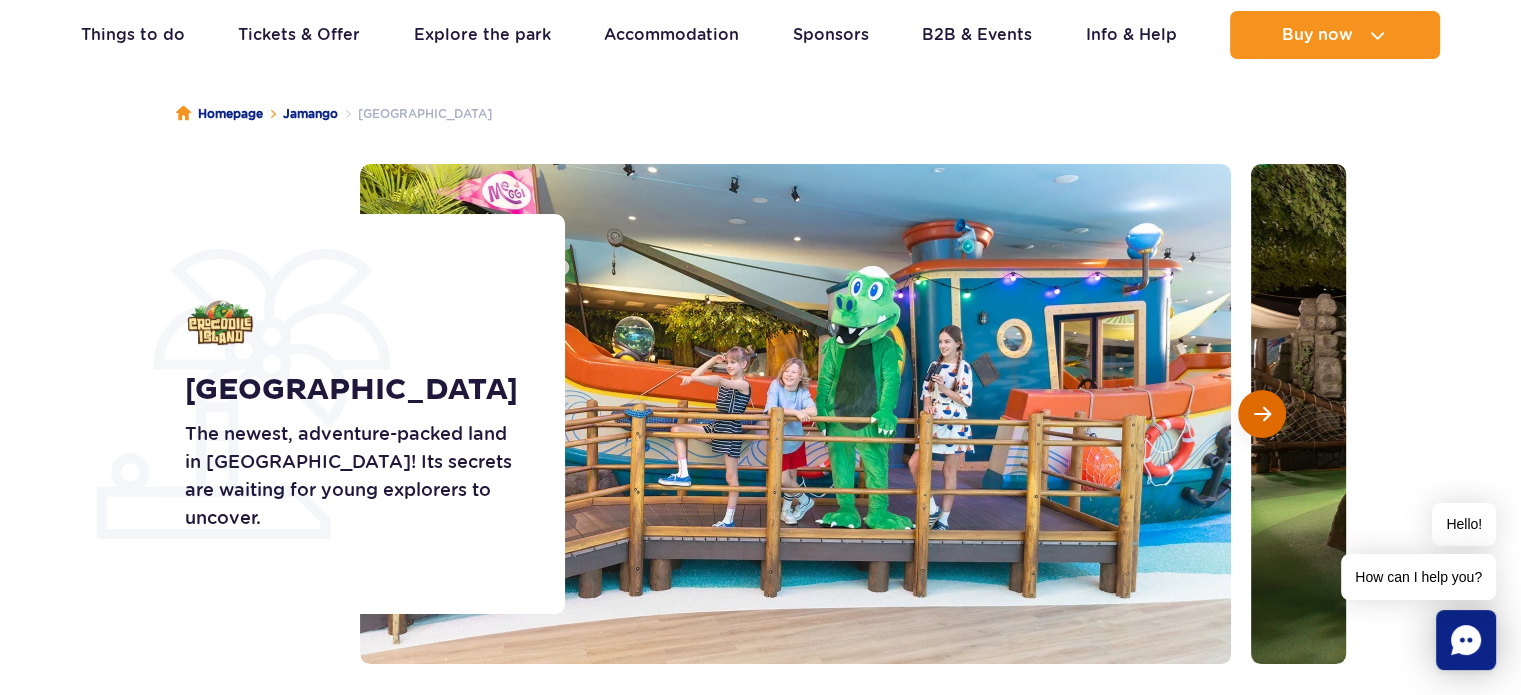 click at bounding box center (1262, 414) 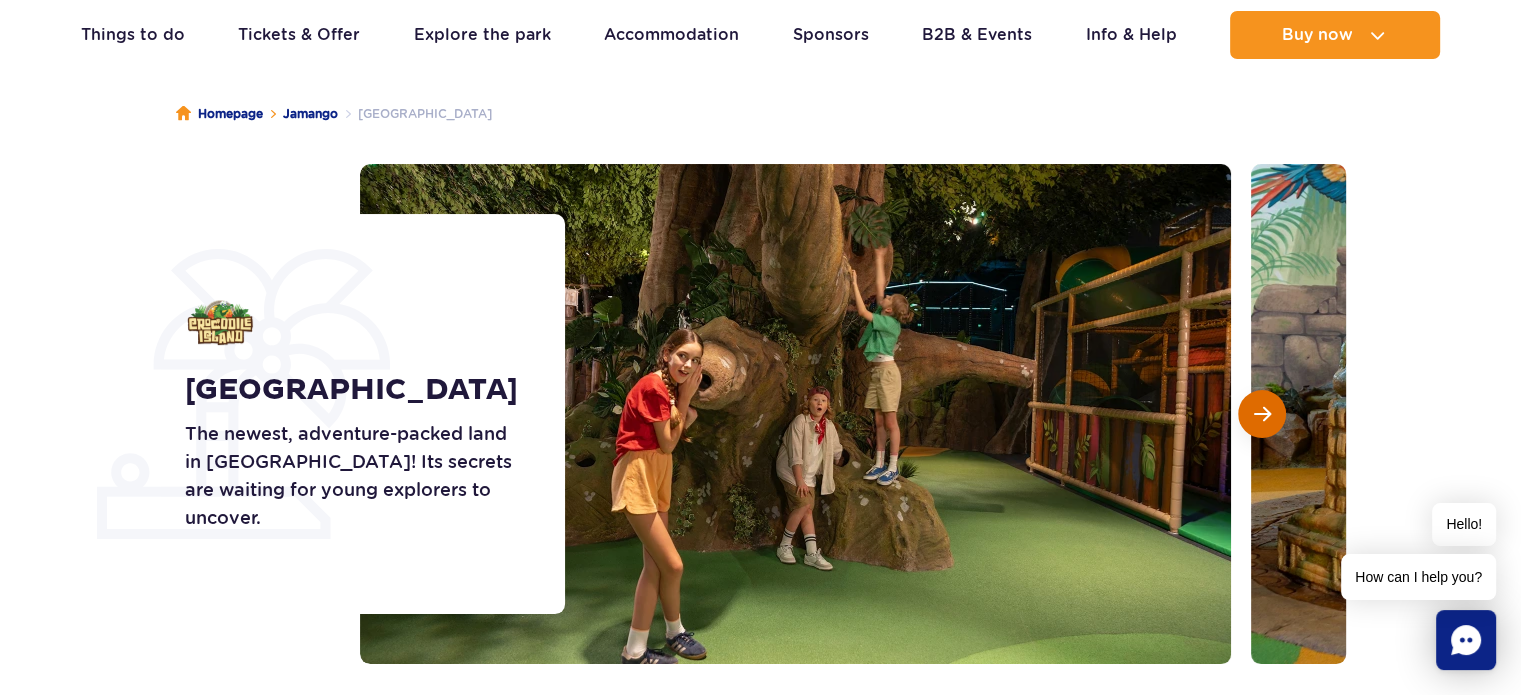 click at bounding box center [1262, 414] 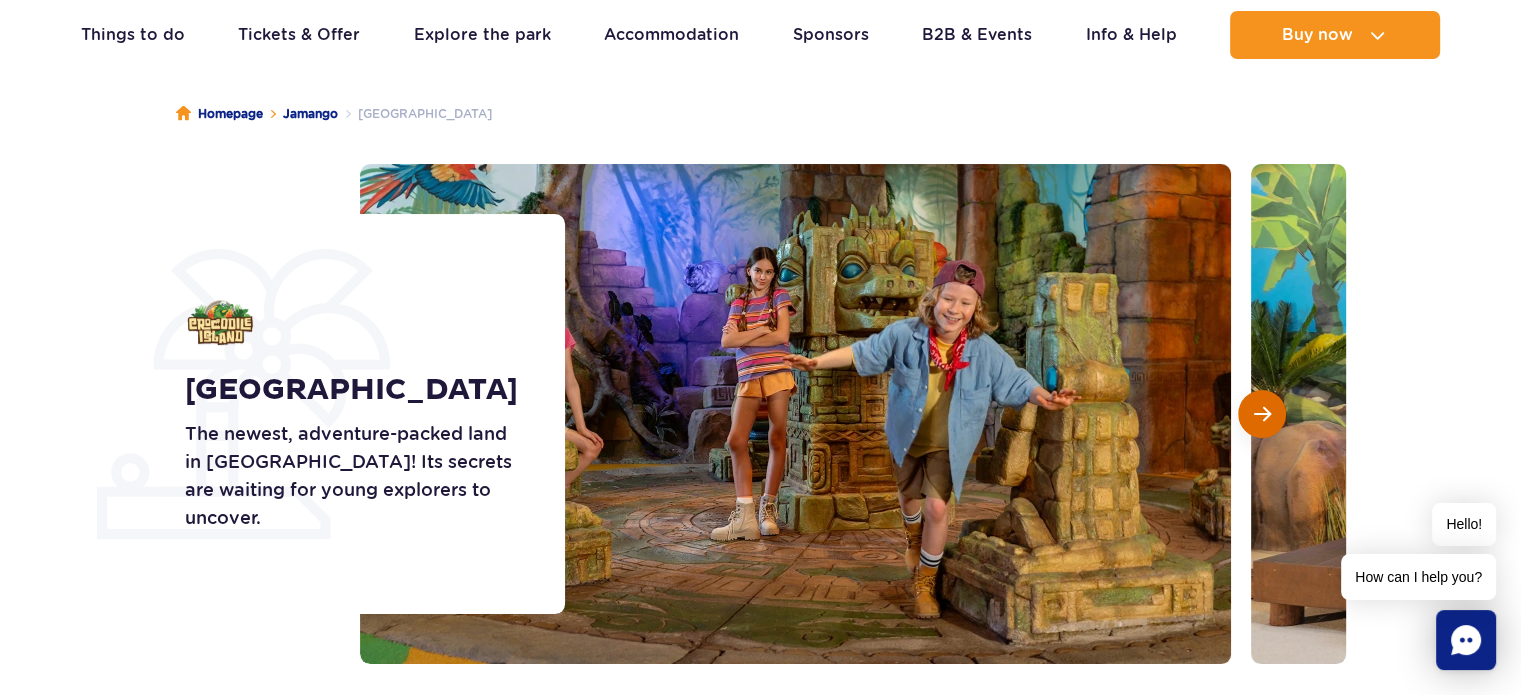 click at bounding box center [1262, 414] 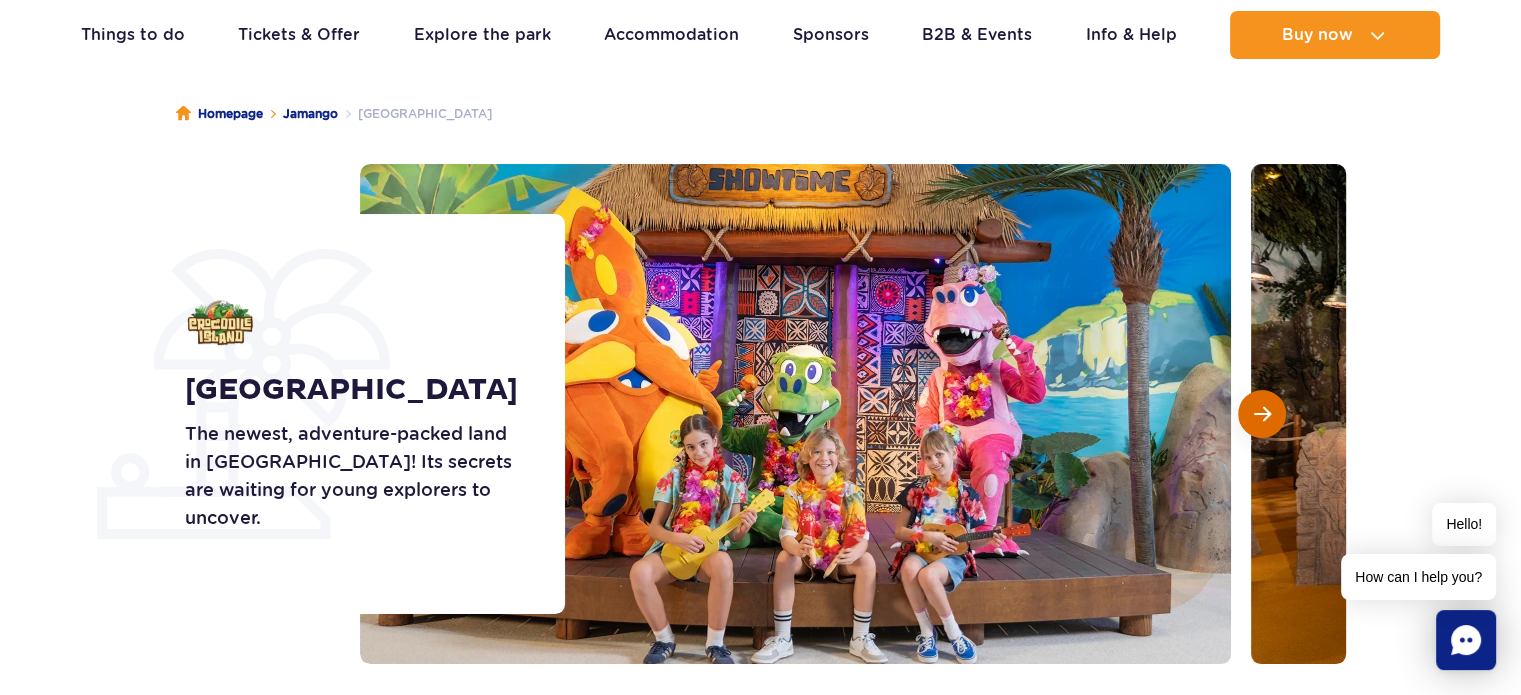 click at bounding box center [1262, 414] 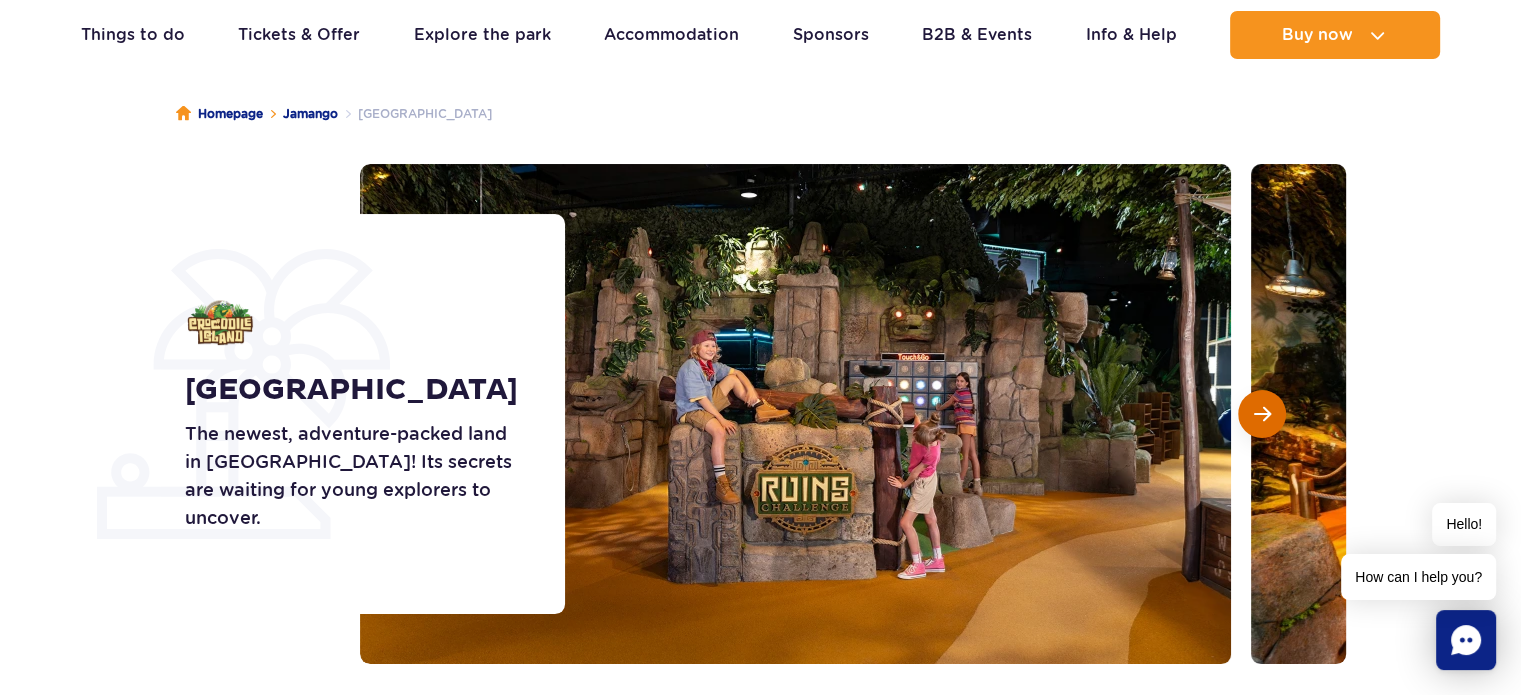 click at bounding box center [1262, 414] 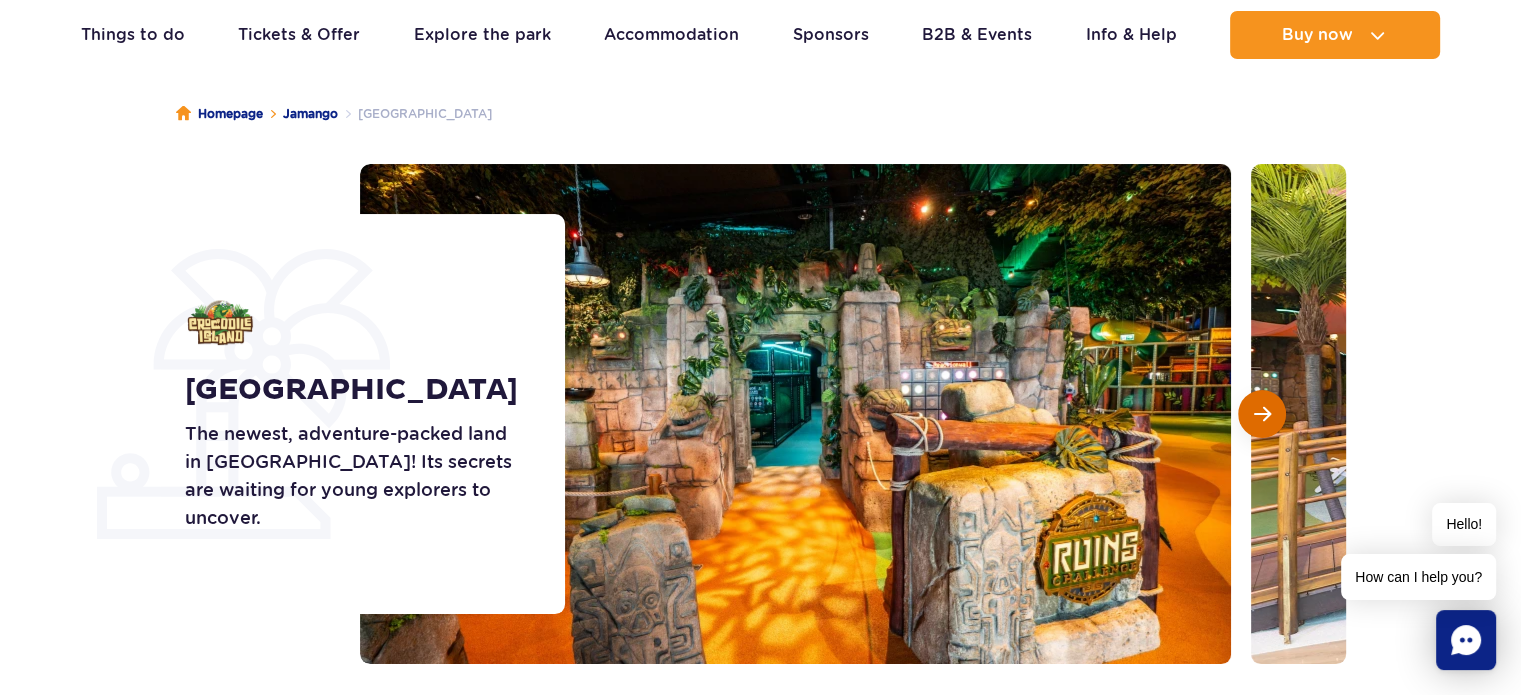click at bounding box center [1262, 414] 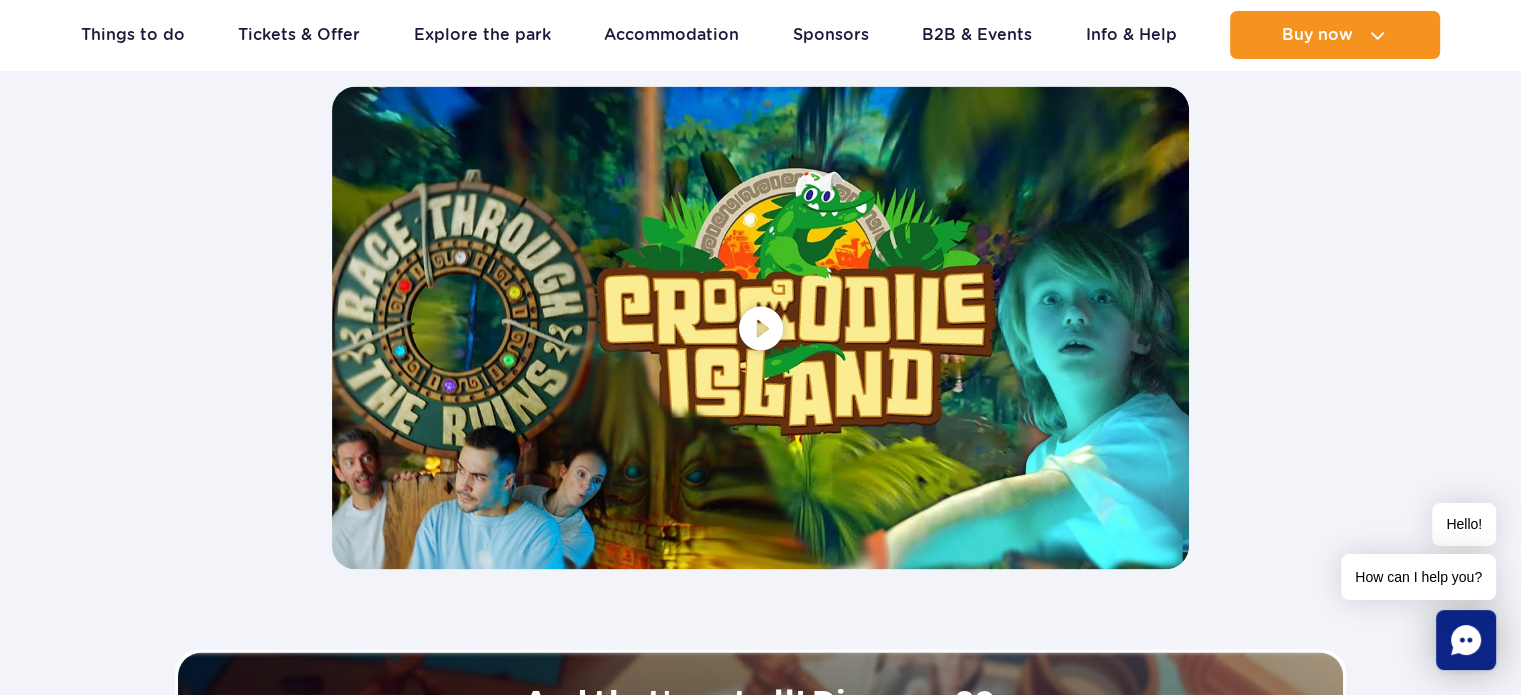 scroll, scrollTop: 3859, scrollLeft: 0, axis: vertical 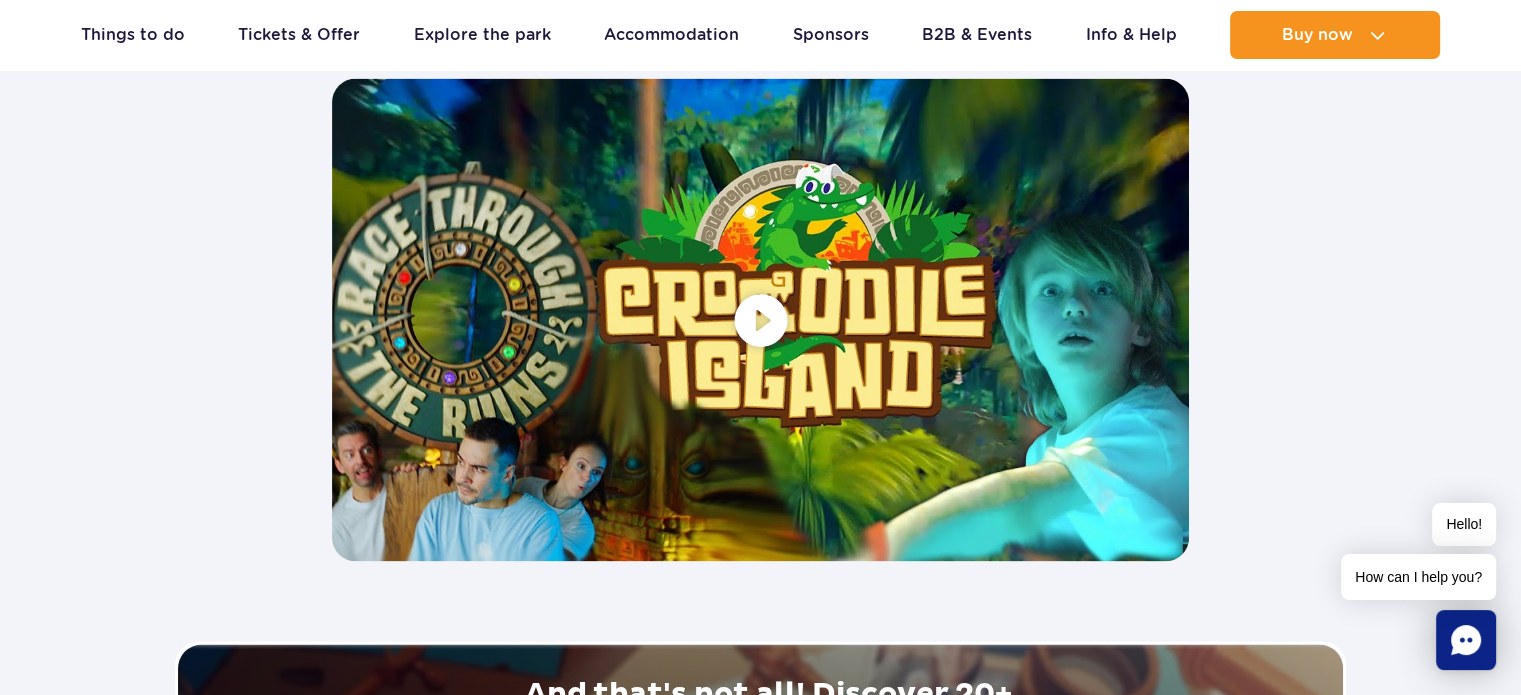 click at bounding box center [760, 320] 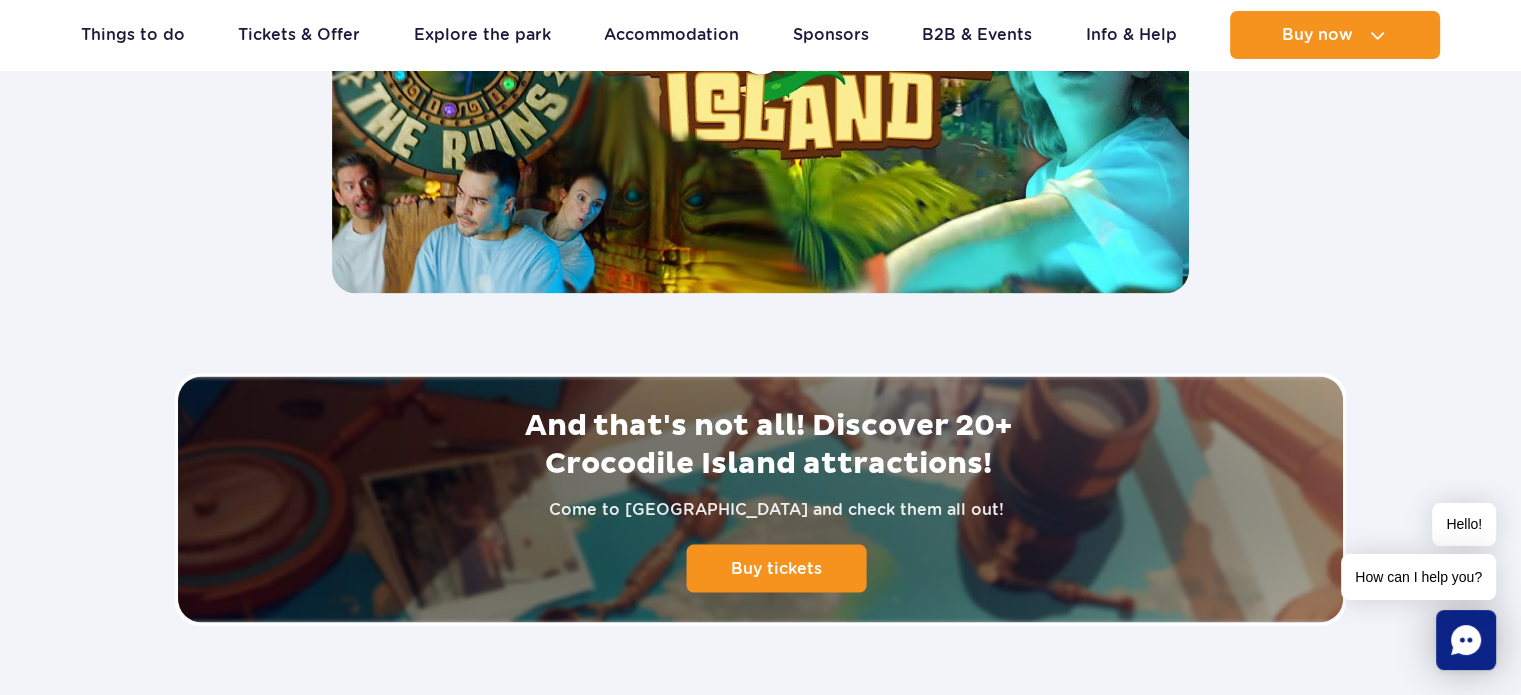 scroll, scrollTop: 4099, scrollLeft: 0, axis: vertical 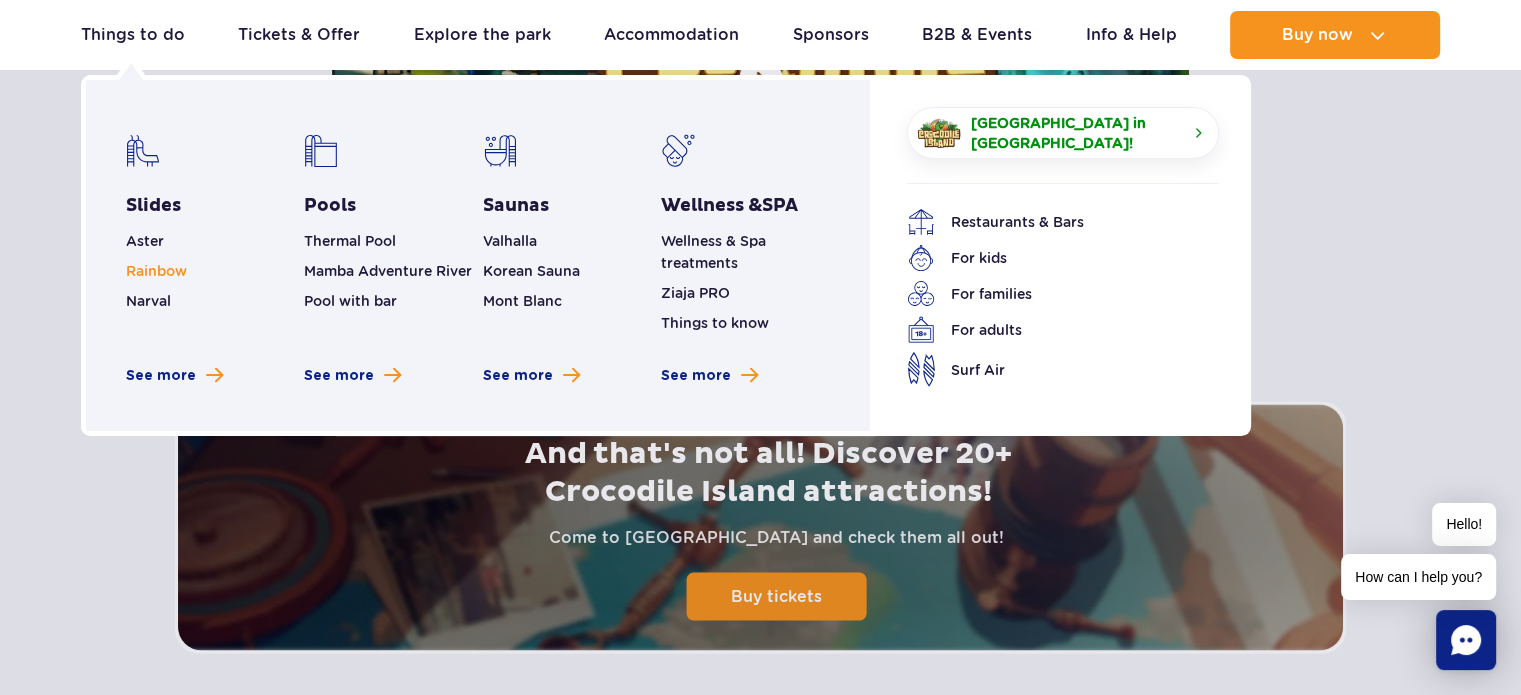 click on "Rainbow" at bounding box center [156, 271] 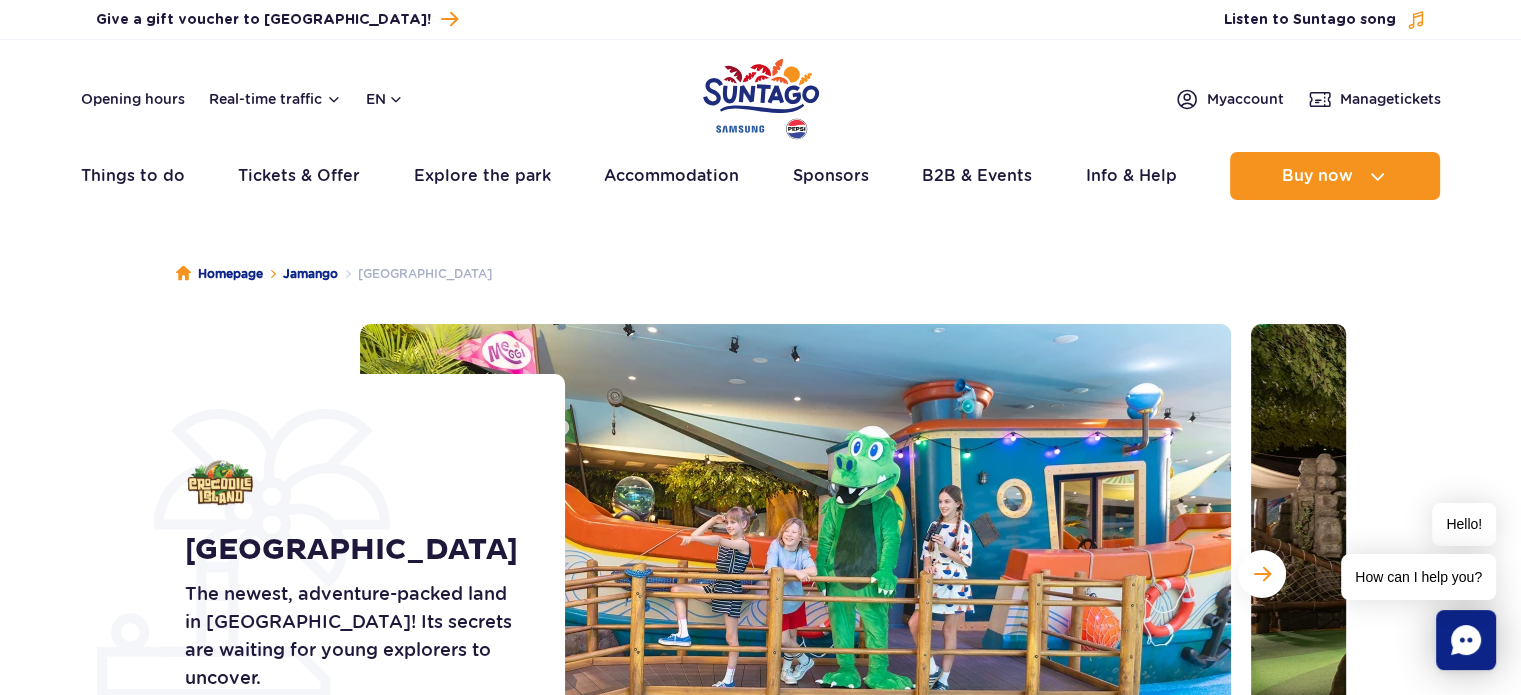 scroll, scrollTop: 0, scrollLeft: 0, axis: both 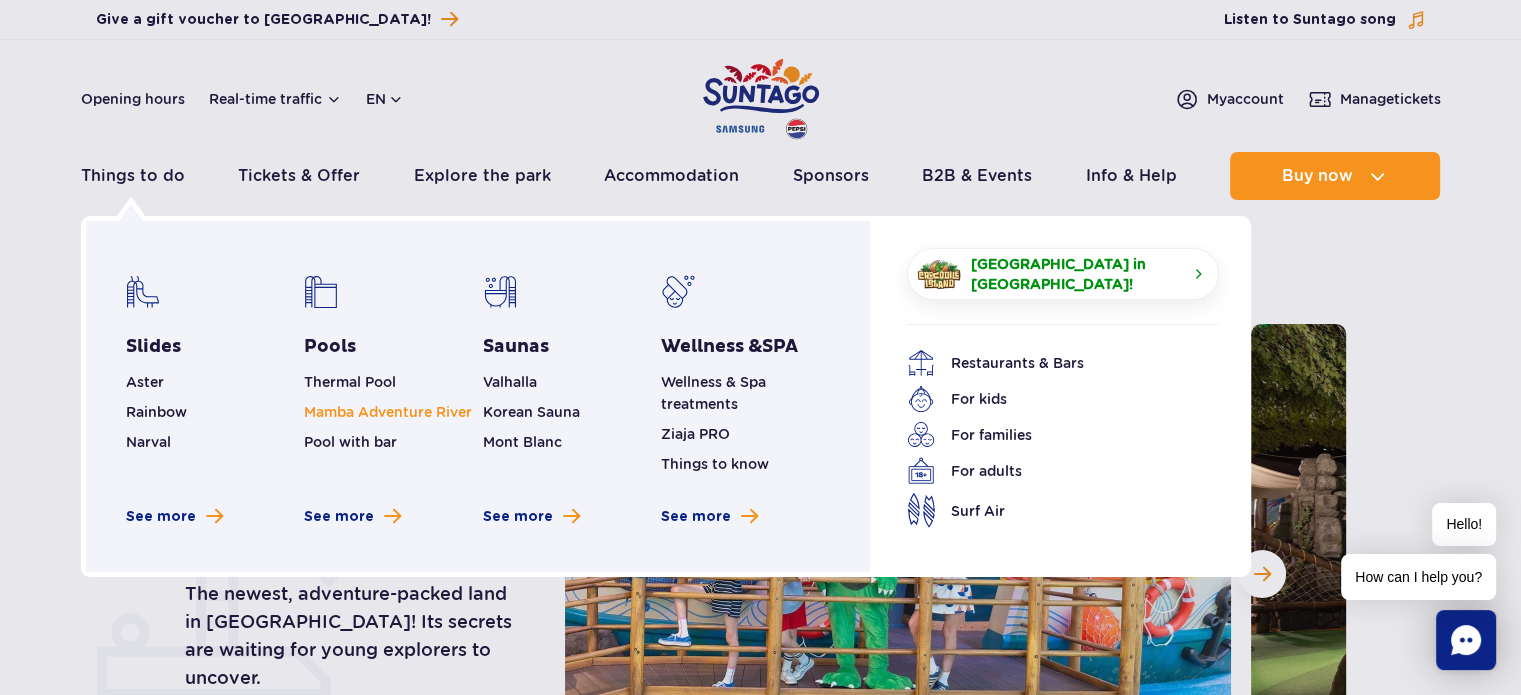 click on "Mamba Adventure River" at bounding box center [388, 412] 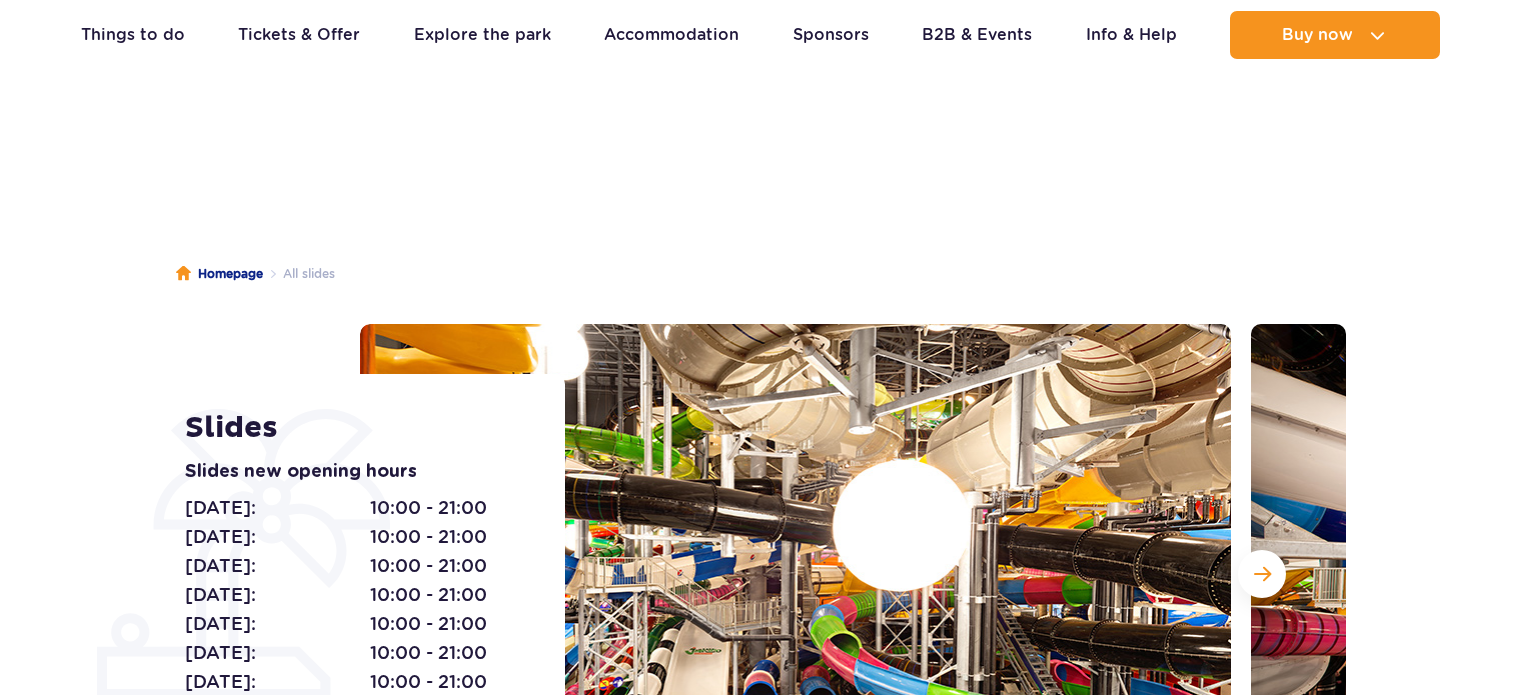 scroll, scrollTop: 1776, scrollLeft: 0, axis: vertical 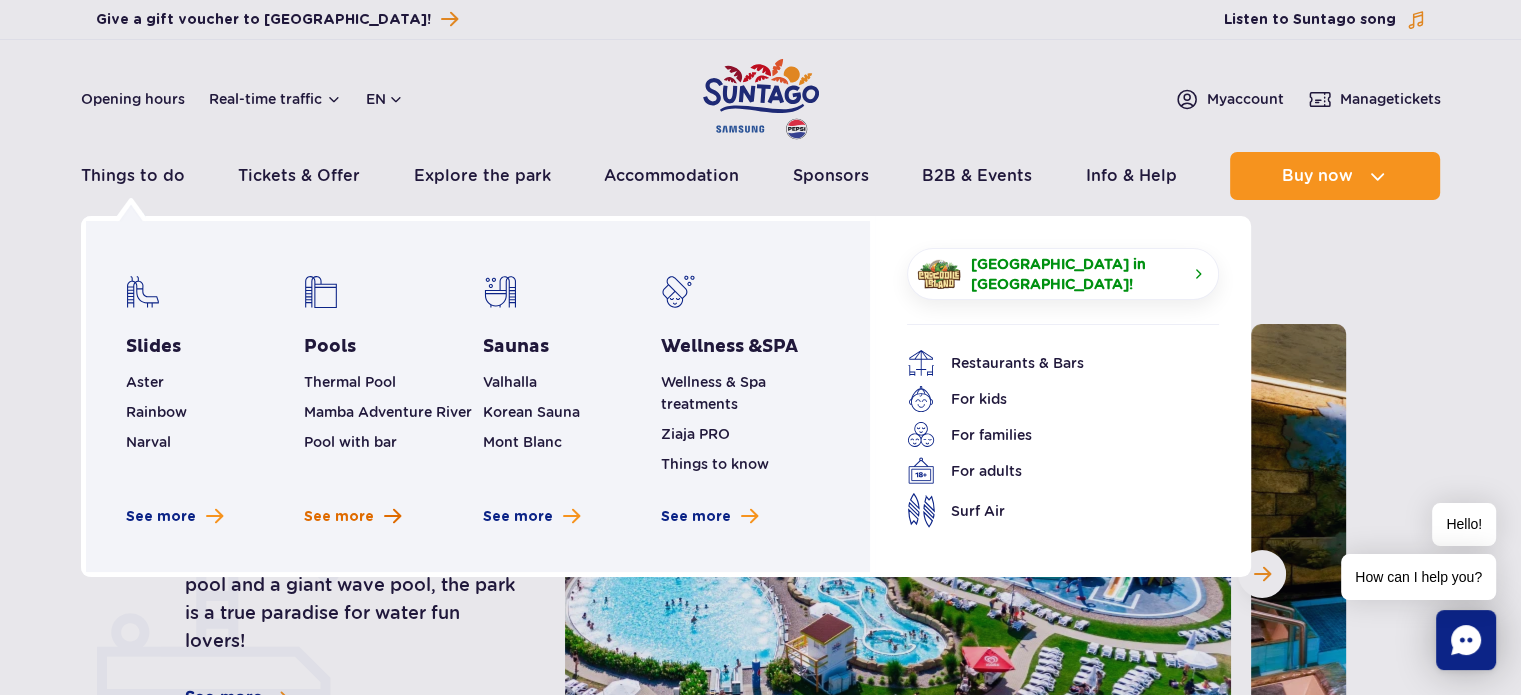click on "See more" at bounding box center (339, 517) 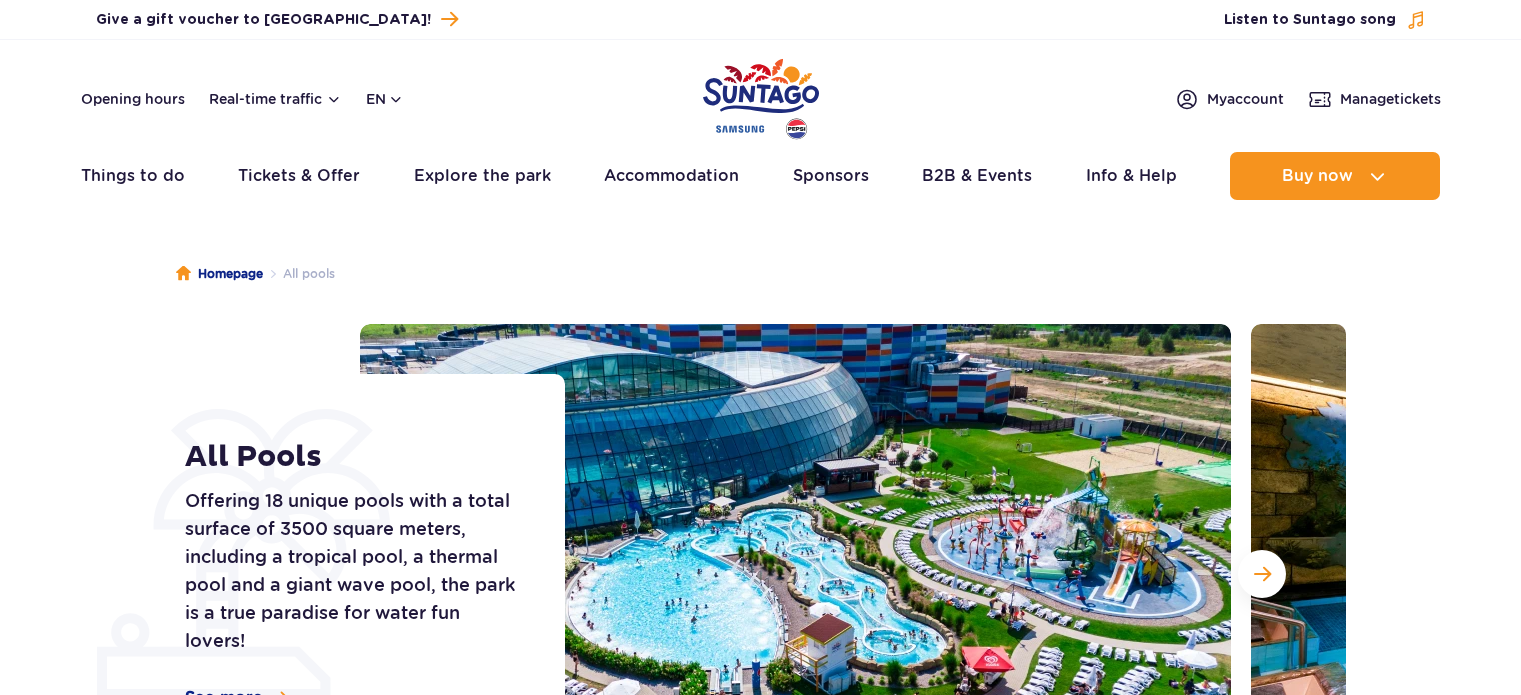 scroll, scrollTop: 0, scrollLeft: 0, axis: both 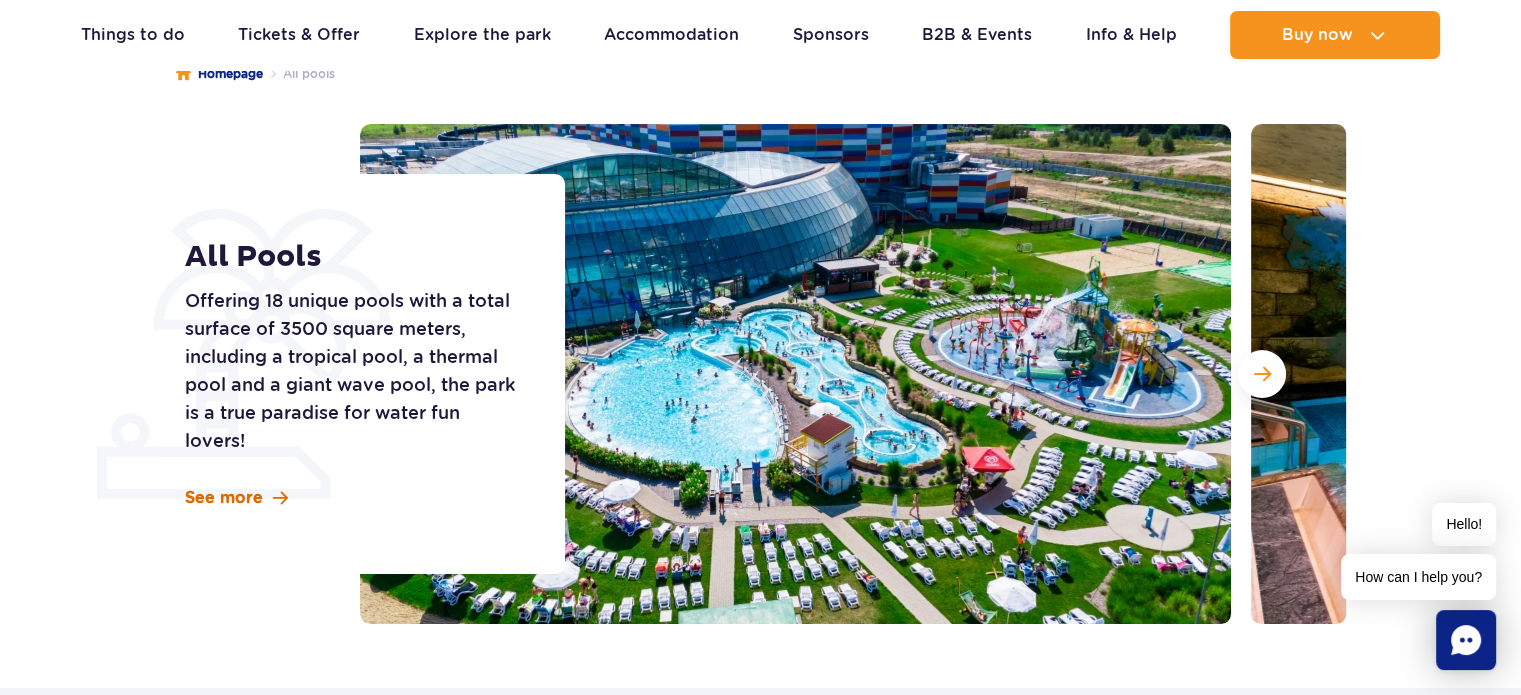 click on "See more" at bounding box center [224, 498] 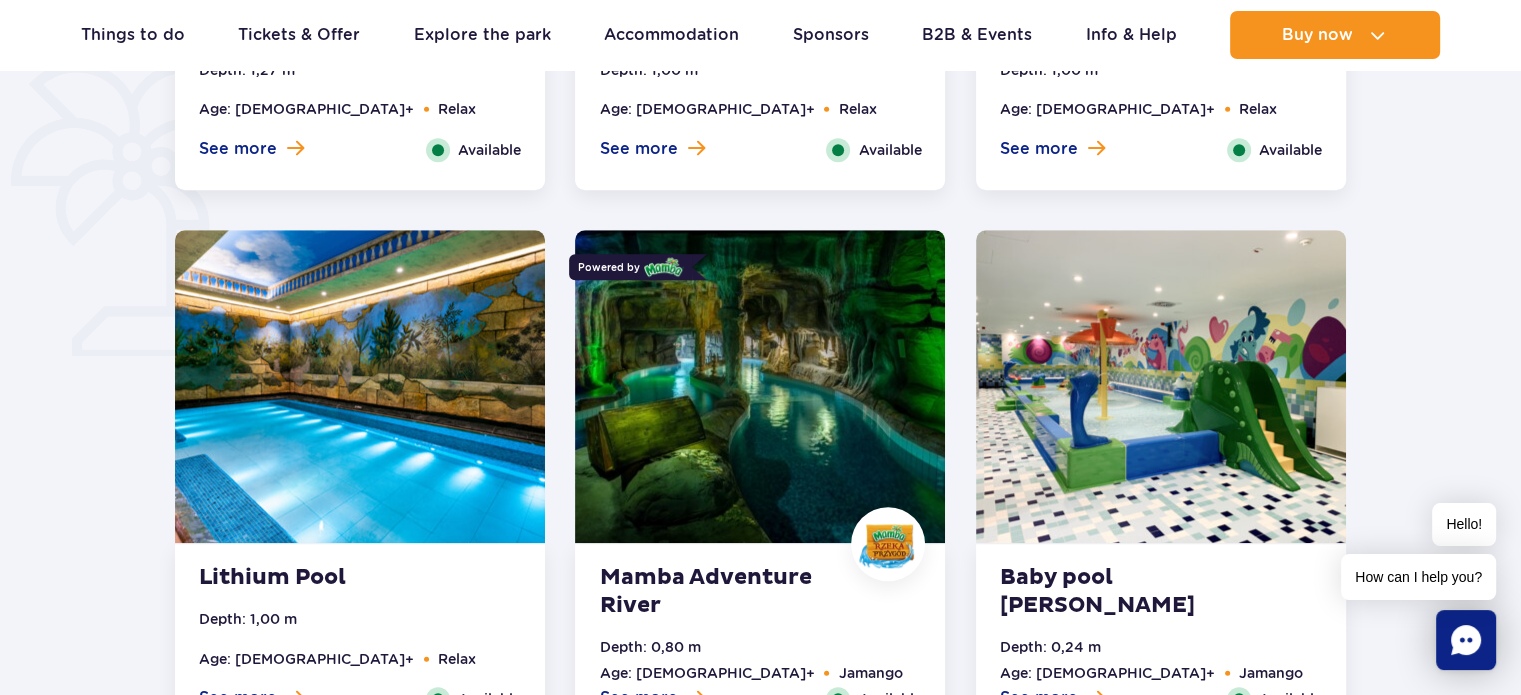scroll, scrollTop: 1488, scrollLeft: 0, axis: vertical 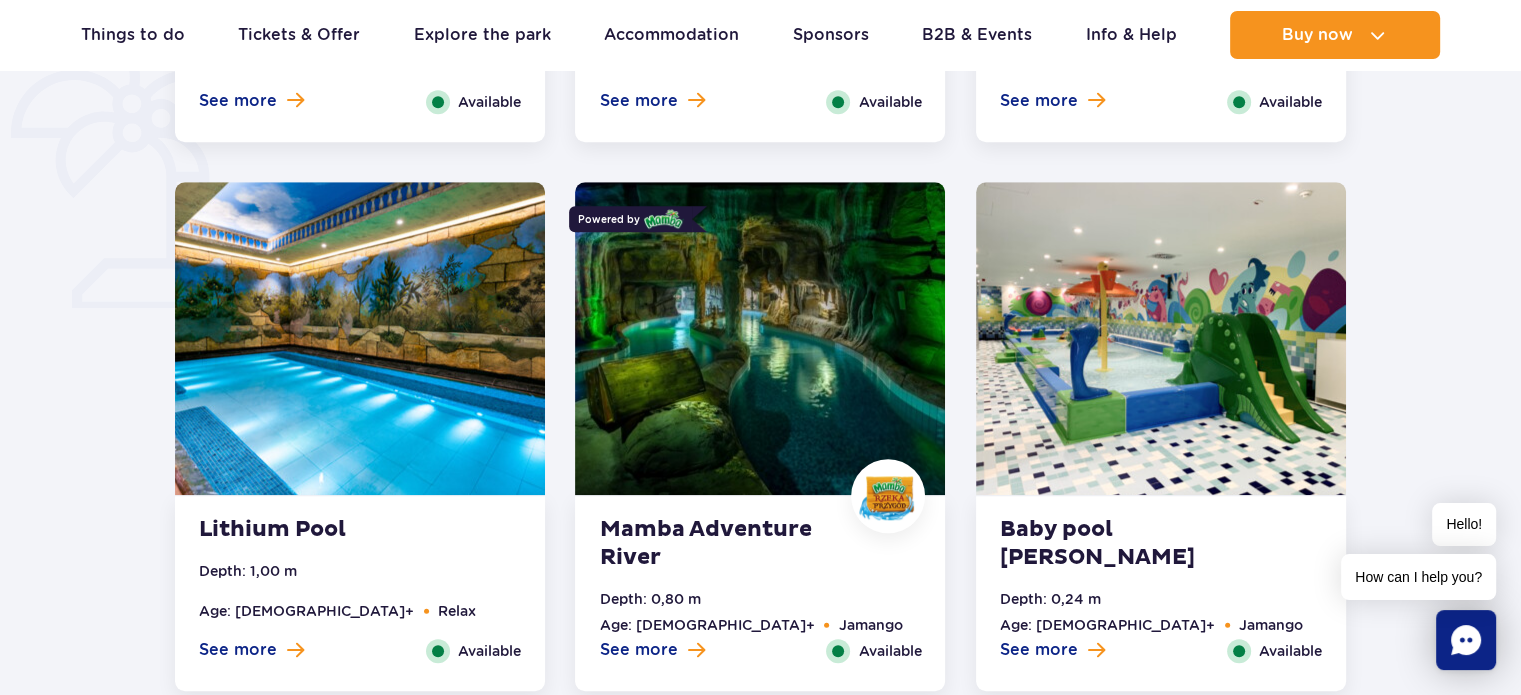 click at bounding box center [1161, 338] 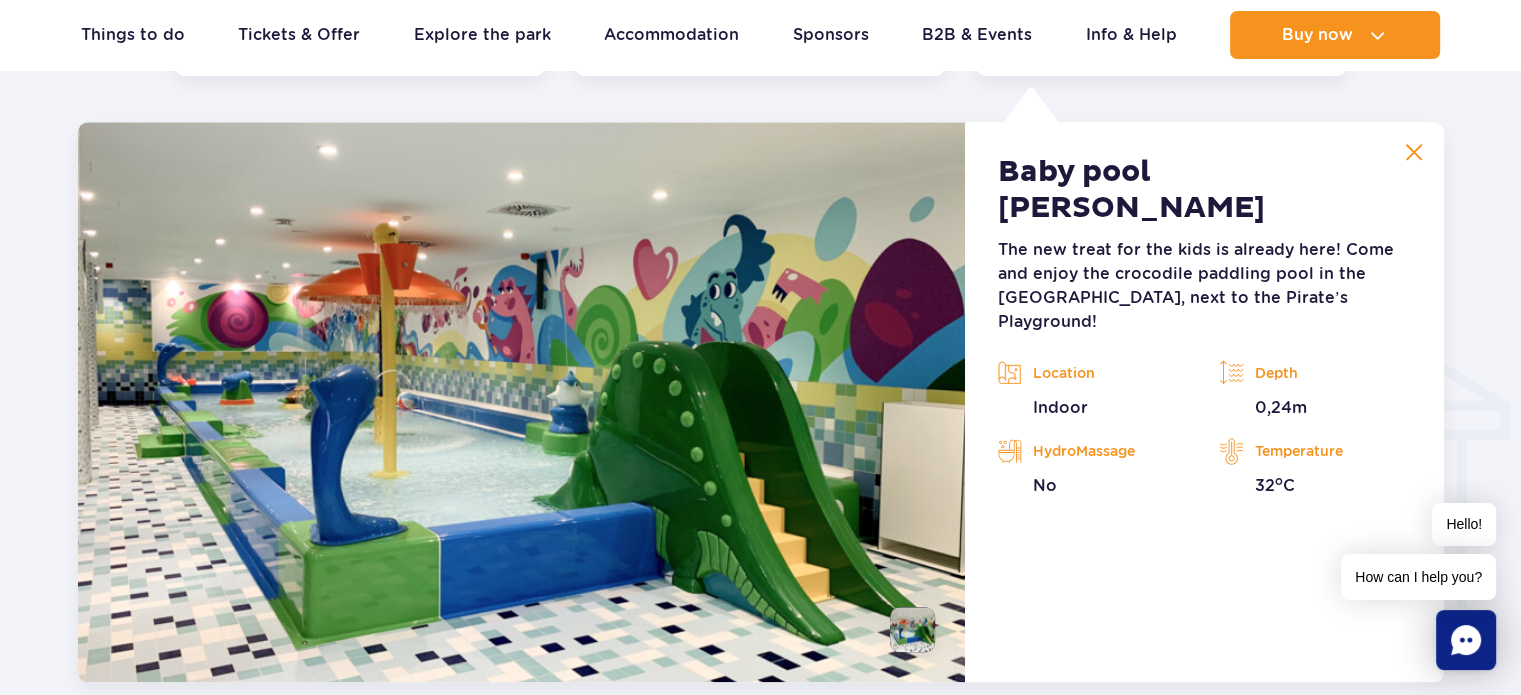 scroll, scrollTop: 2104, scrollLeft: 0, axis: vertical 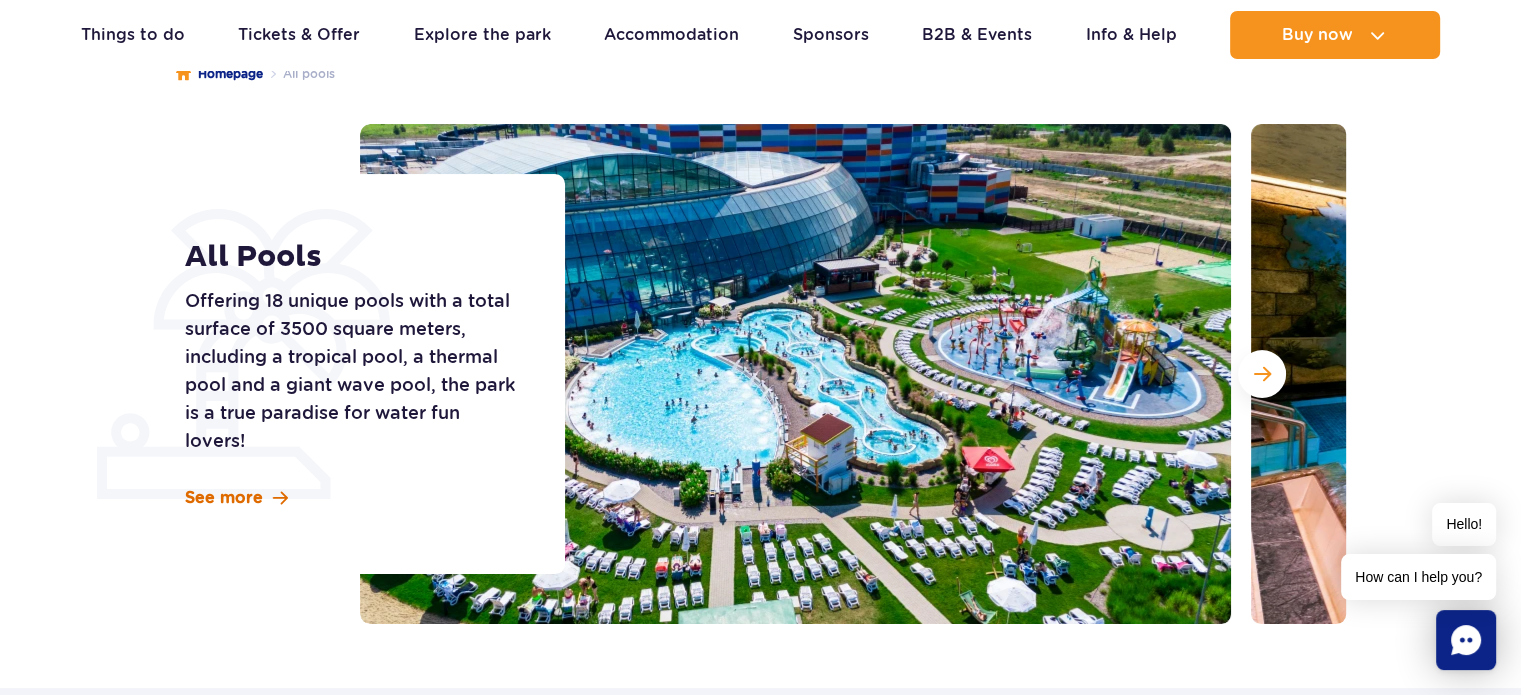 click on "See more" at bounding box center [224, 498] 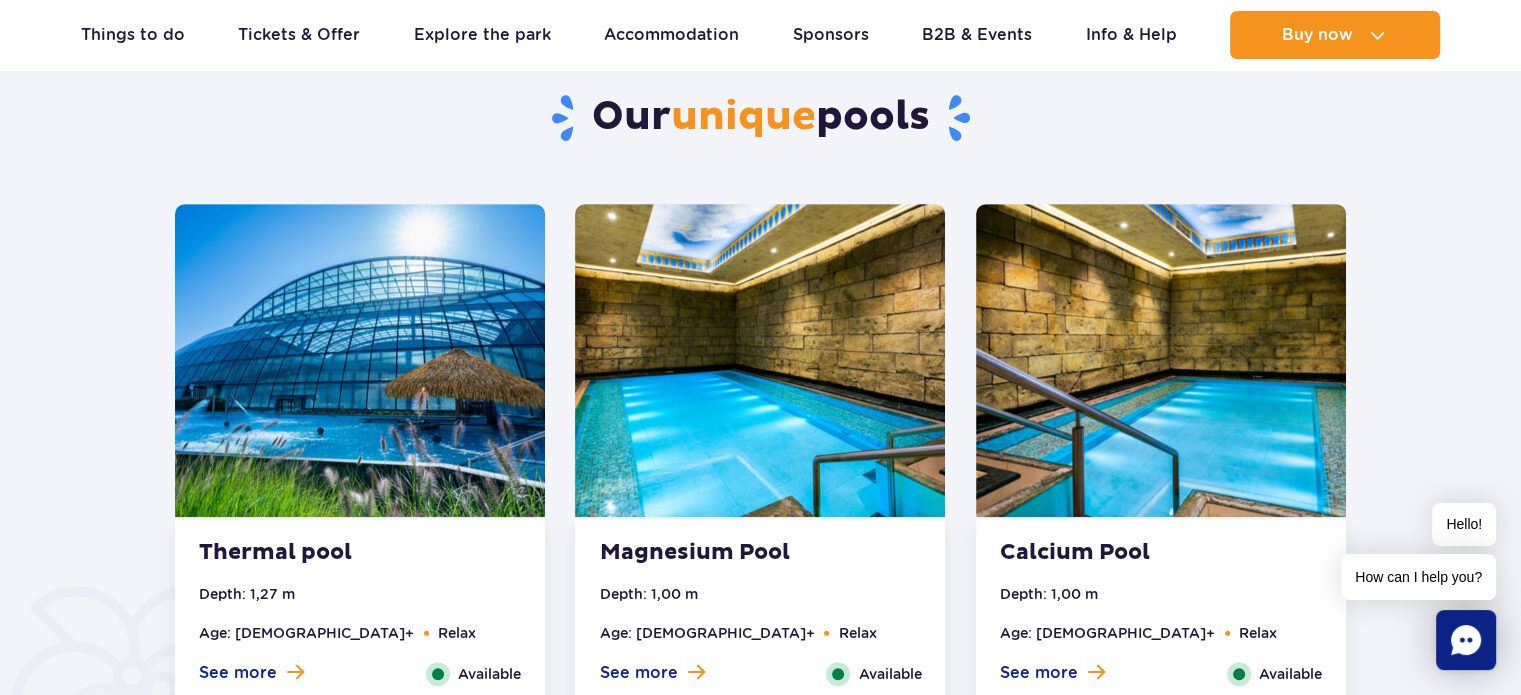 scroll, scrollTop: 928, scrollLeft: 0, axis: vertical 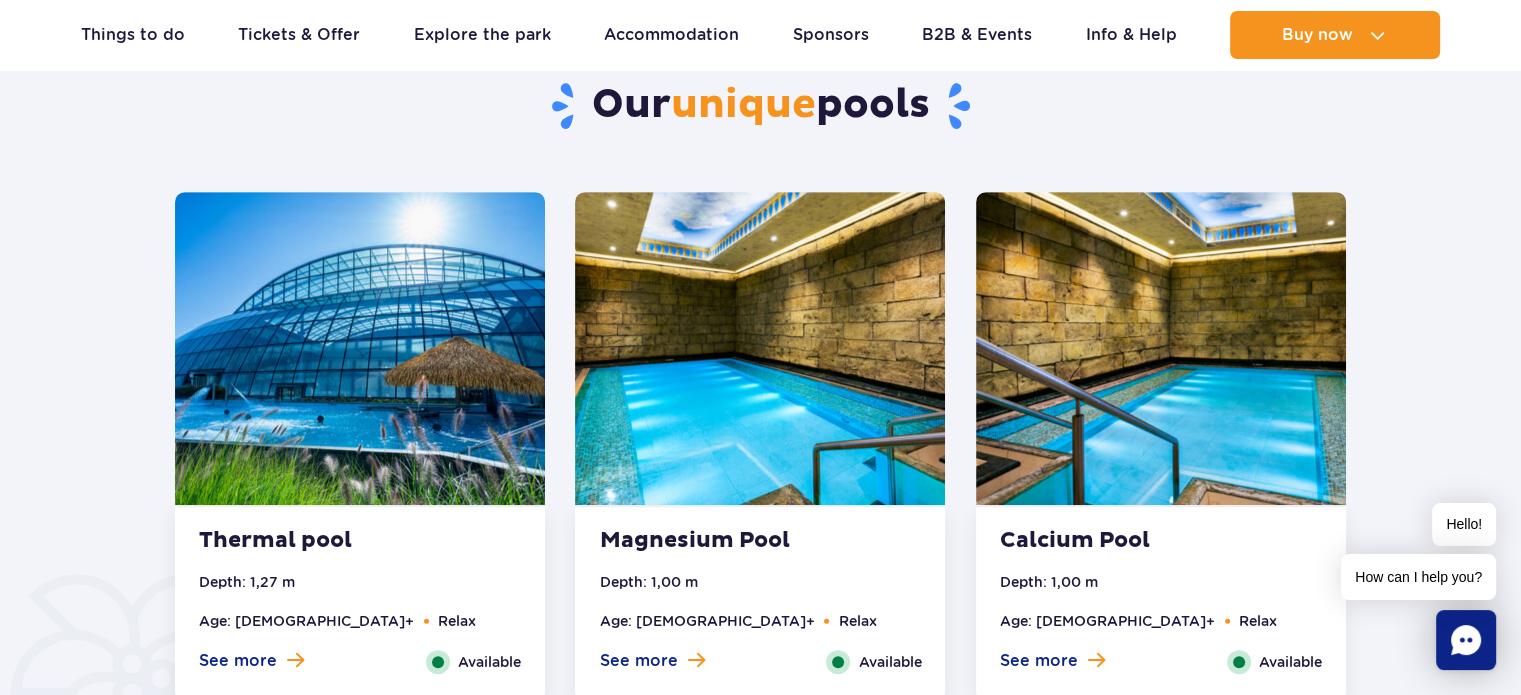 click at bounding box center (360, 348) 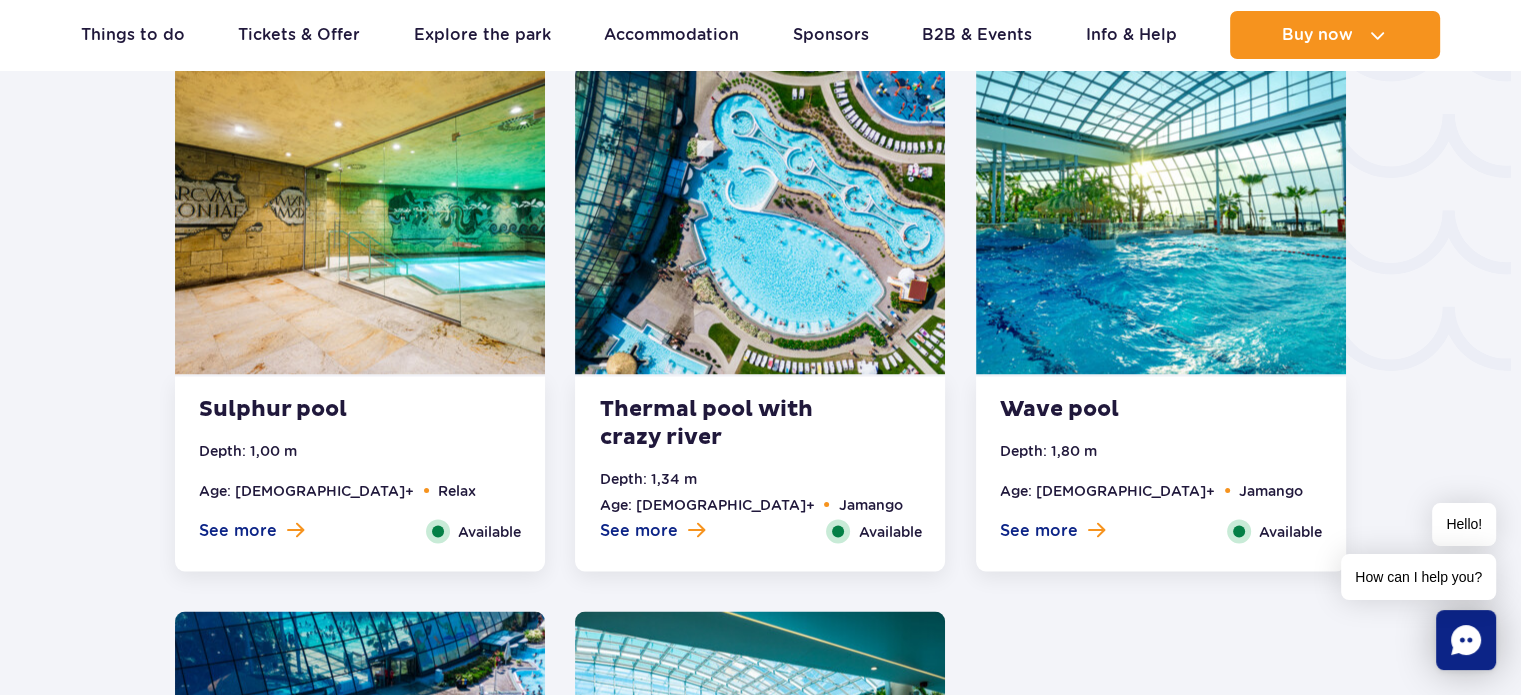 scroll, scrollTop: 3315, scrollLeft: 0, axis: vertical 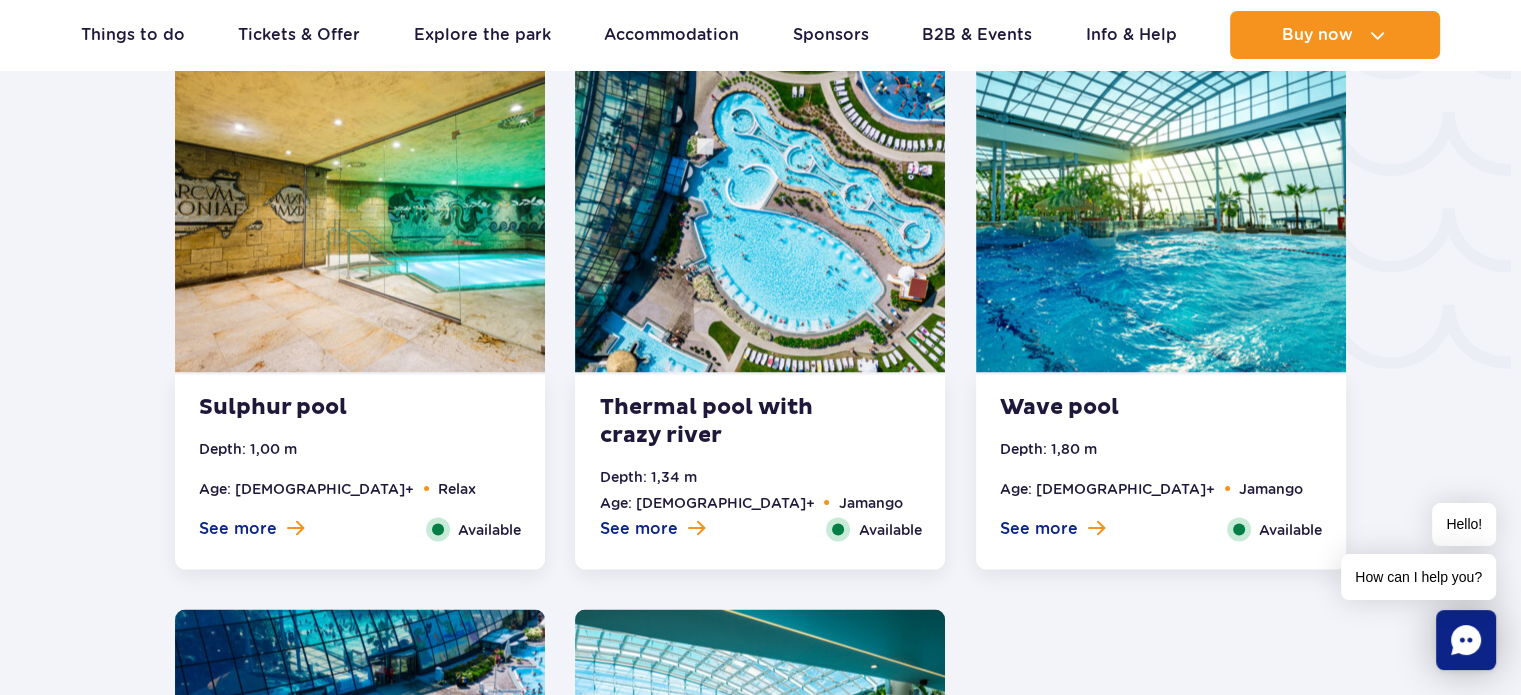 click at bounding box center [760, 215] 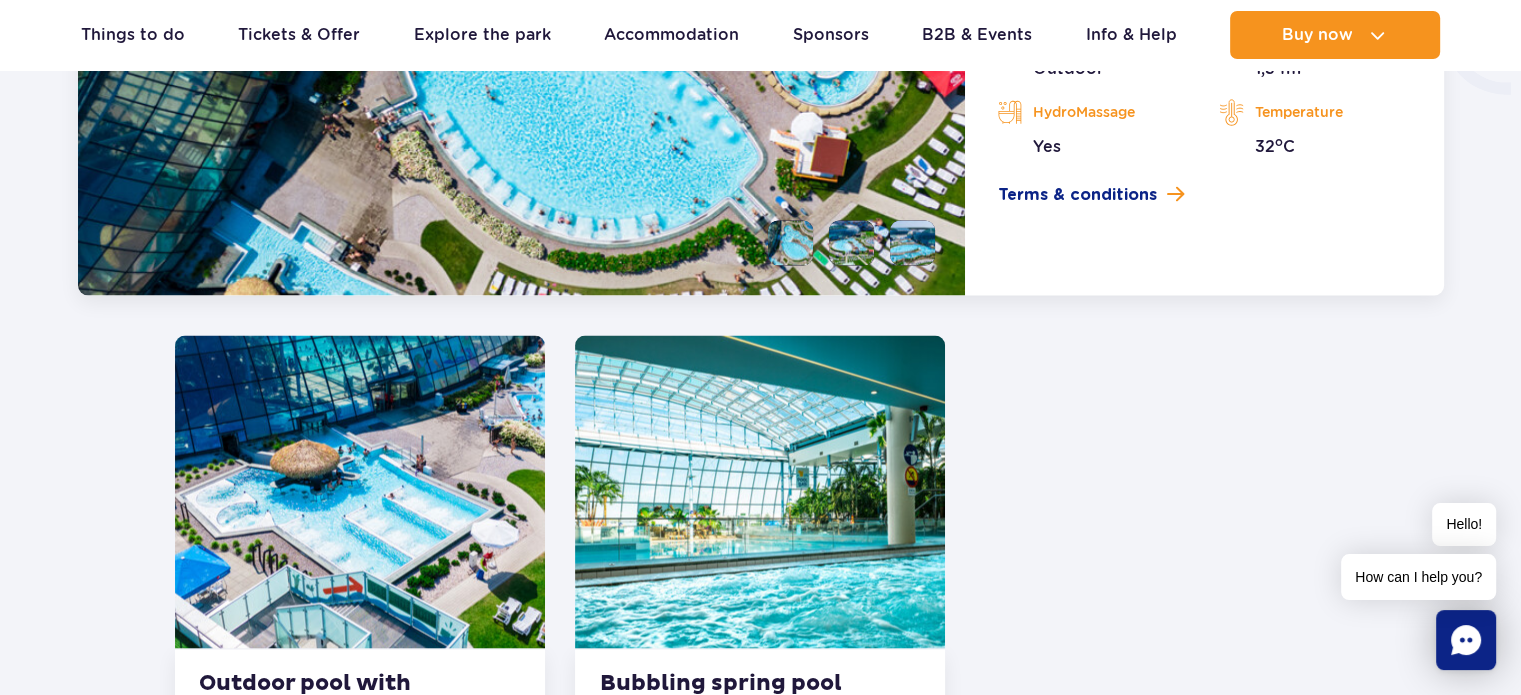 scroll, scrollTop: 3683, scrollLeft: 0, axis: vertical 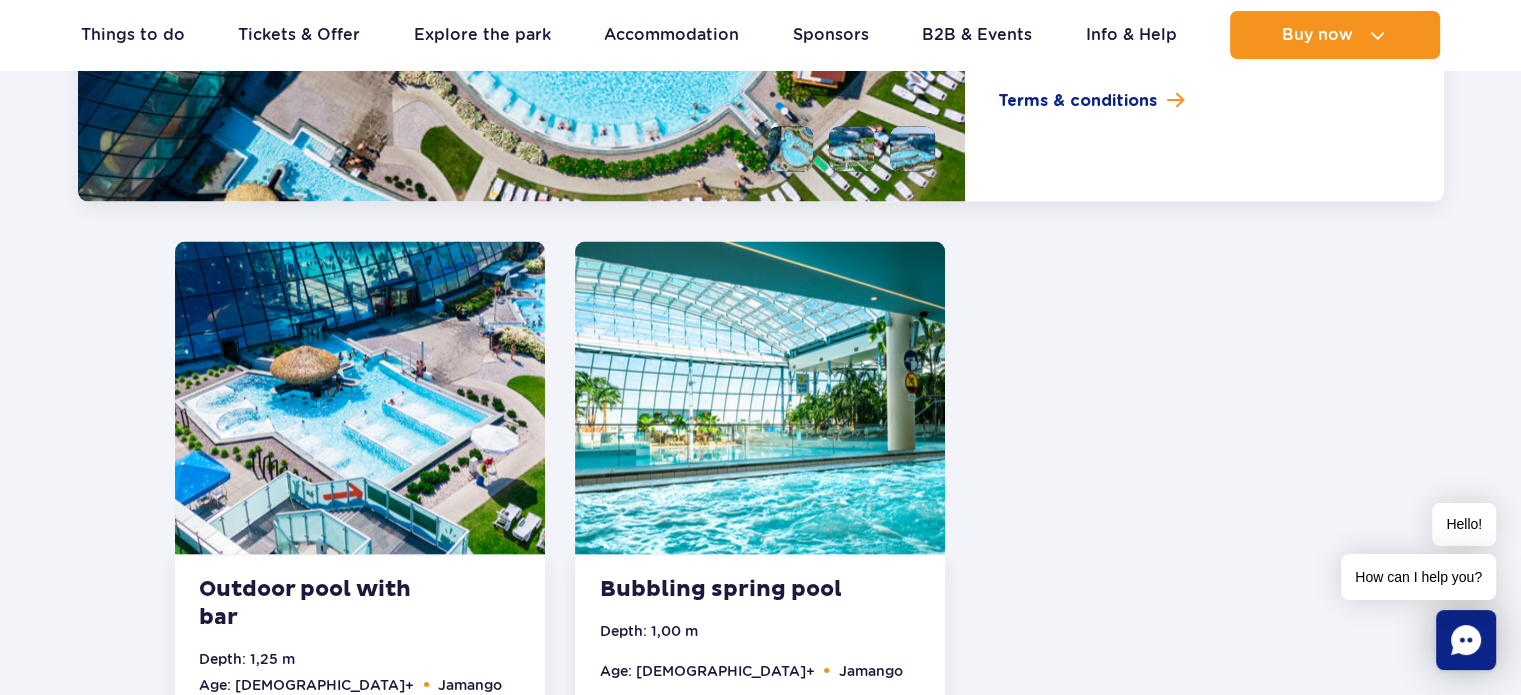 click at bounding box center (760, 397) 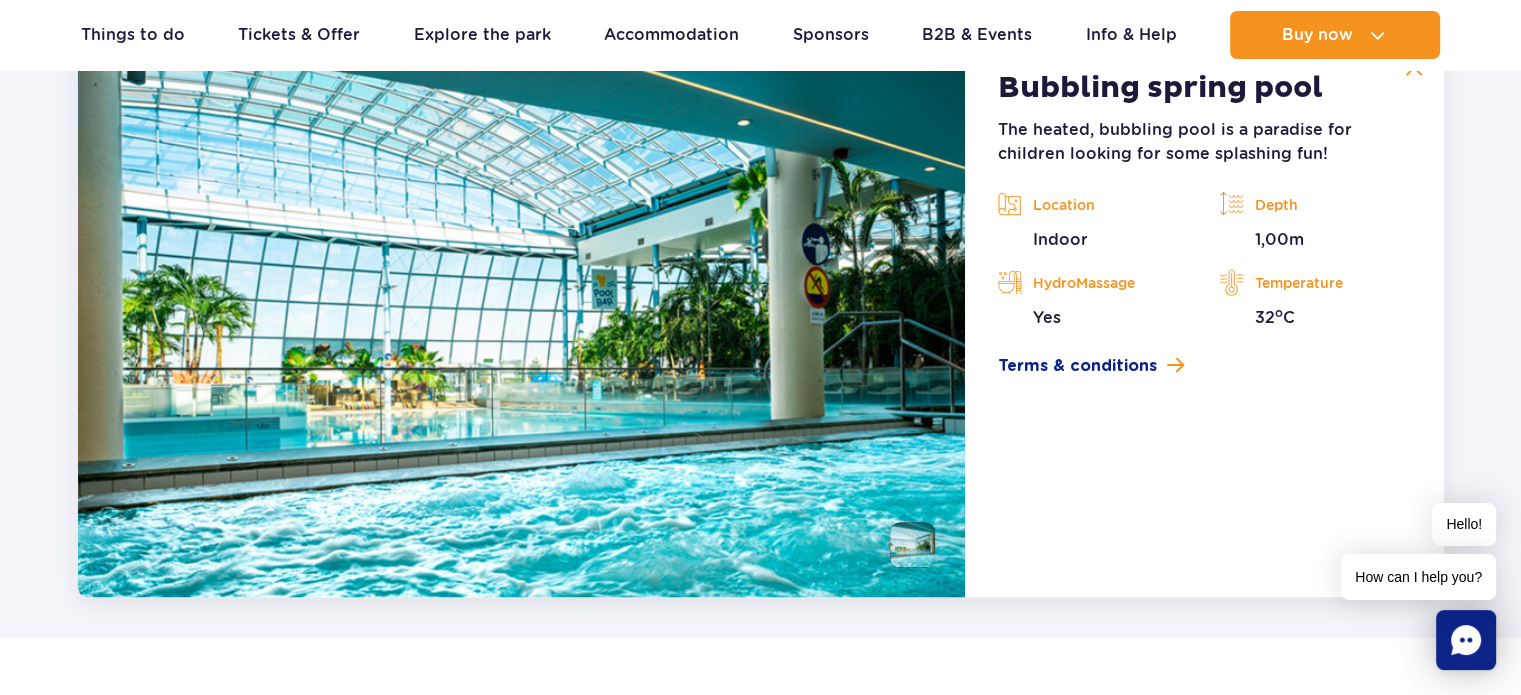 scroll, scrollTop: 3872, scrollLeft: 0, axis: vertical 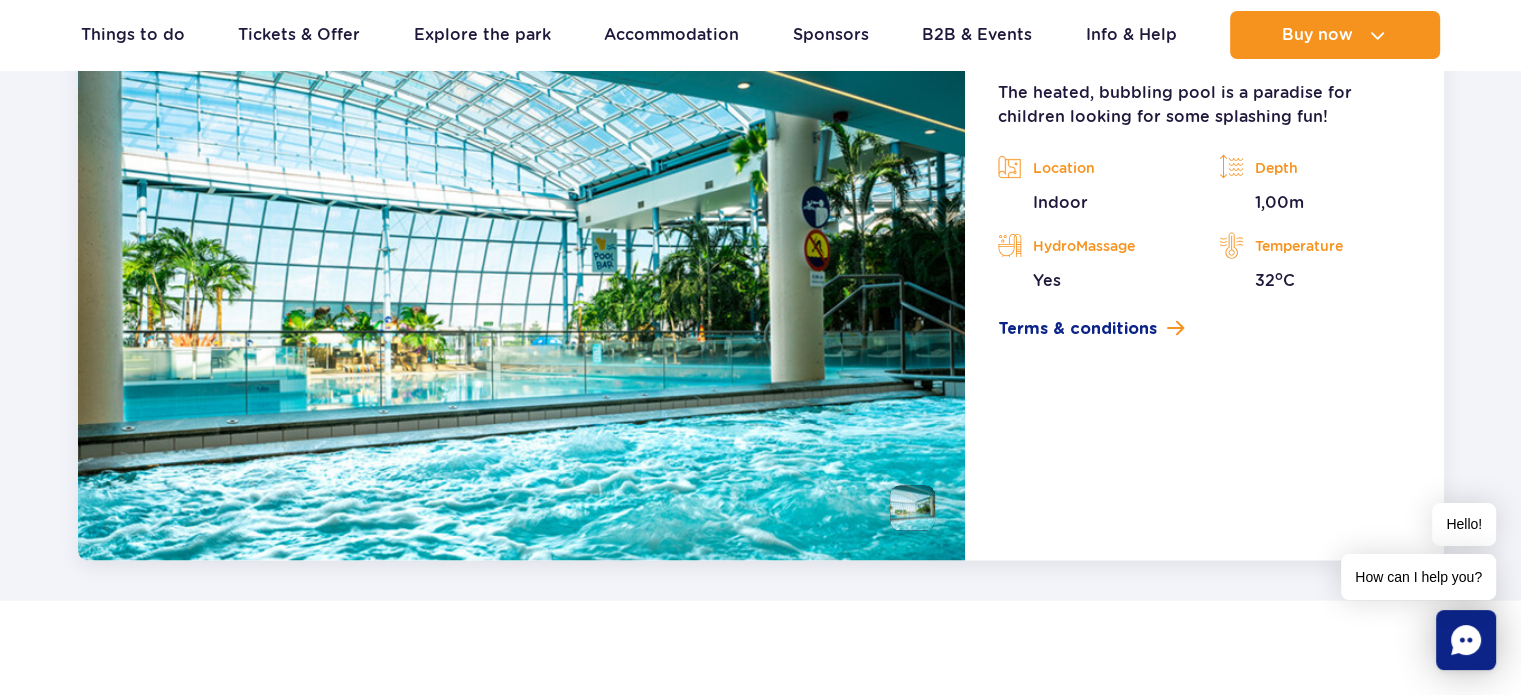 click at bounding box center (912, 508) 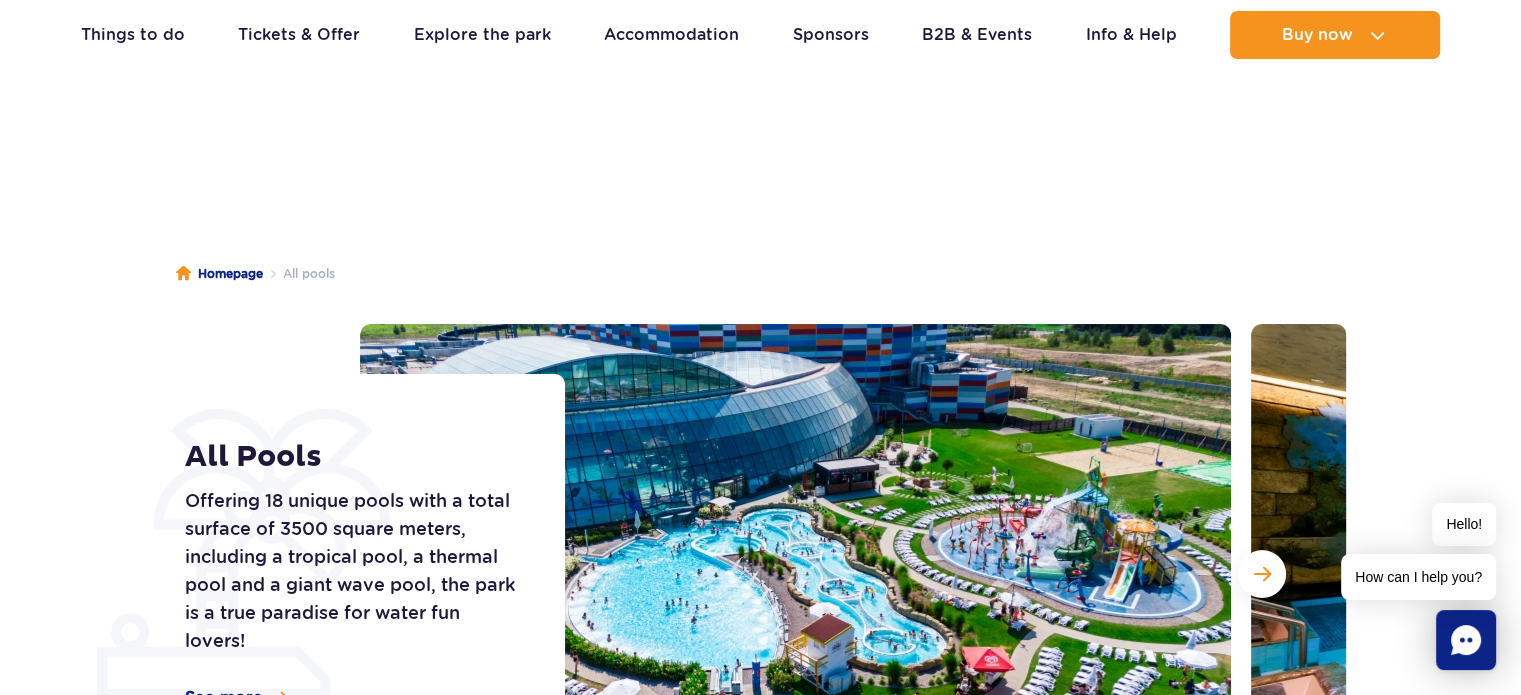 scroll, scrollTop: 0, scrollLeft: 0, axis: both 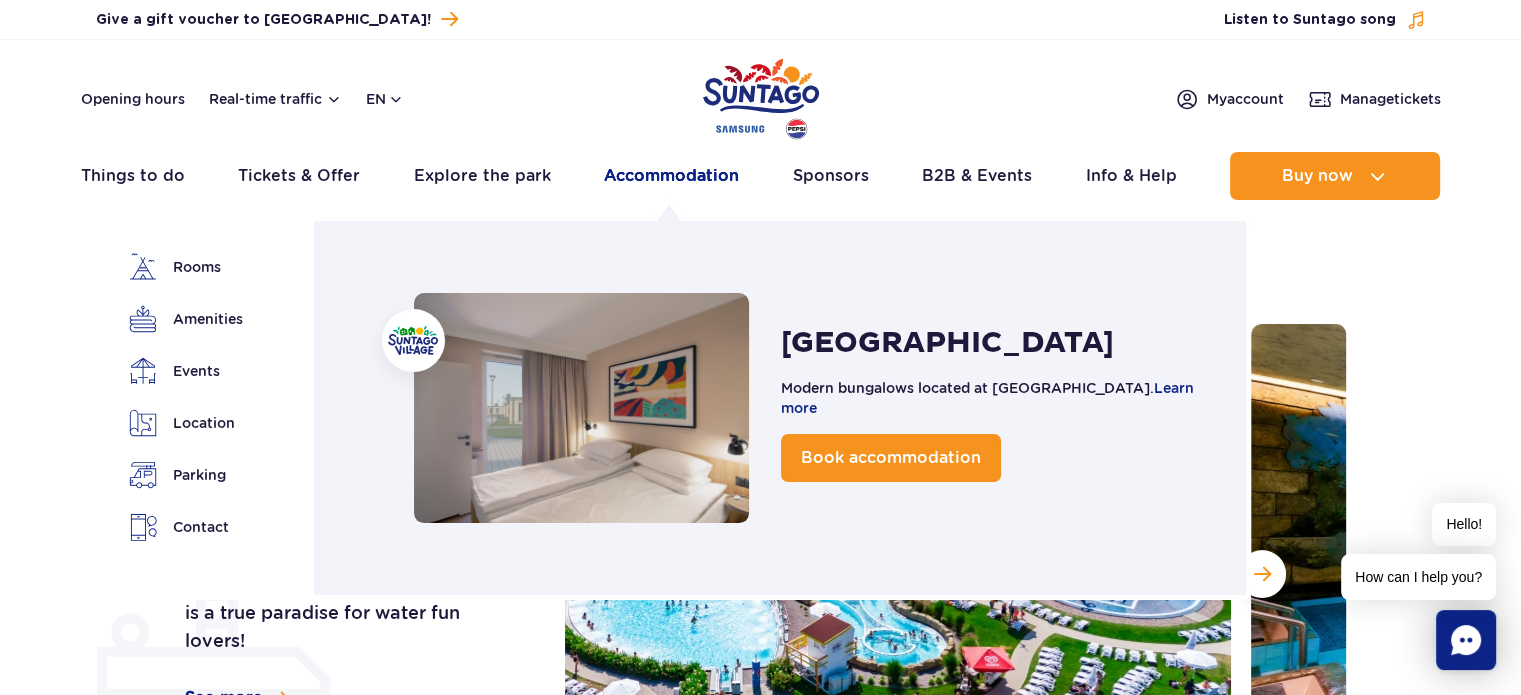 click on "Accommodation" at bounding box center (671, 176) 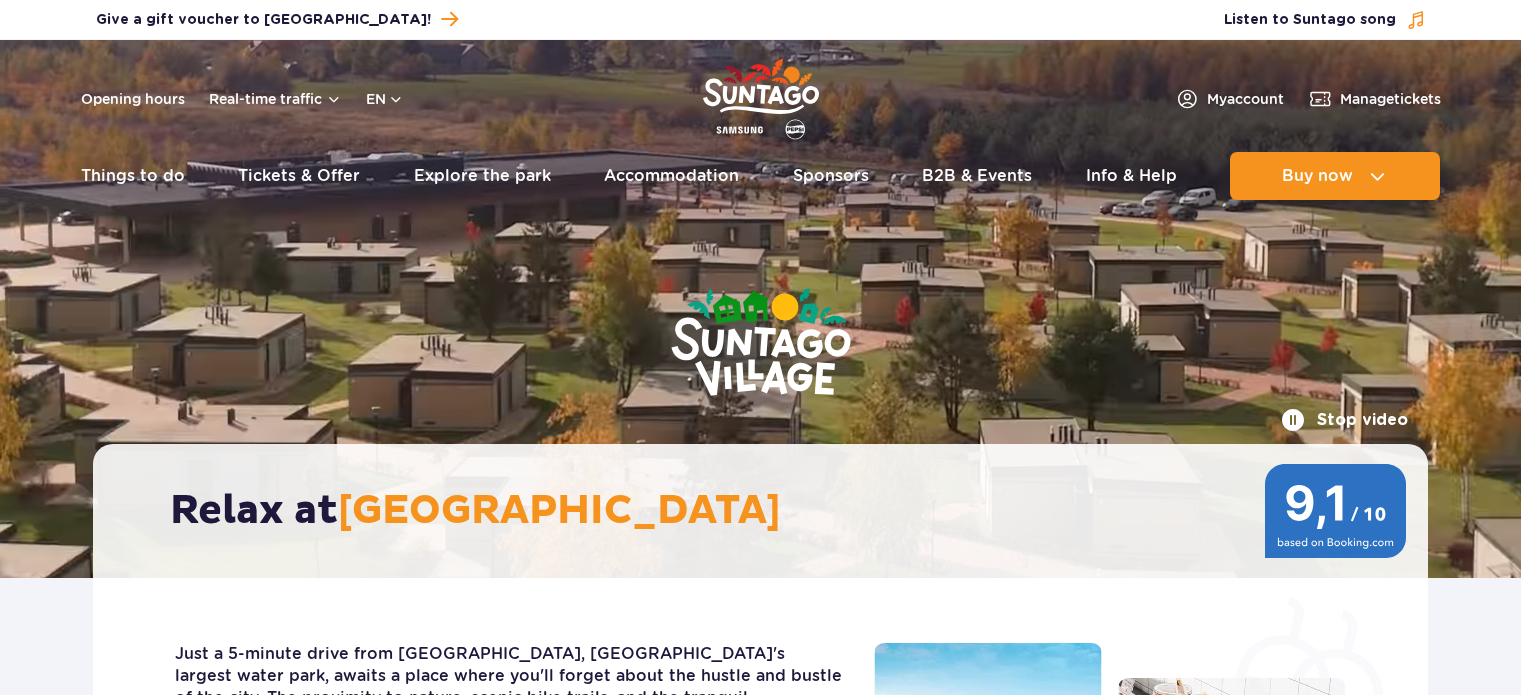 scroll, scrollTop: 0, scrollLeft: 0, axis: both 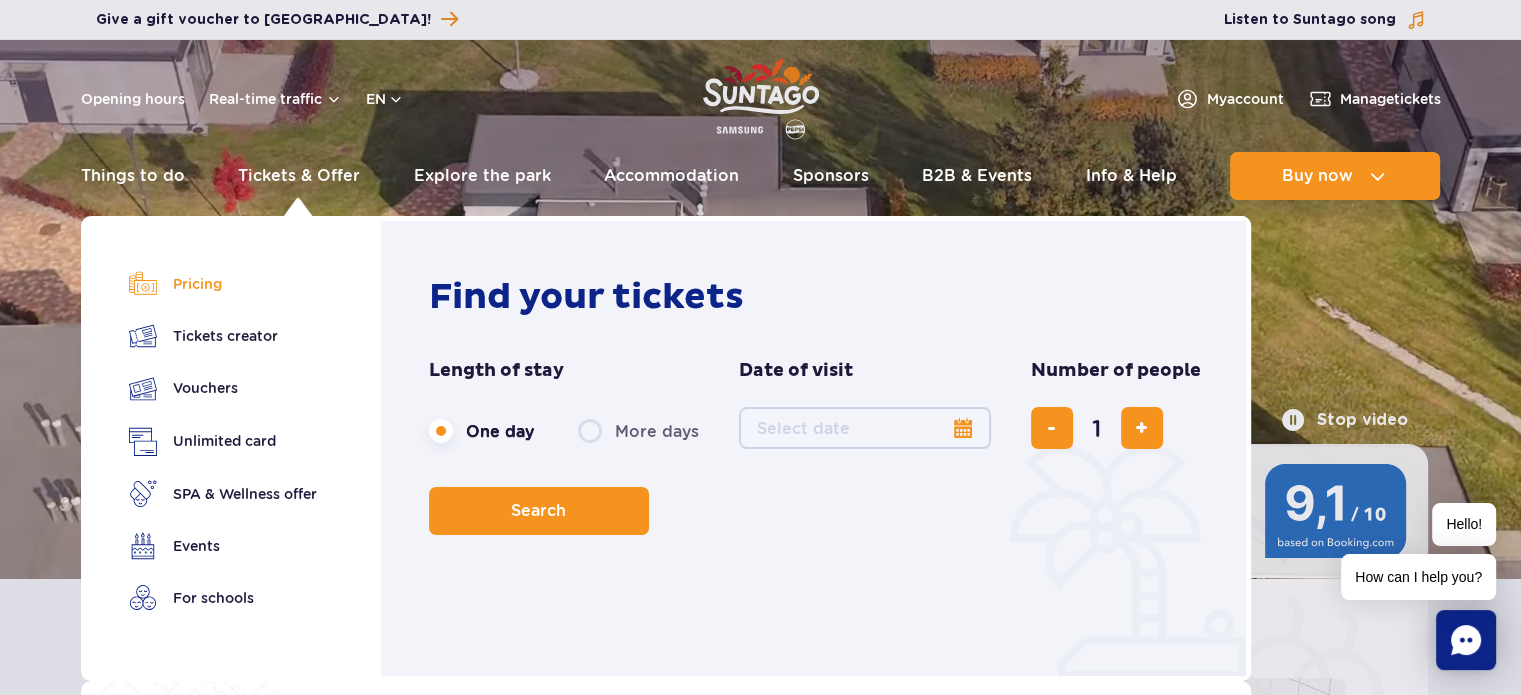 click on "Pricing" at bounding box center [223, 284] 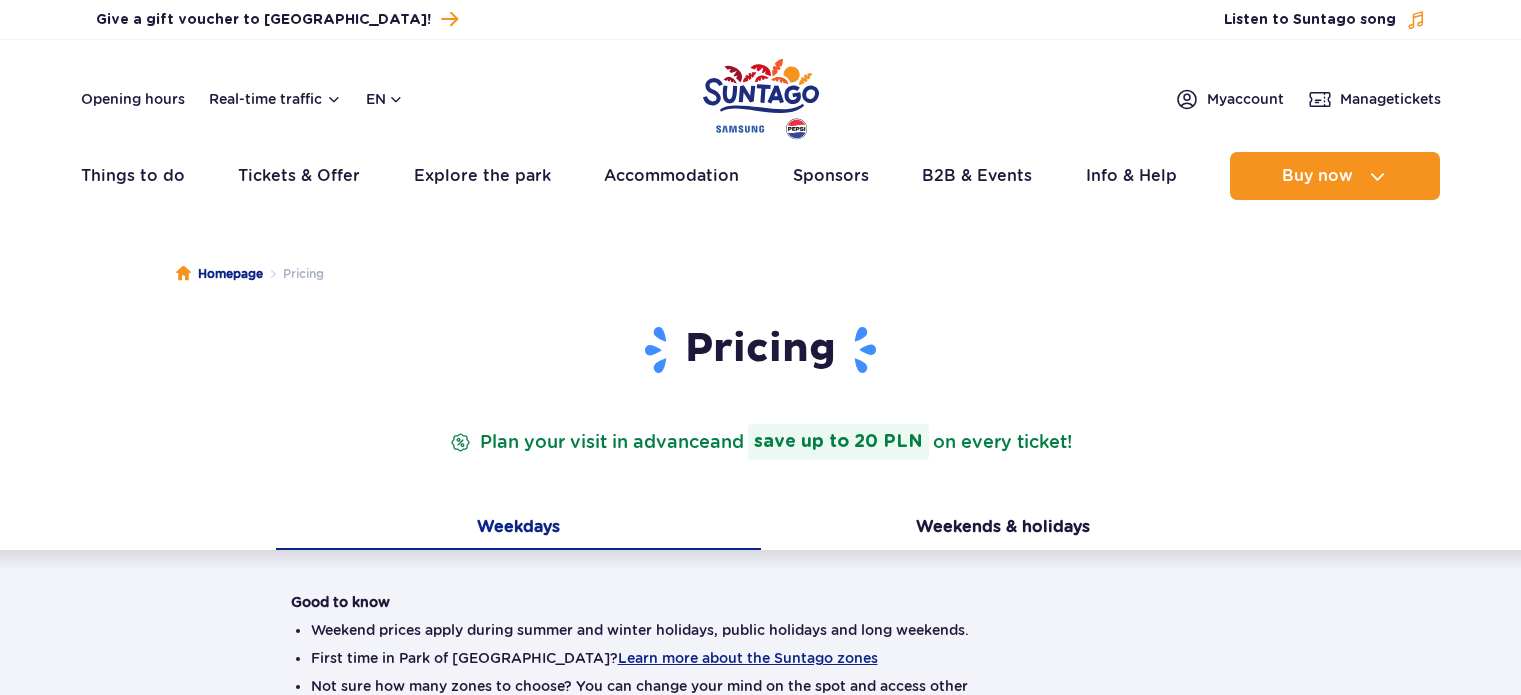 scroll, scrollTop: 0, scrollLeft: 0, axis: both 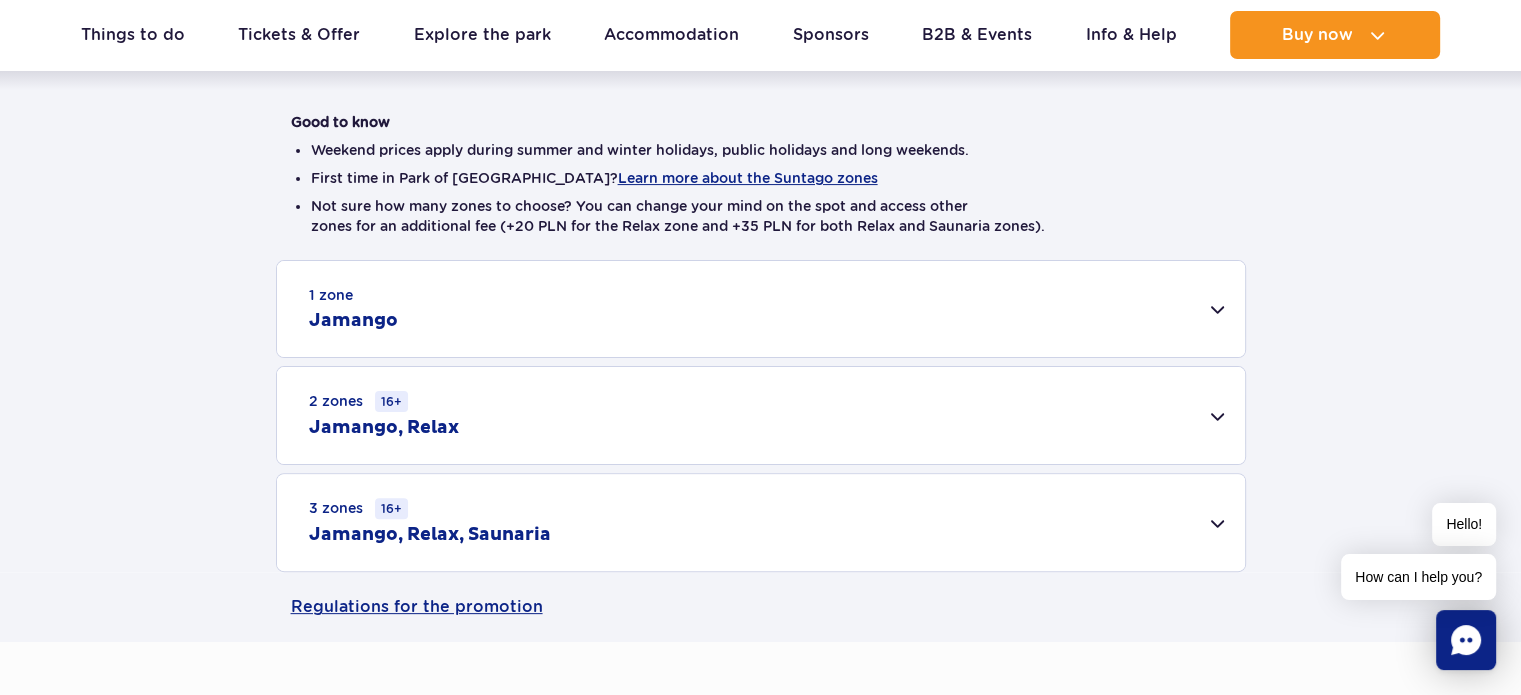 click on "1 zone
Jamango" at bounding box center (761, 309) 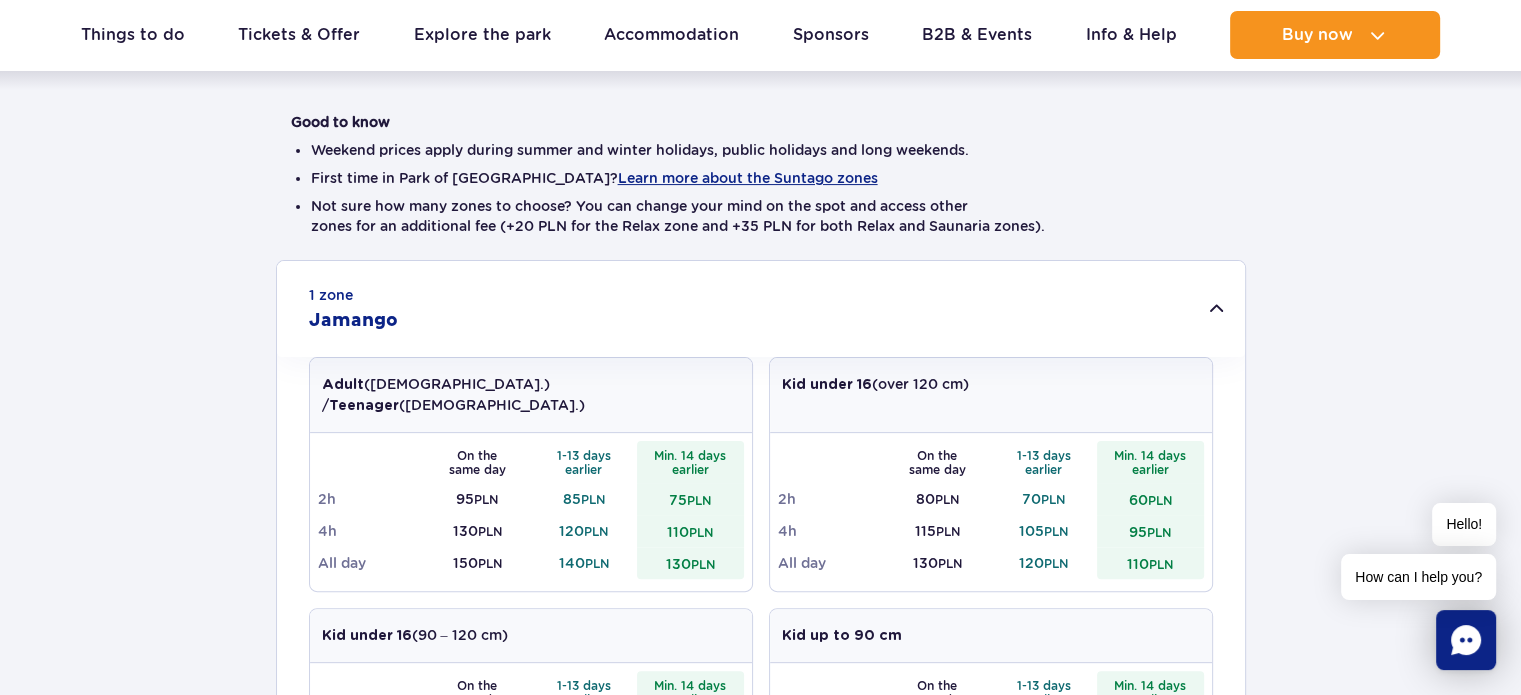 click on "1 zone
Jamango
Adult  (18 – 65 y.o.) /  Teenager  (16 – 18 y.o.)
On the same day
1-13 days earlier
Min. 14 days earlier
2h 95  PLN 85  PLN 75  PLN
4h 130  PLN 120  PLN 110  PLN
All day 150  PLN 140  PLN 130  PLN
Kid under 16  (over 120 cm)
On the same day
1-13 days earlier
Min. 14 days earlier
2h 80  PLN 70  PLN 60  PLN
4h 115  PLN 105  PLN 95  PLN
All day 130  PLN 120  PLN 110  PLN" at bounding box center [760, 781] 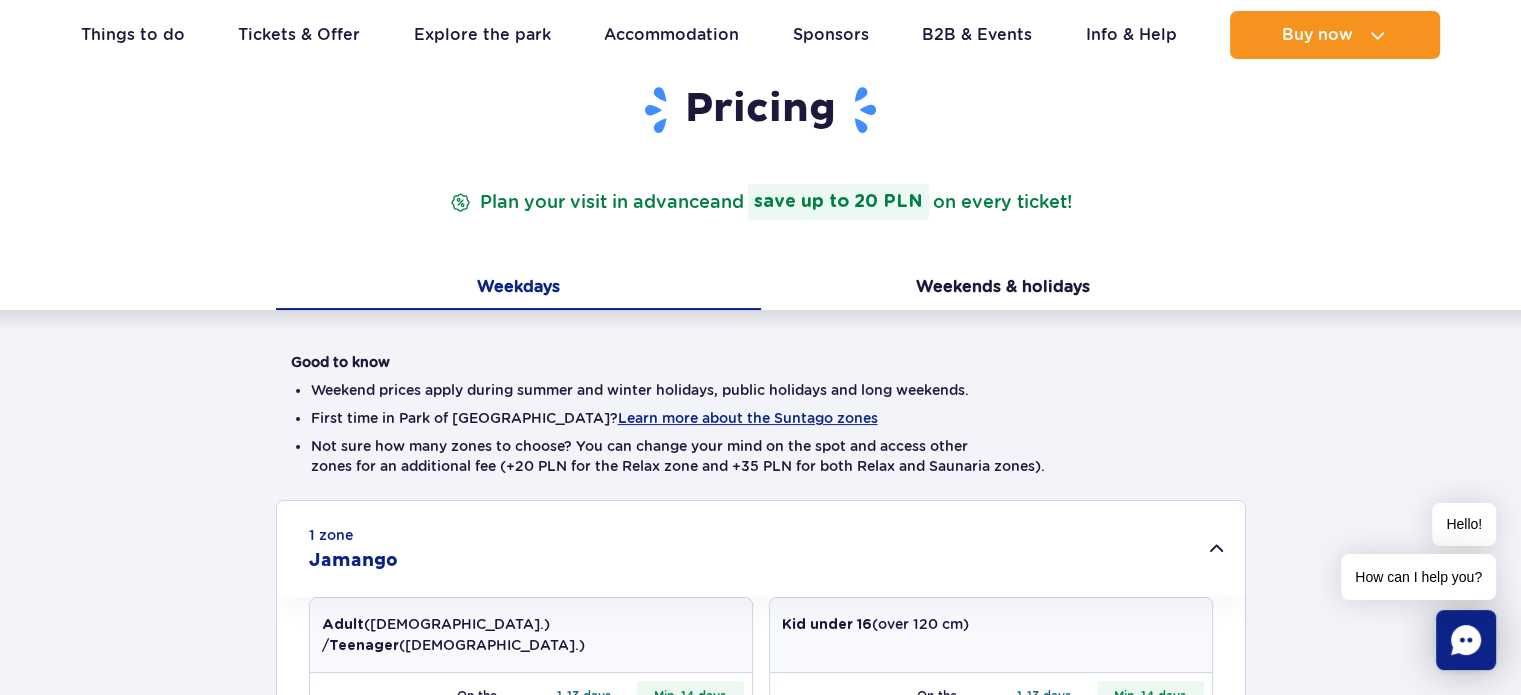 scroll, scrollTop: 280, scrollLeft: 0, axis: vertical 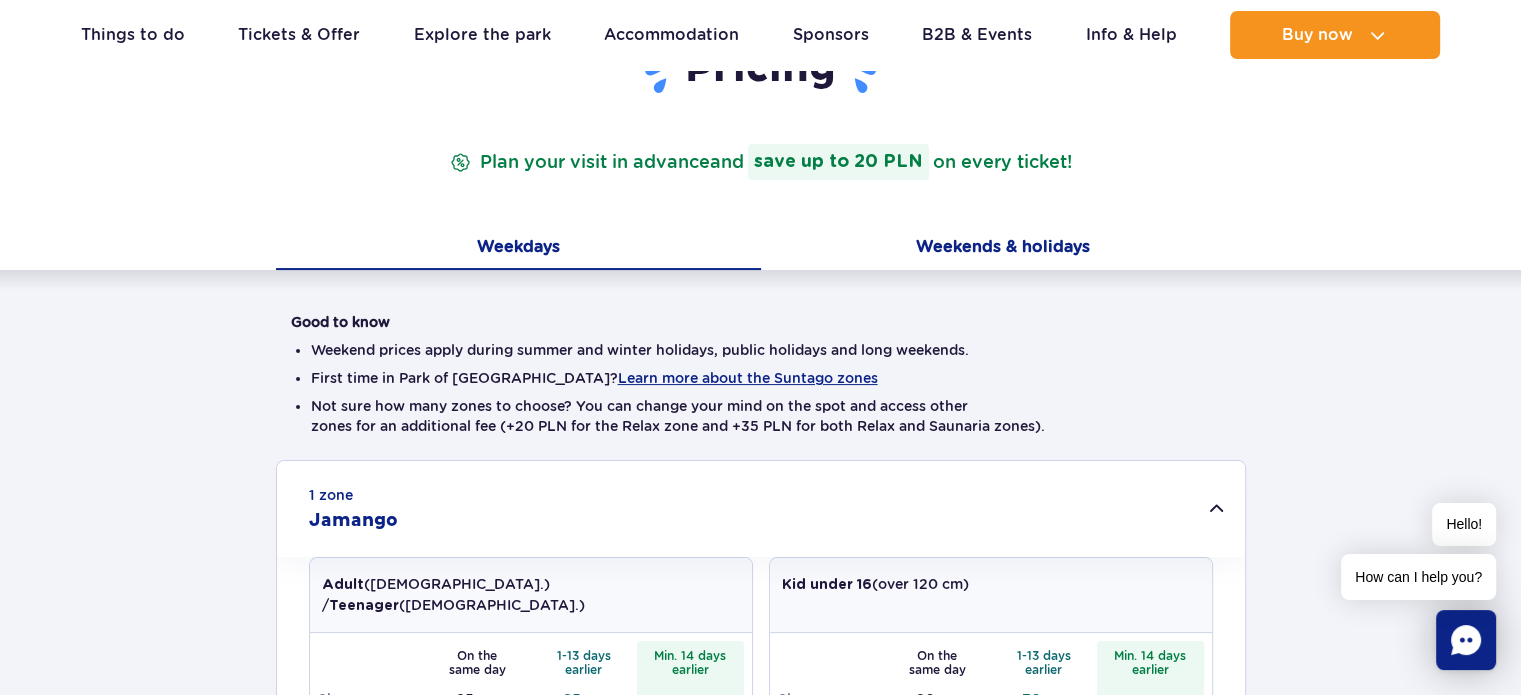 click on "Weekends & holidays" at bounding box center [1003, 249] 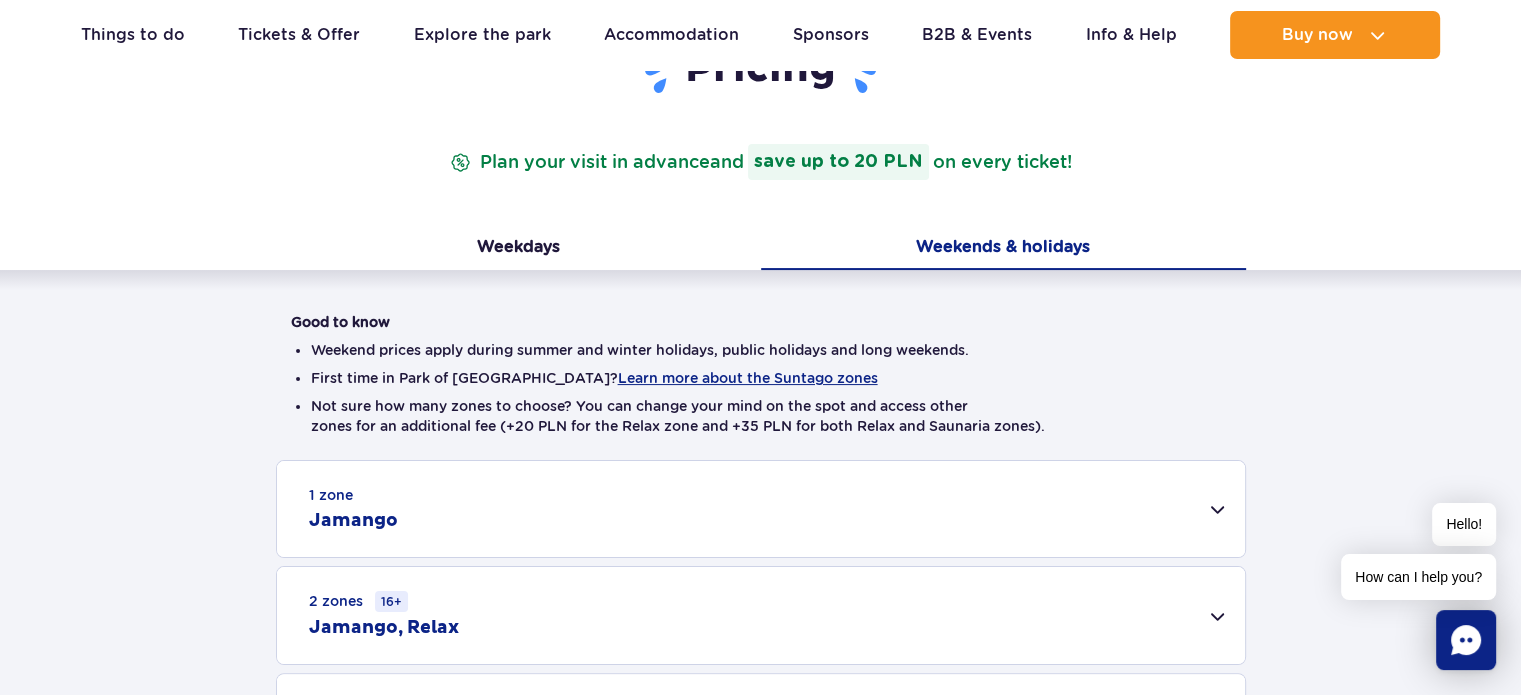 type 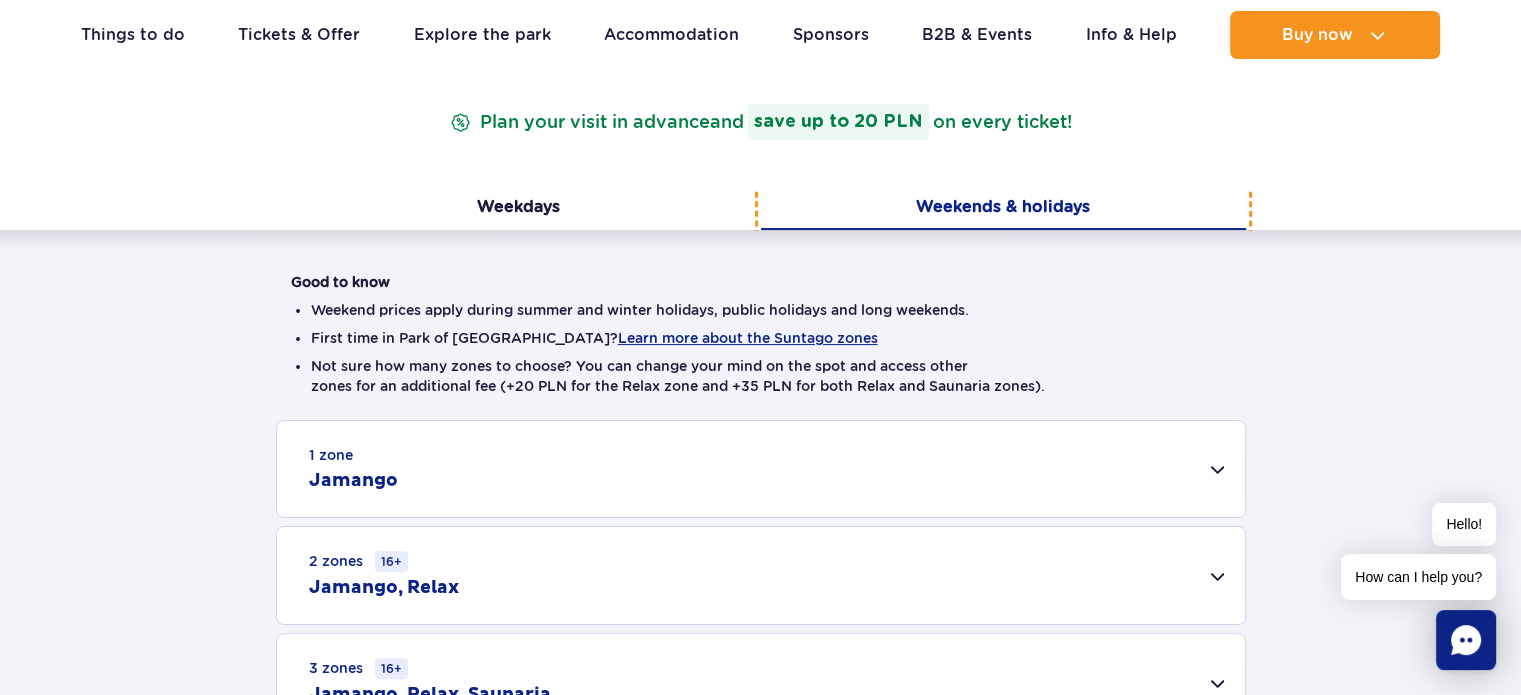scroll, scrollTop: 480, scrollLeft: 0, axis: vertical 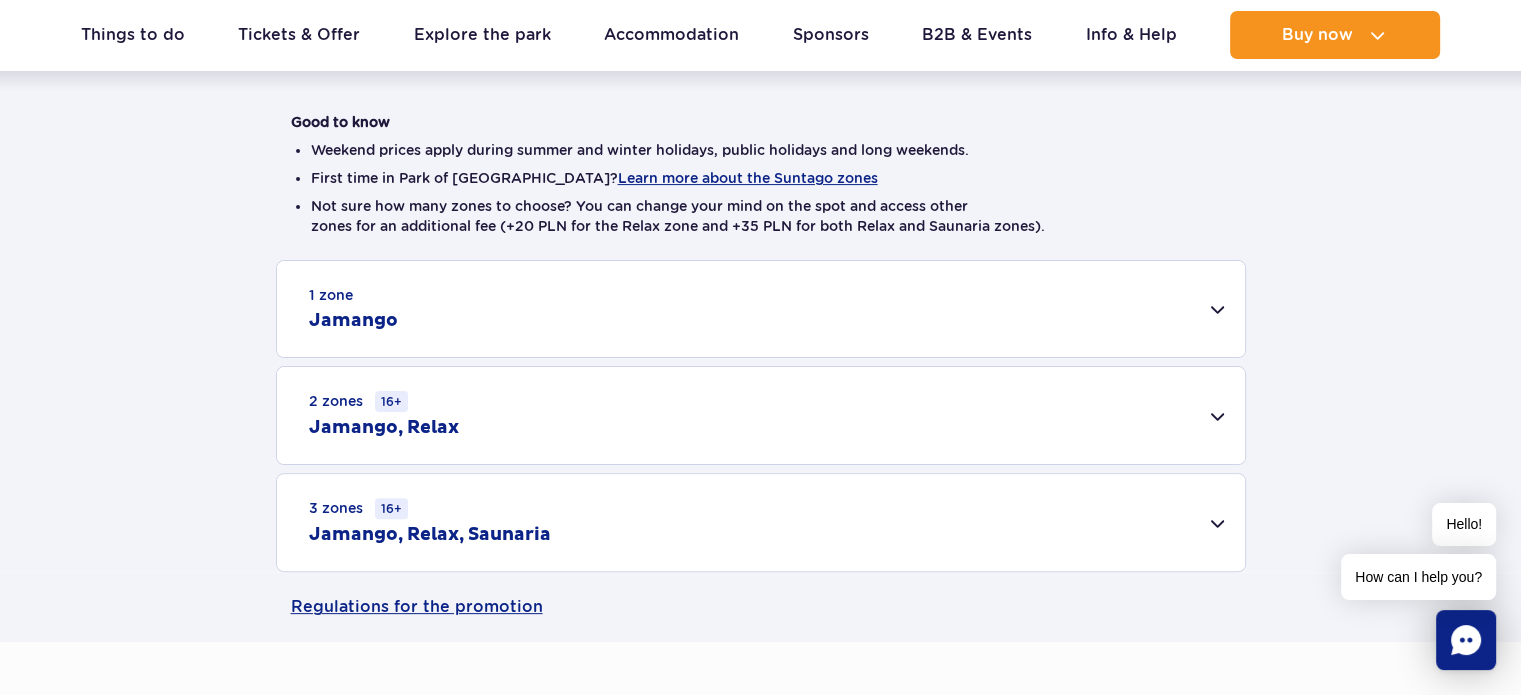 click on "1 zone
Jamango" at bounding box center [761, 309] 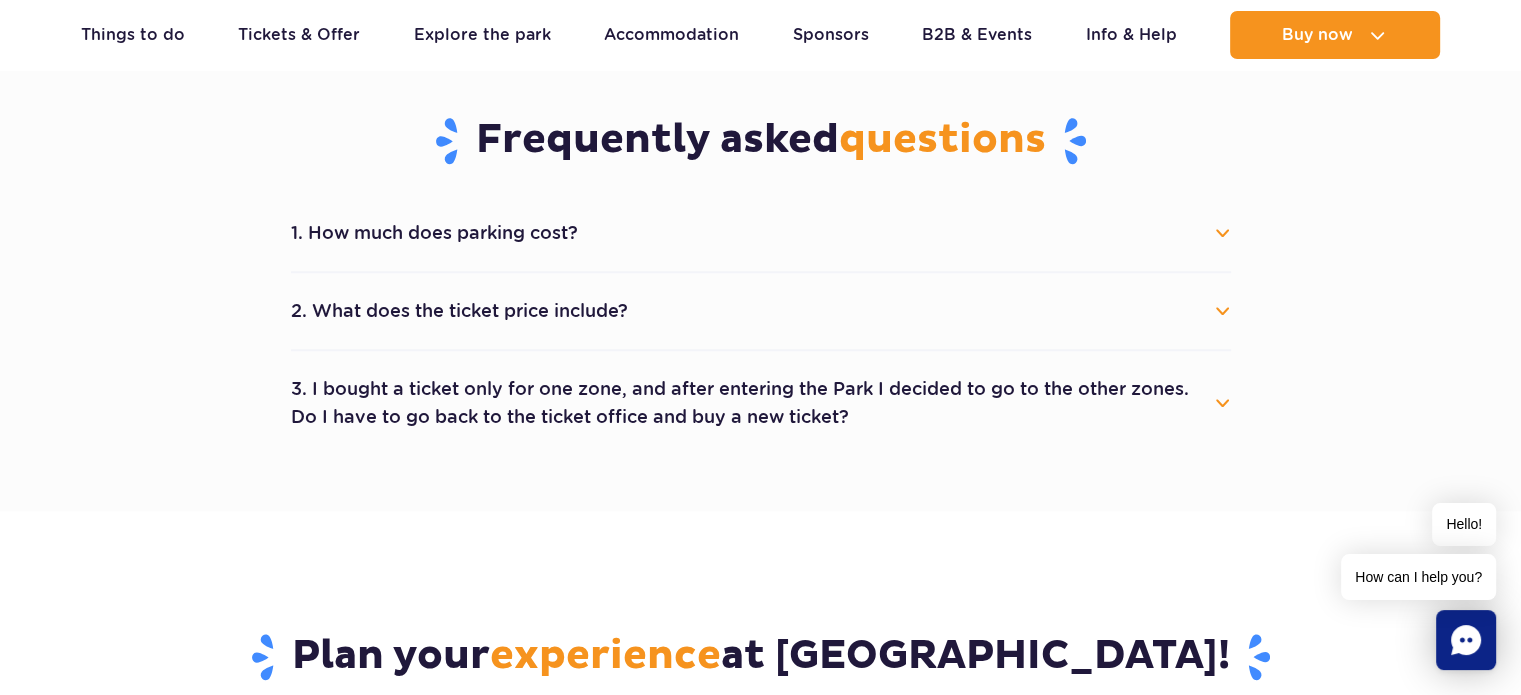 scroll, scrollTop: 1800, scrollLeft: 0, axis: vertical 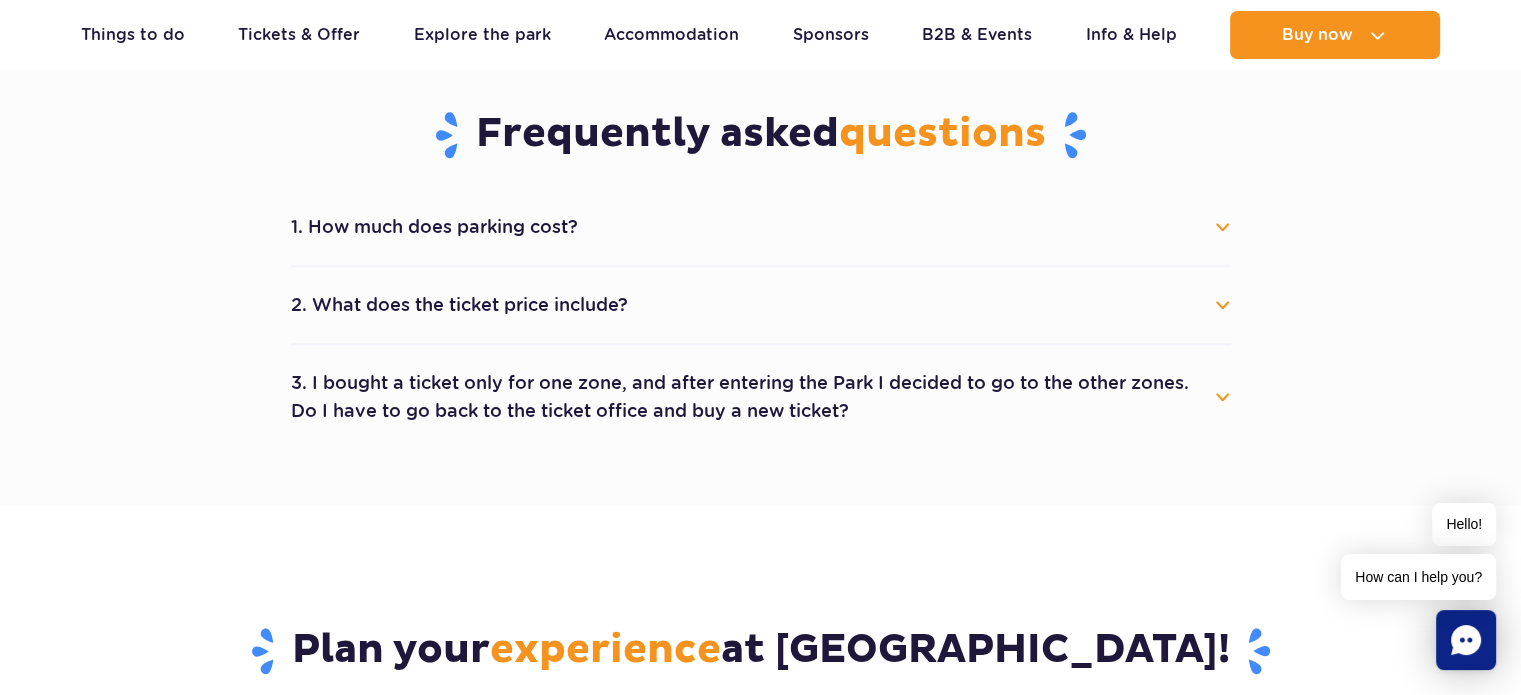 click on "1. How much does parking cost?" at bounding box center (761, 227) 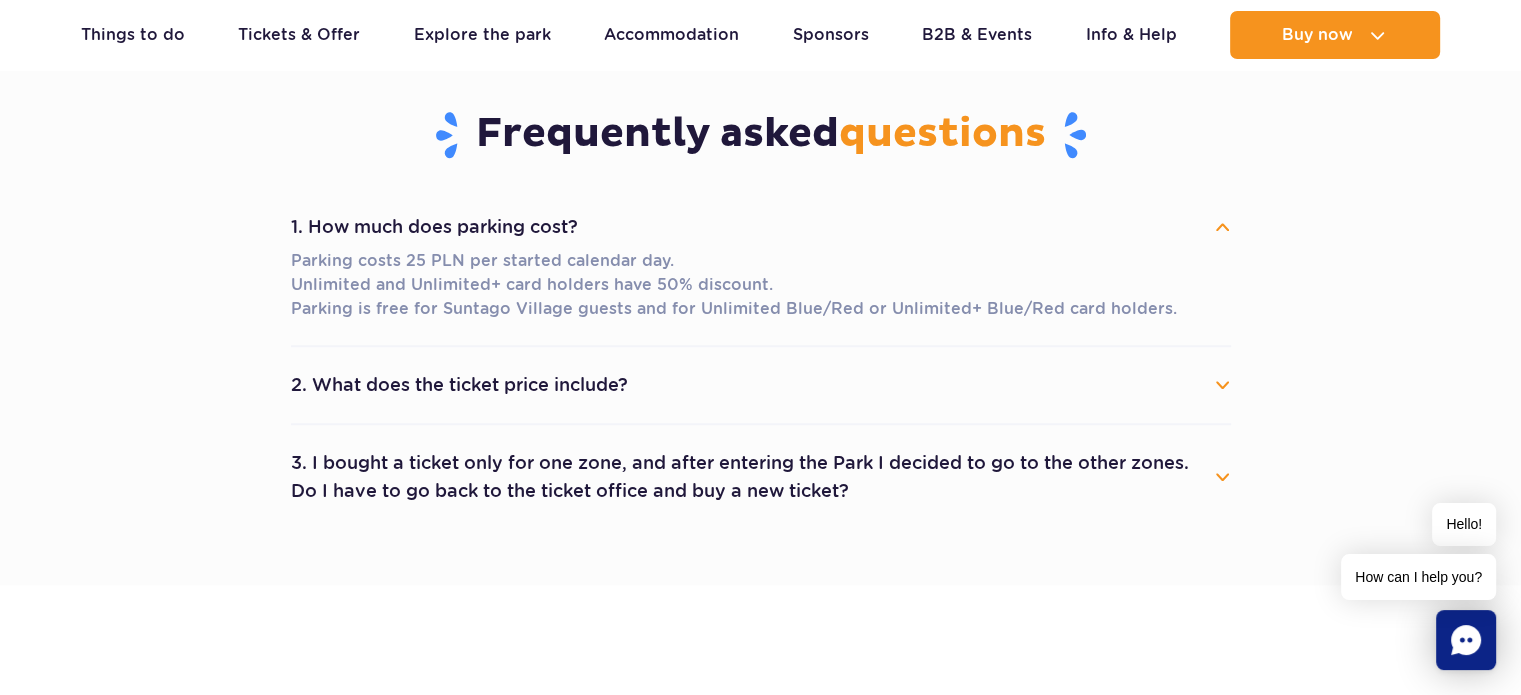 type 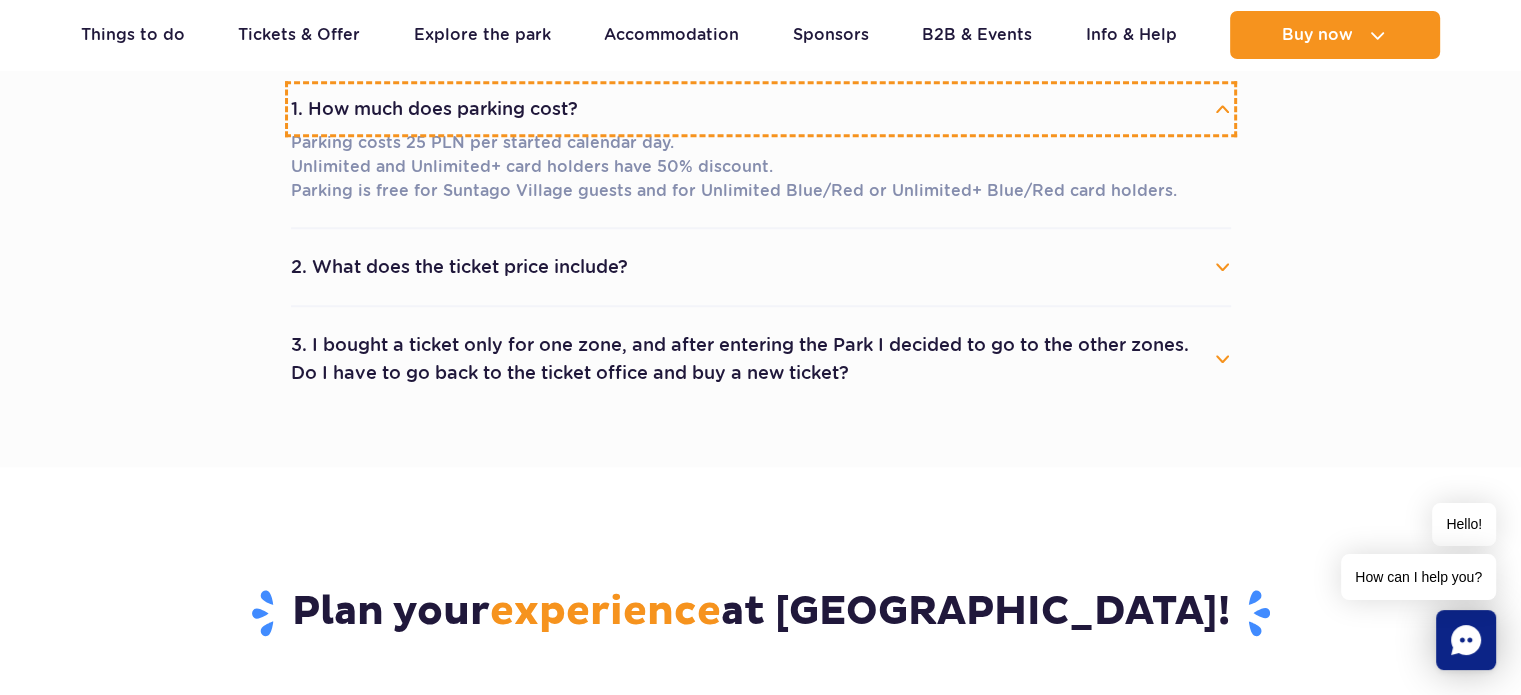 scroll, scrollTop: 1920, scrollLeft: 0, axis: vertical 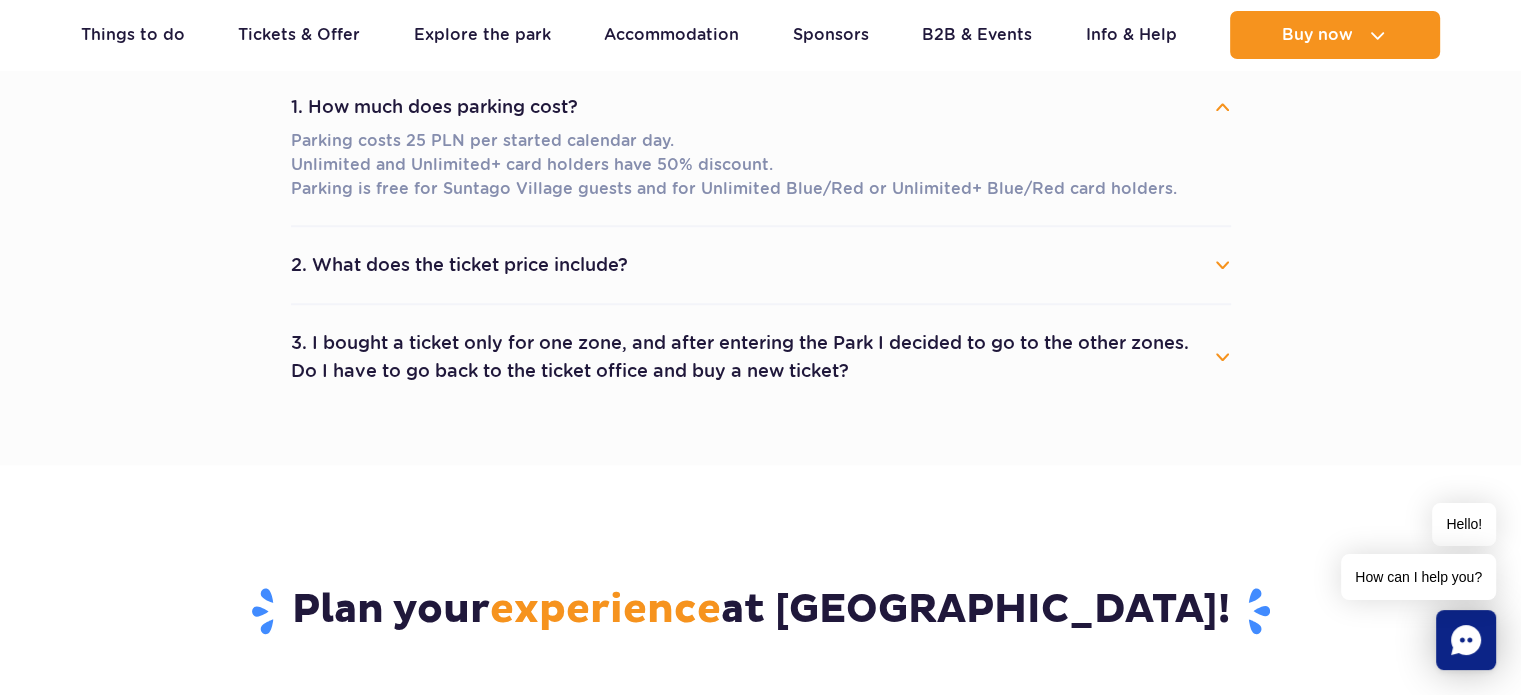 click on "2. What does the ticket price include?" at bounding box center [761, 265] 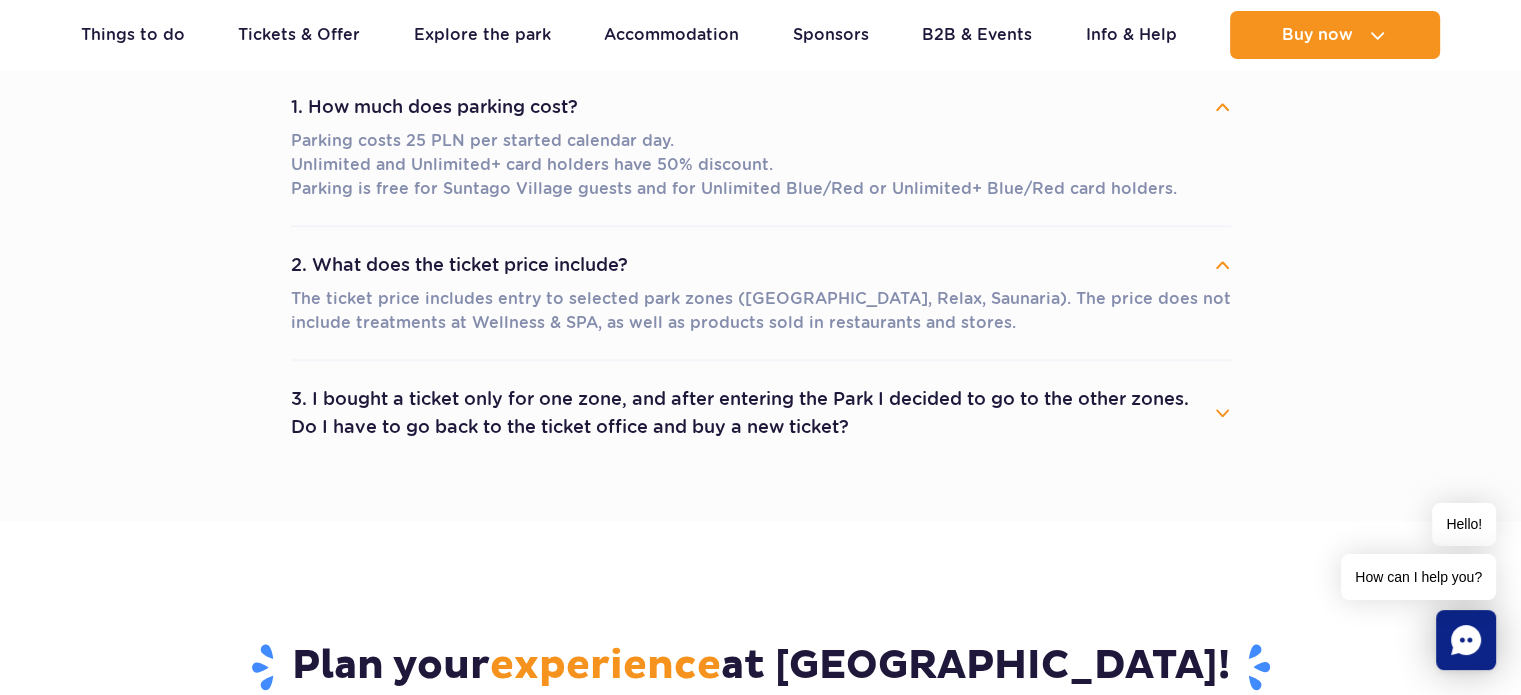 click on "3. I bought a ticket only for one zone, and after entering the Park I decided to go to the other zones. Do I have to go back to the ticket office and buy a new ticket?" at bounding box center (761, 413) 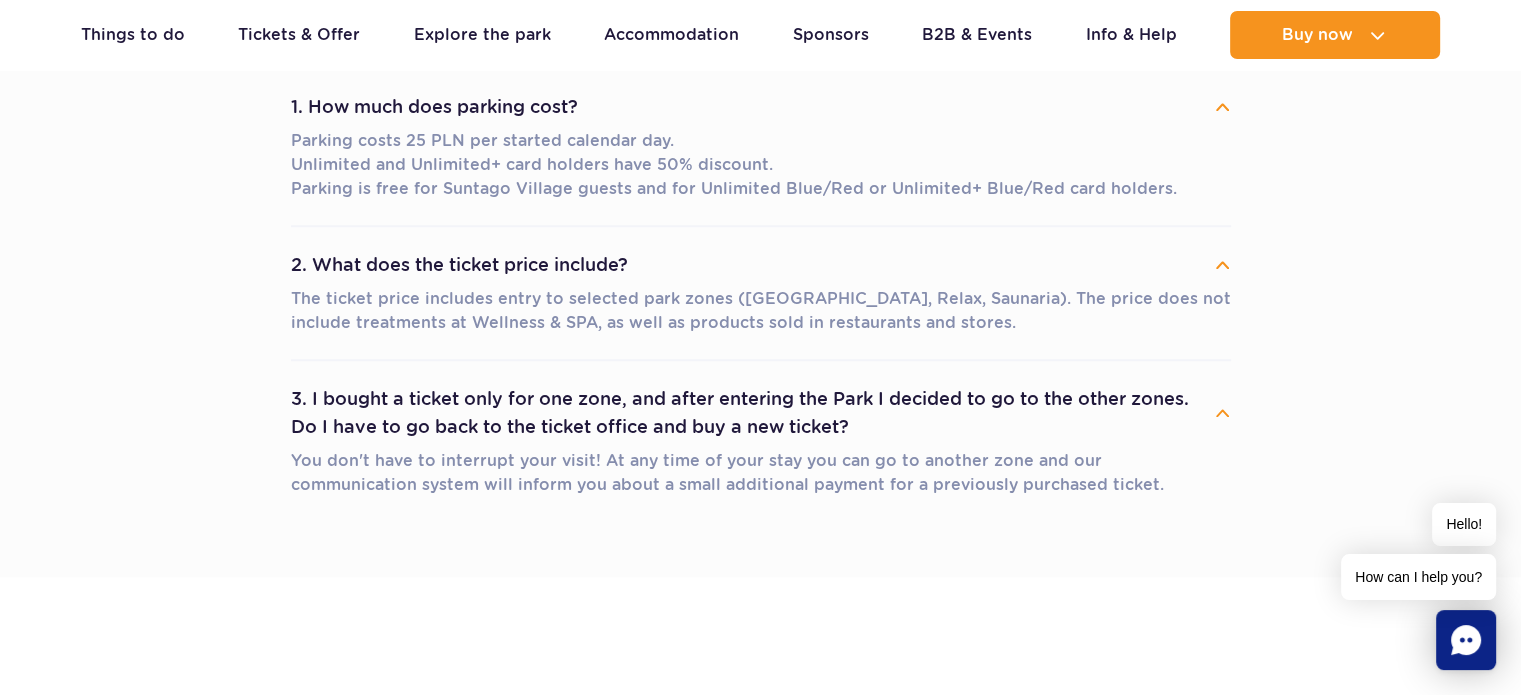 type 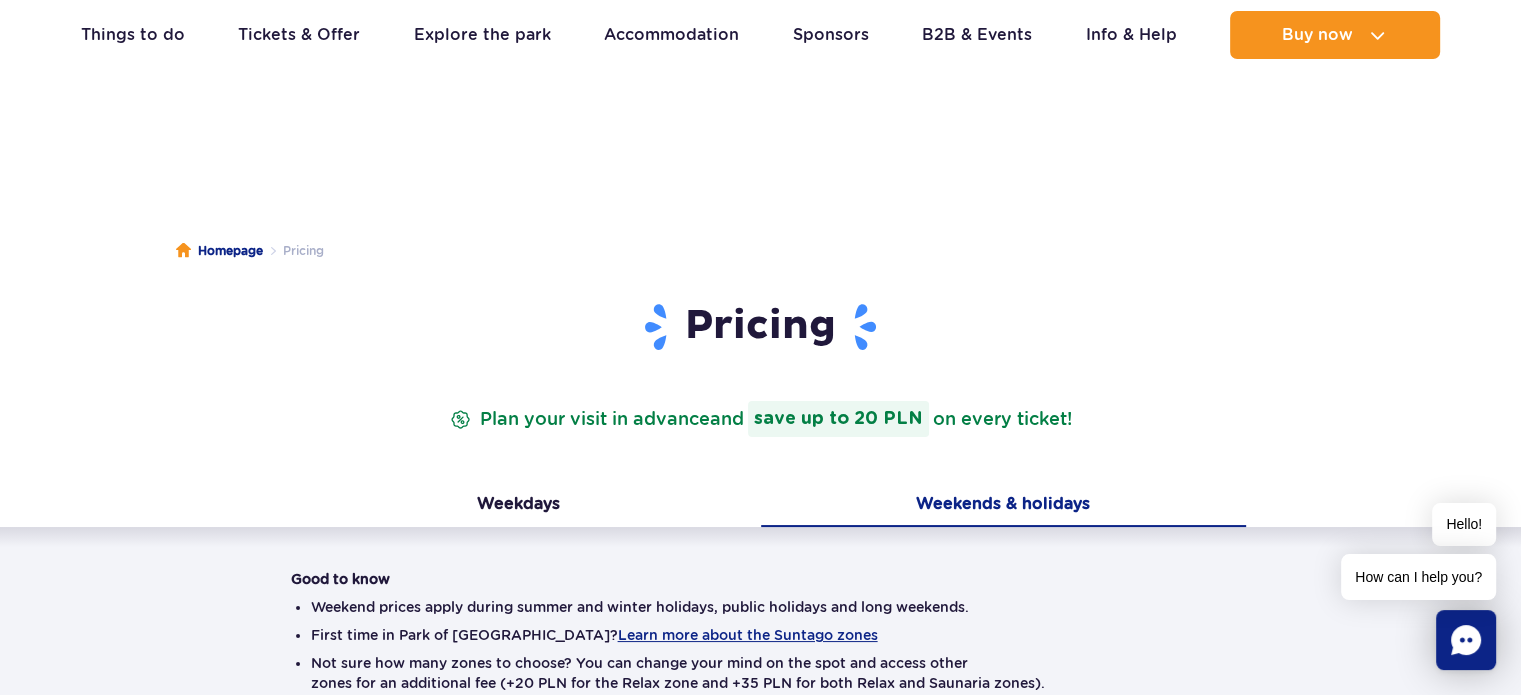 scroll, scrollTop: 0, scrollLeft: 0, axis: both 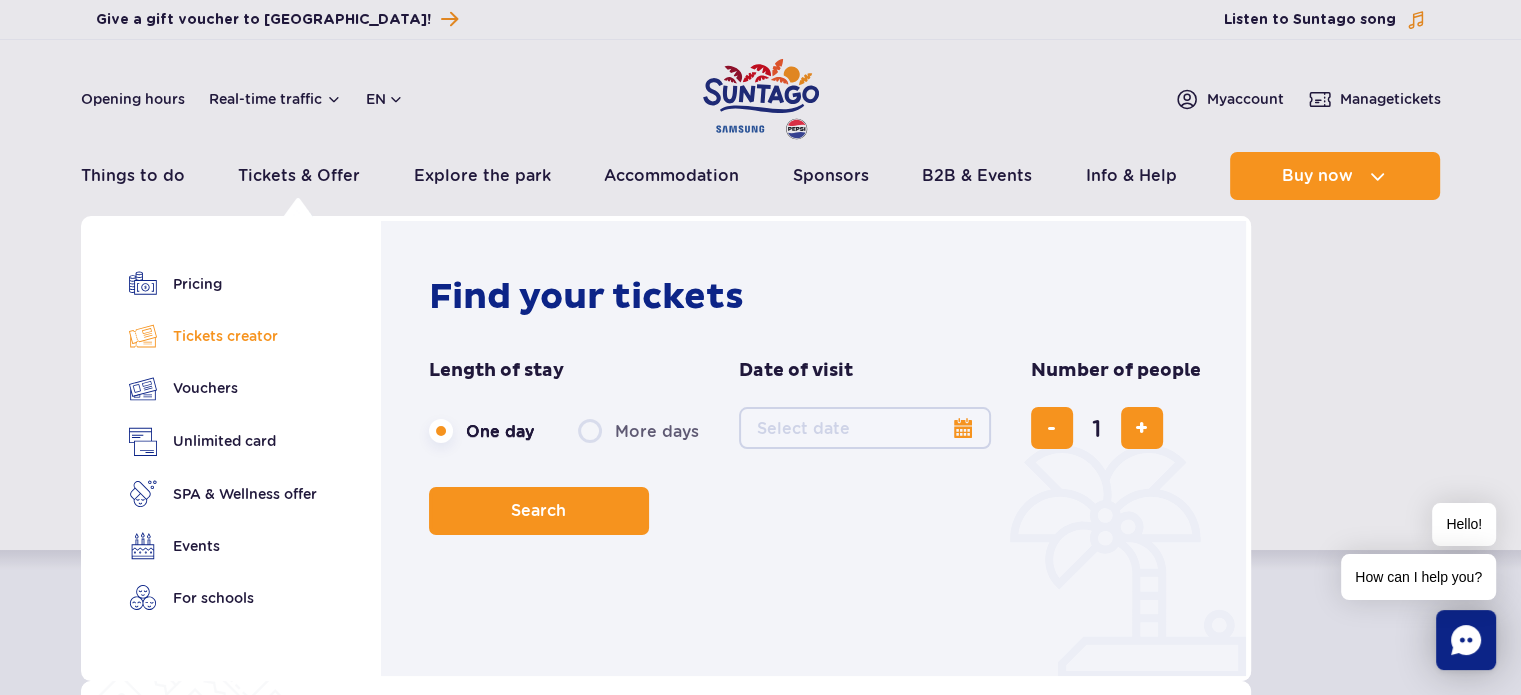 click on "Tickets creator" at bounding box center (223, 336) 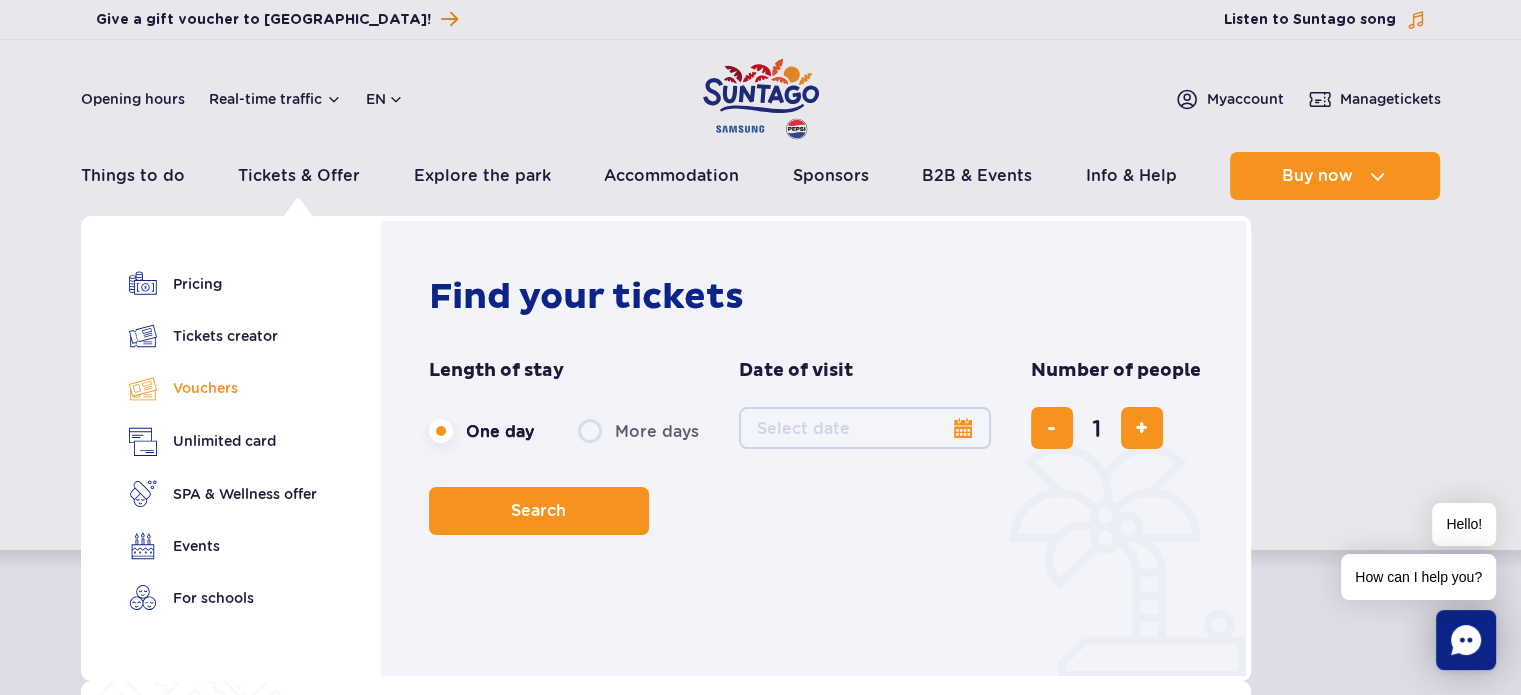 click on "Vouchers" at bounding box center (223, 388) 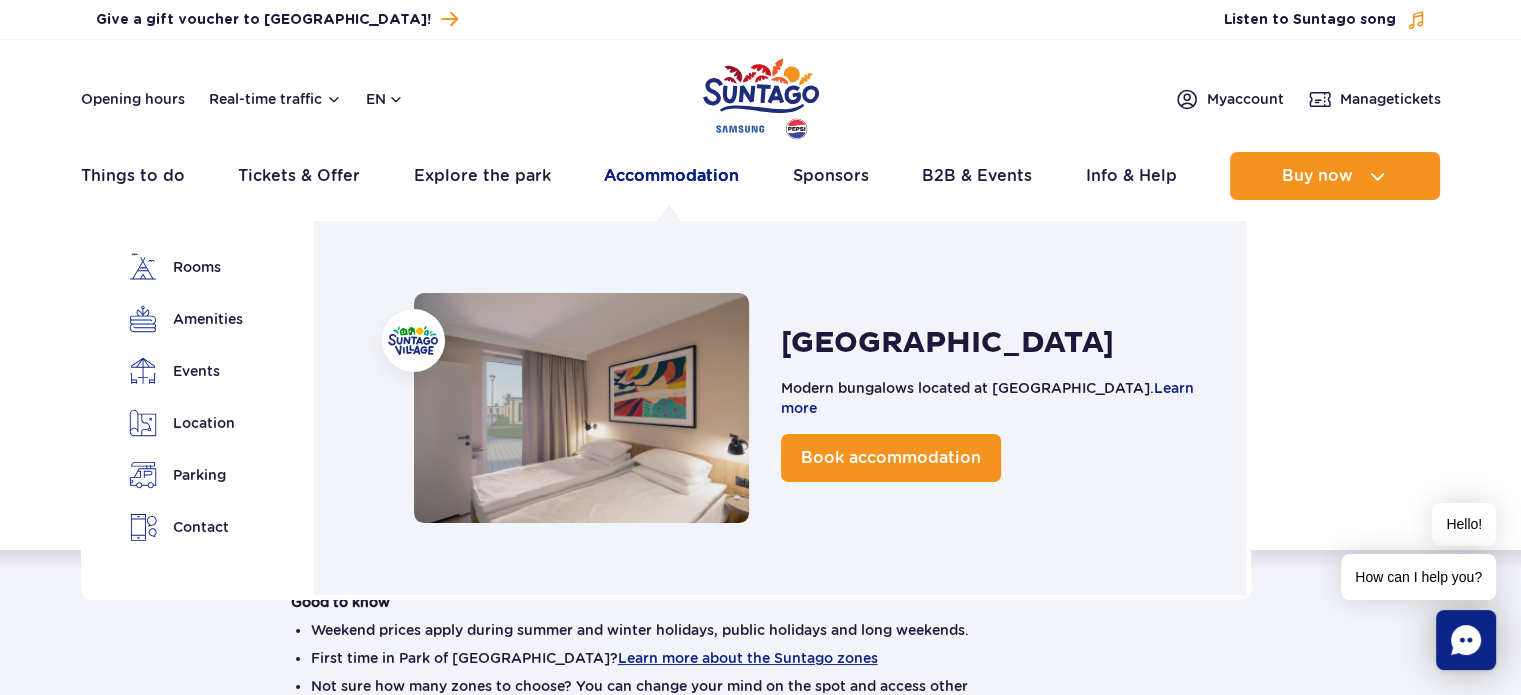 click on "Accommodation" at bounding box center [671, 176] 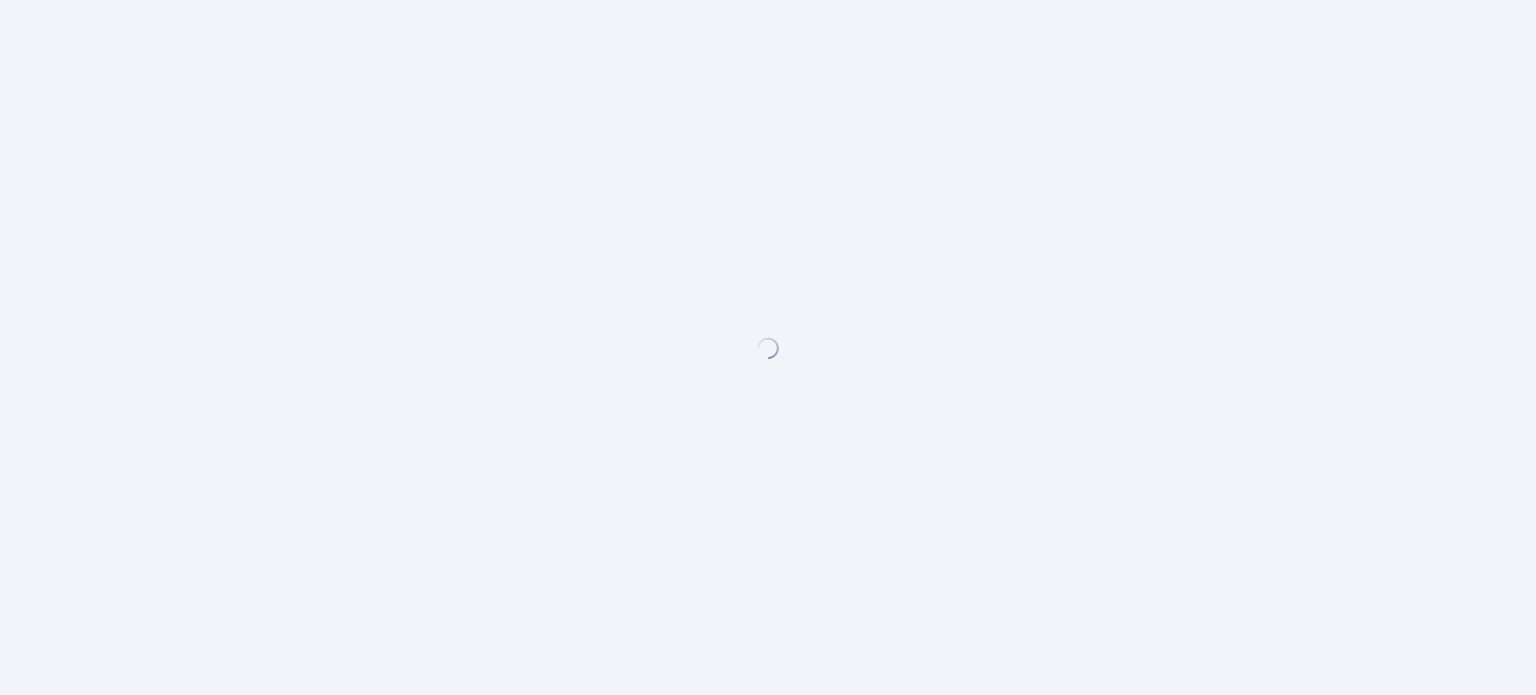 scroll, scrollTop: 0, scrollLeft: 0, axis: both 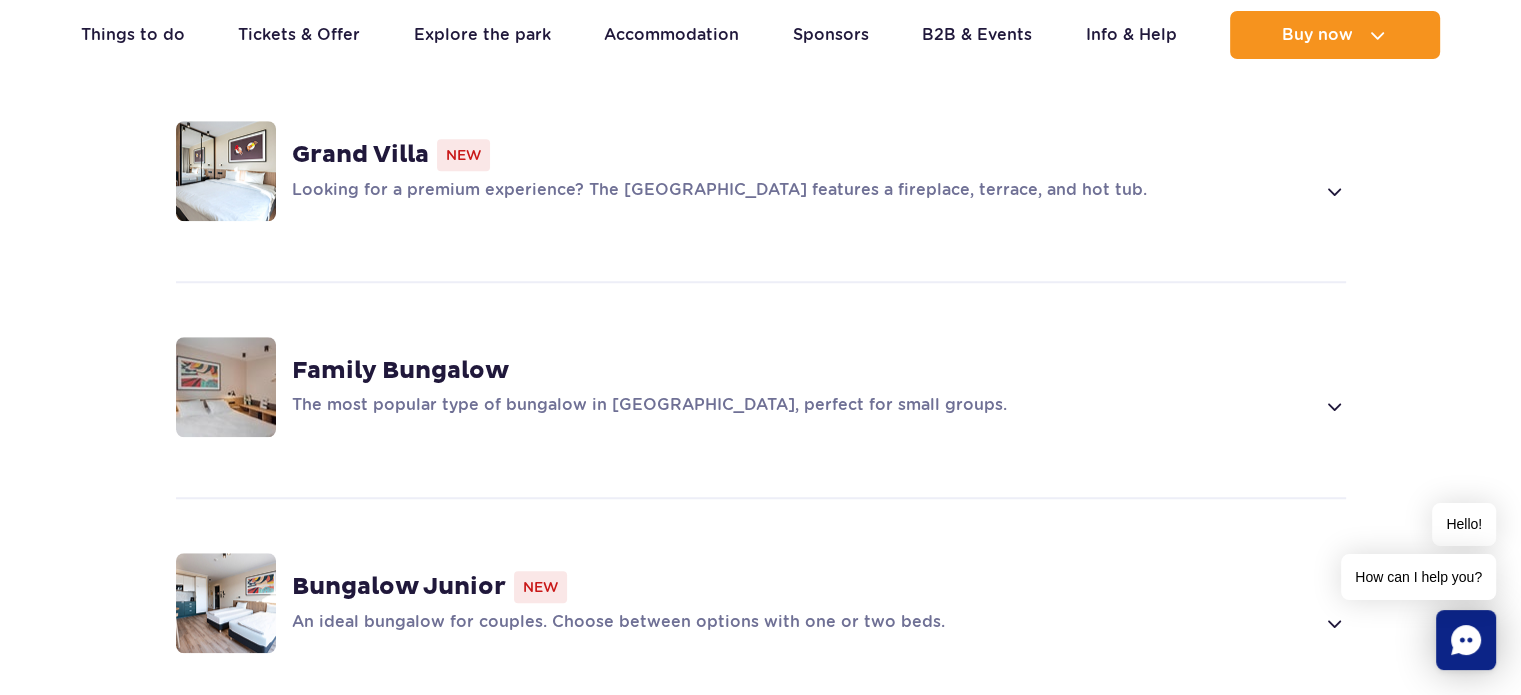 click at bounding box center (226, 387) 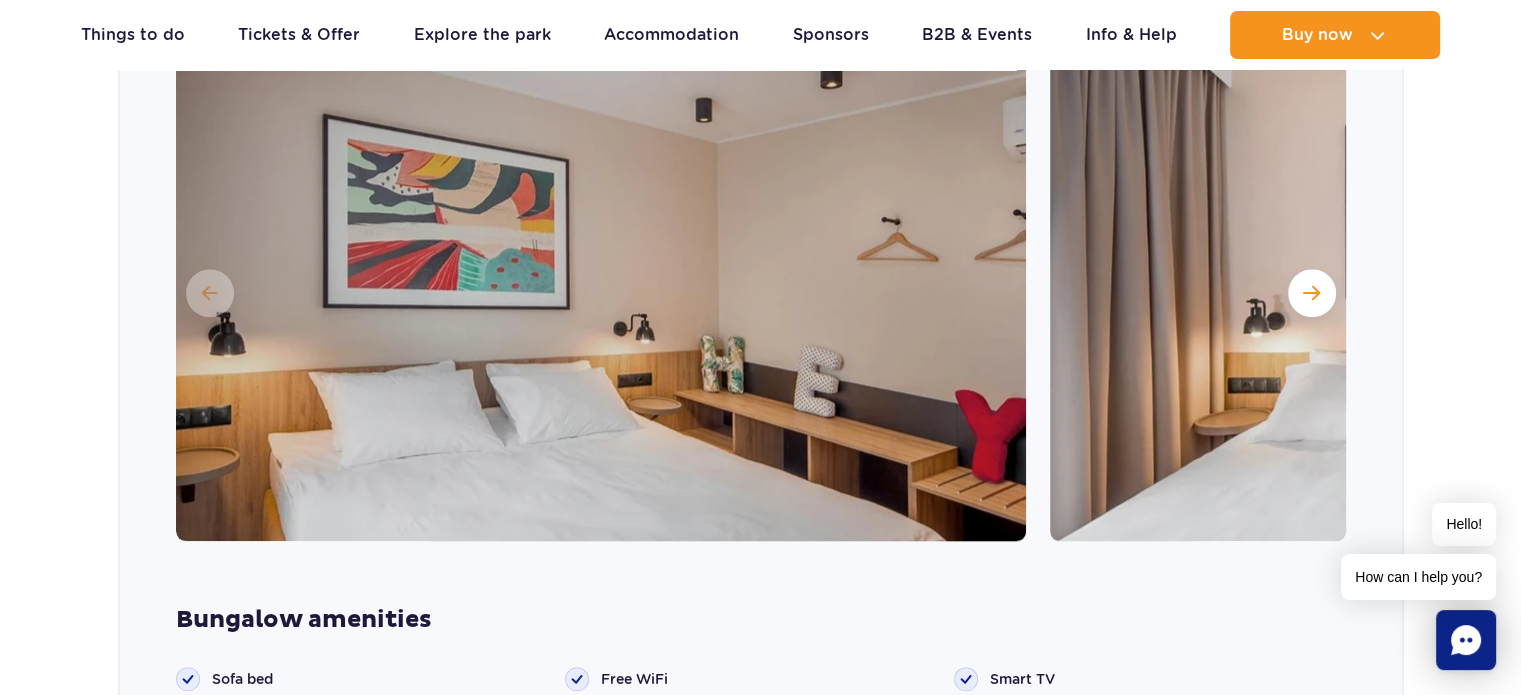 scroll, scrollTop: 1976, scrollLeft: 0, axis: vertical 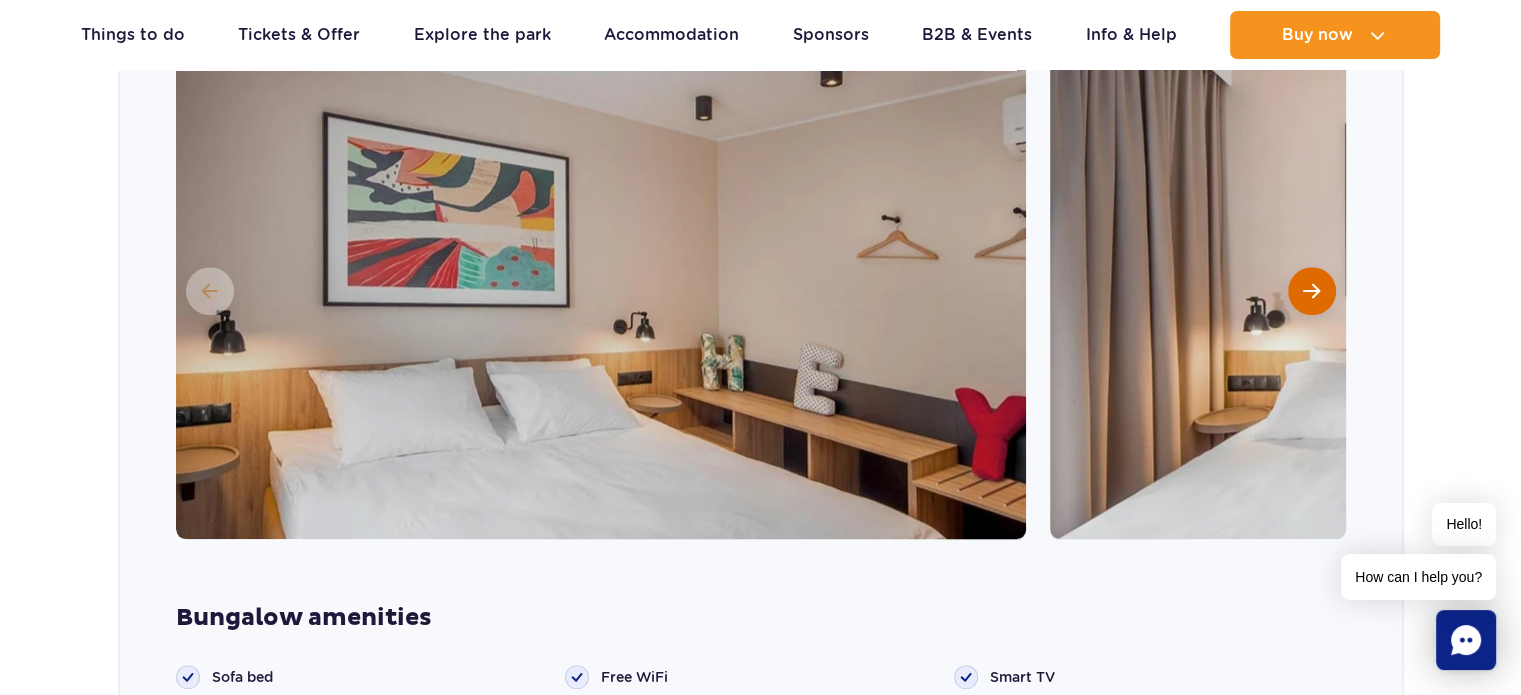 click at bounding box center (1311, 291) 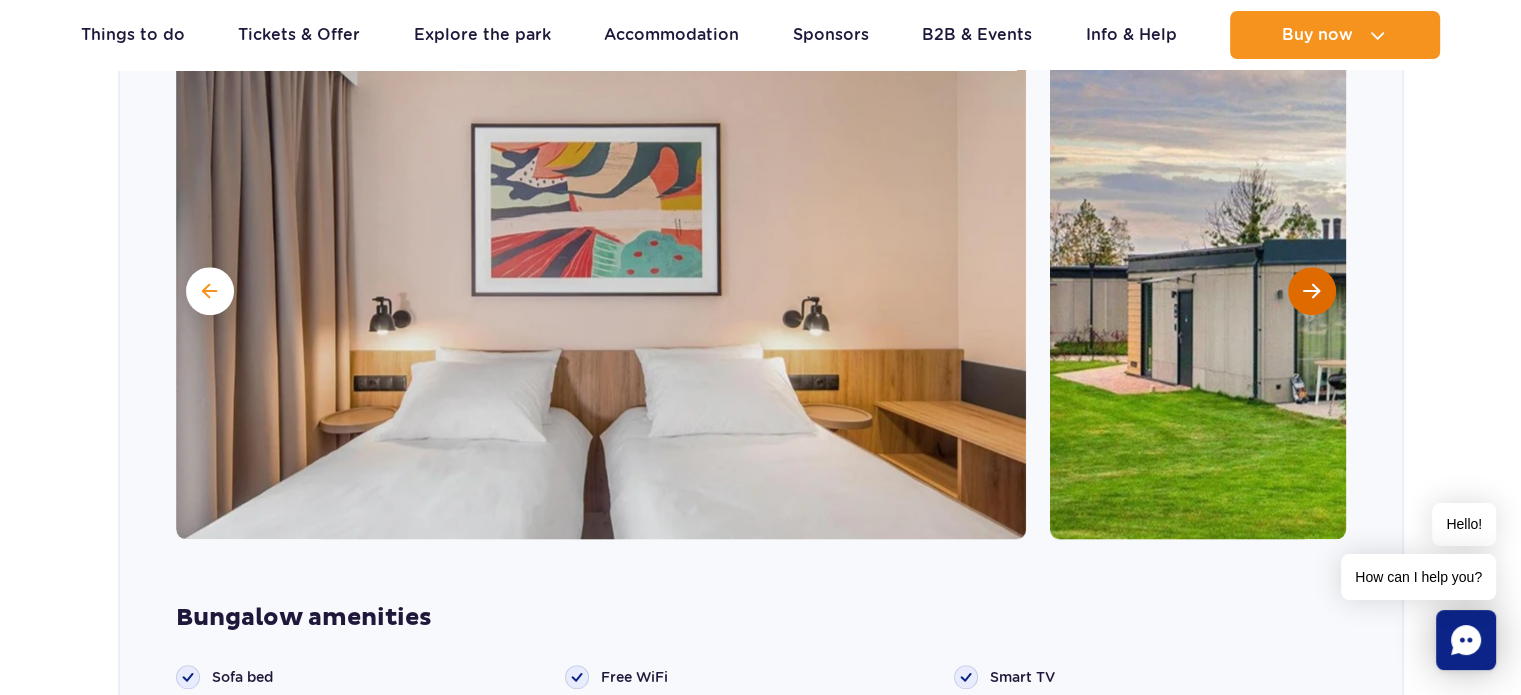click at bounding box center (1311, 291) 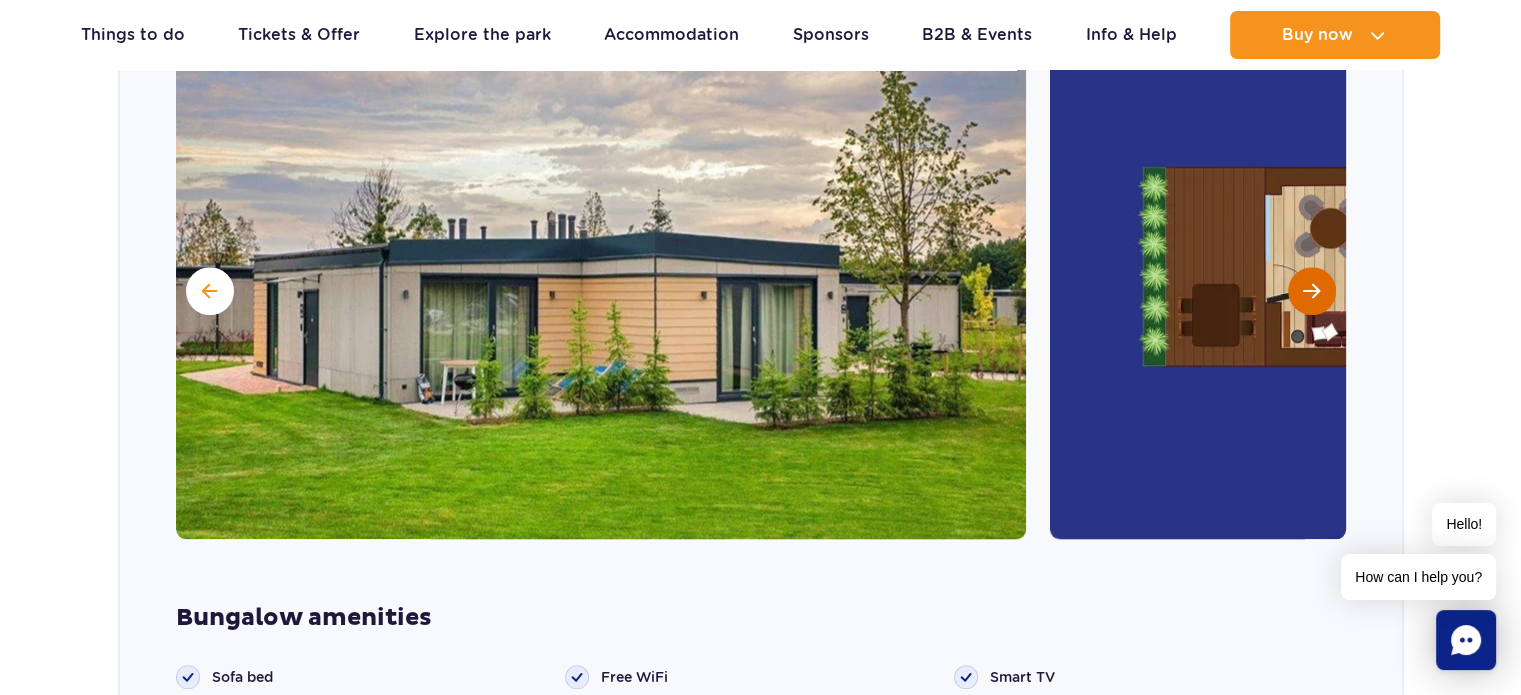 click at bounding box center [1311, 291] 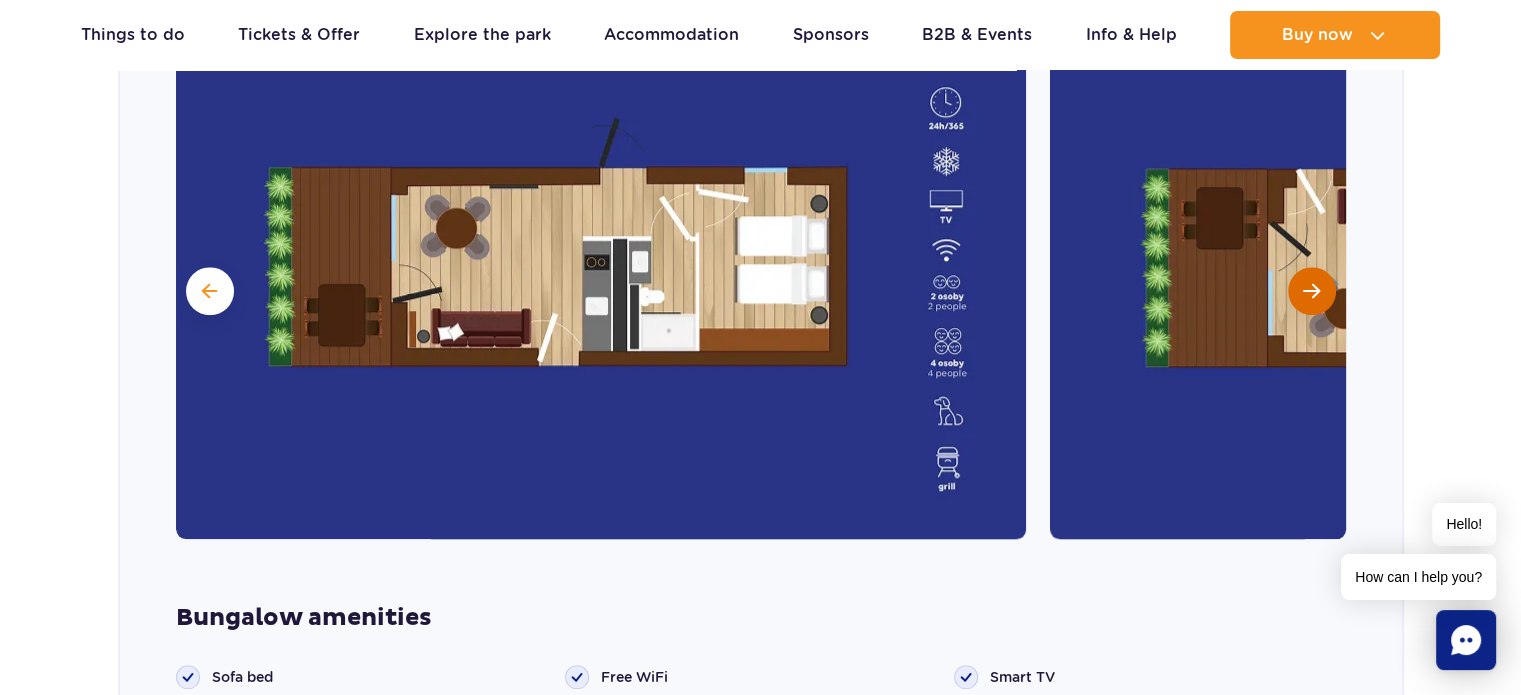 click at bounding box center [1311, 291] 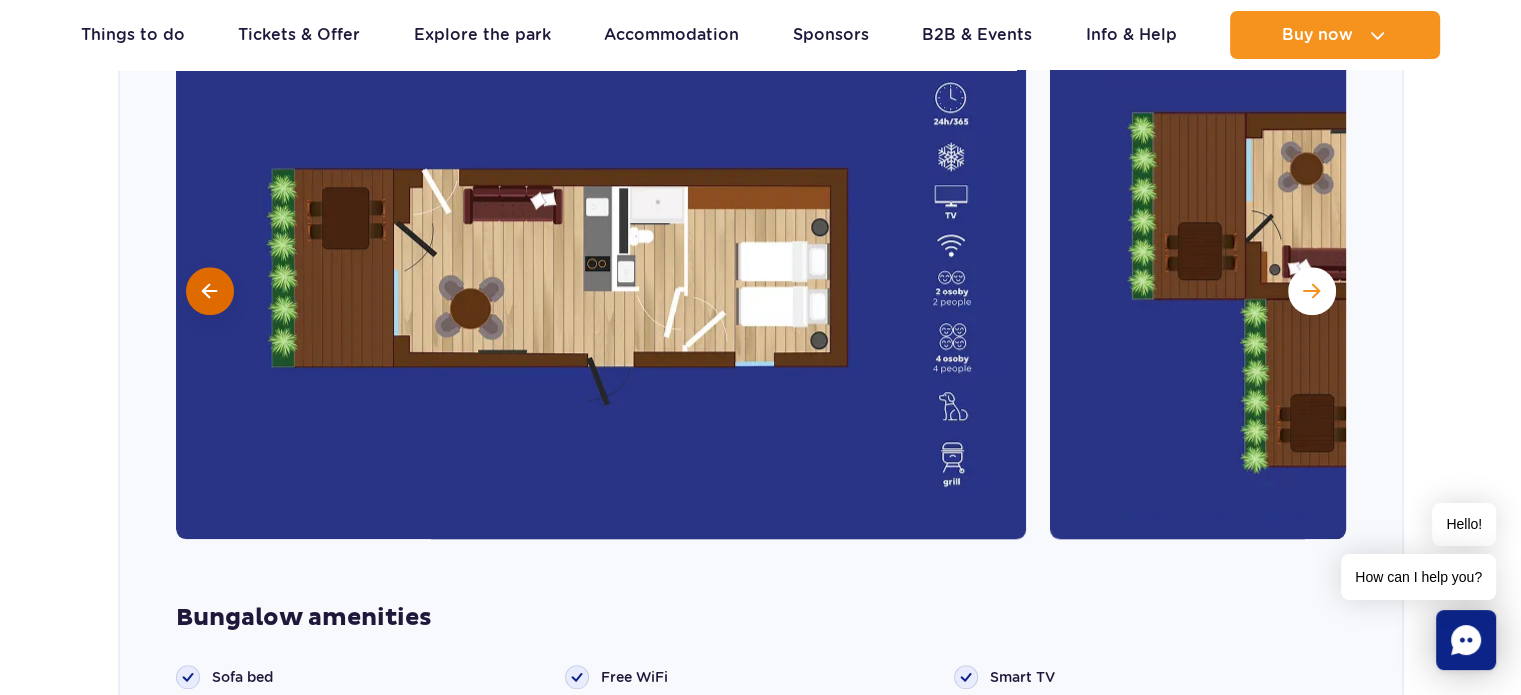 click at bounding box center (210, 291) 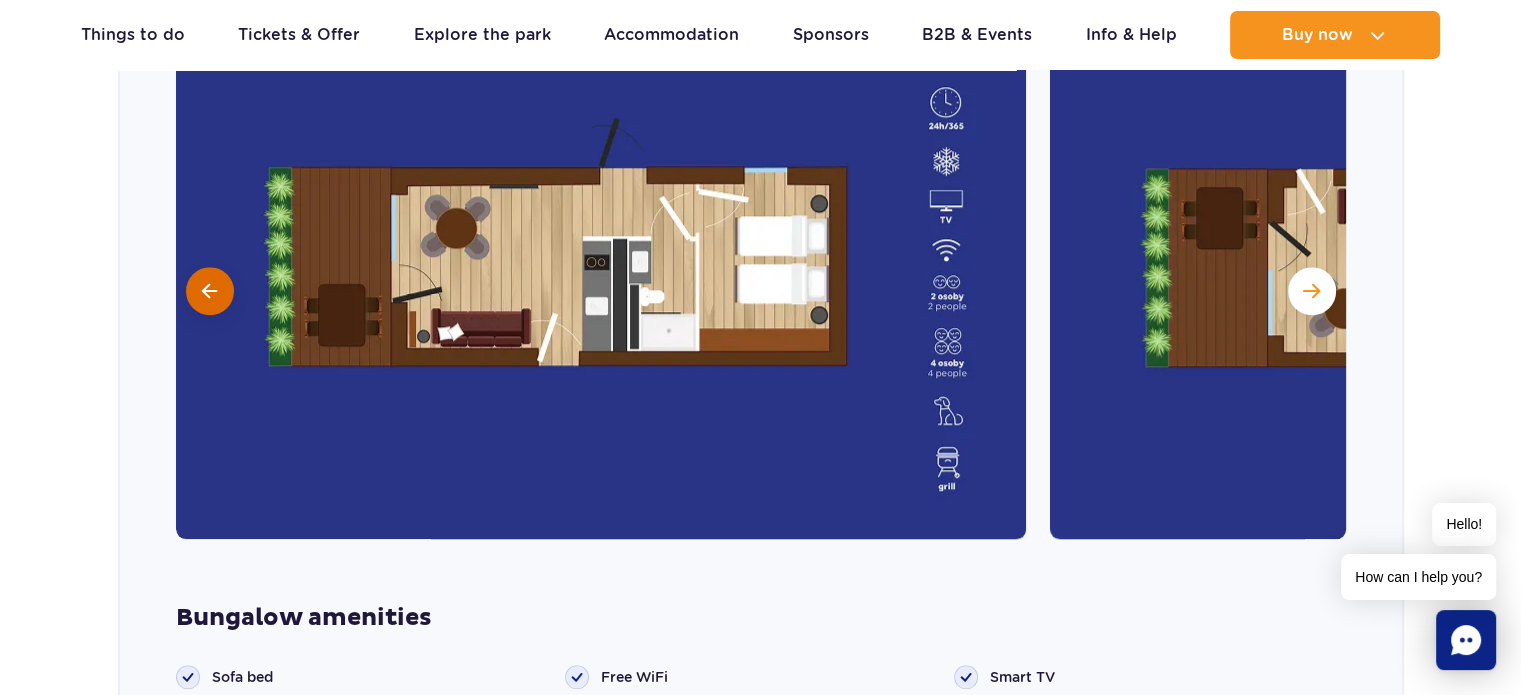 click at bounding box center (210, 291) 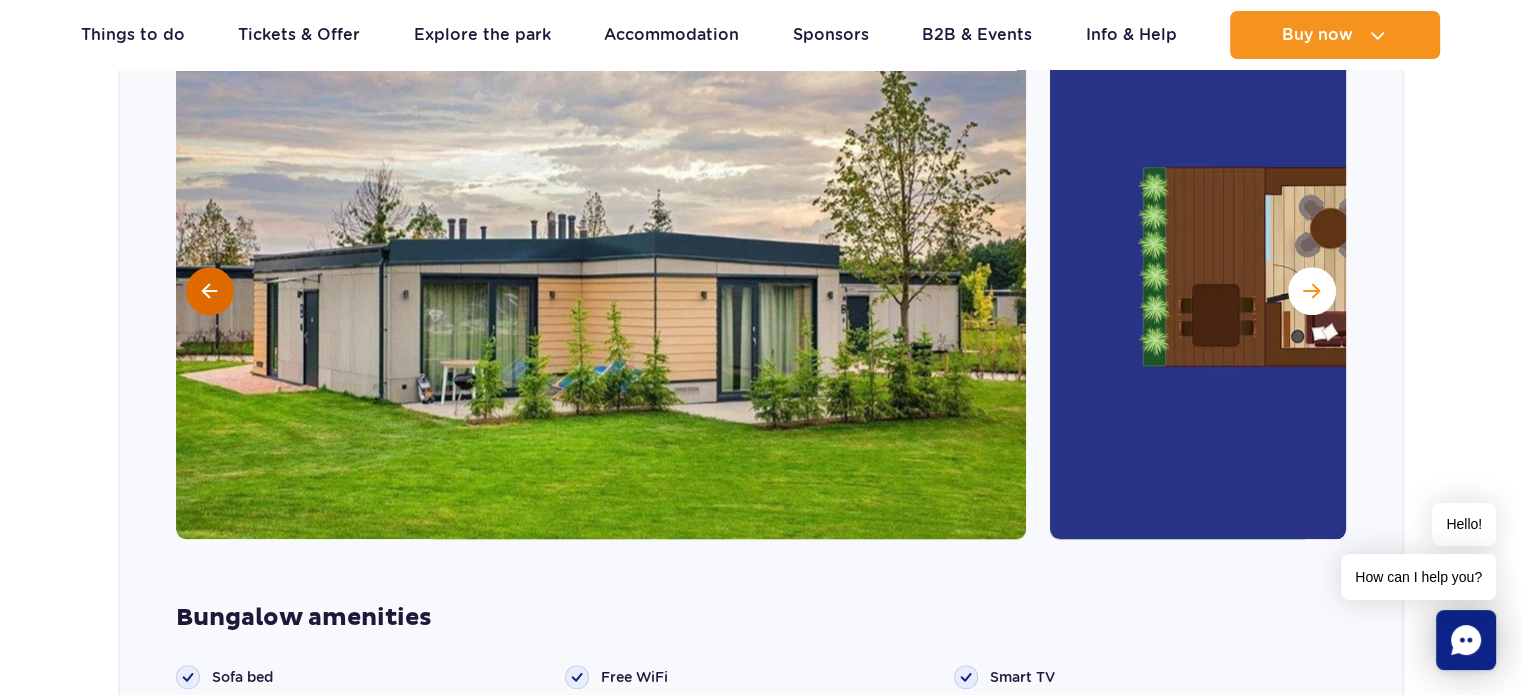 click at bounding box center (210, 291) 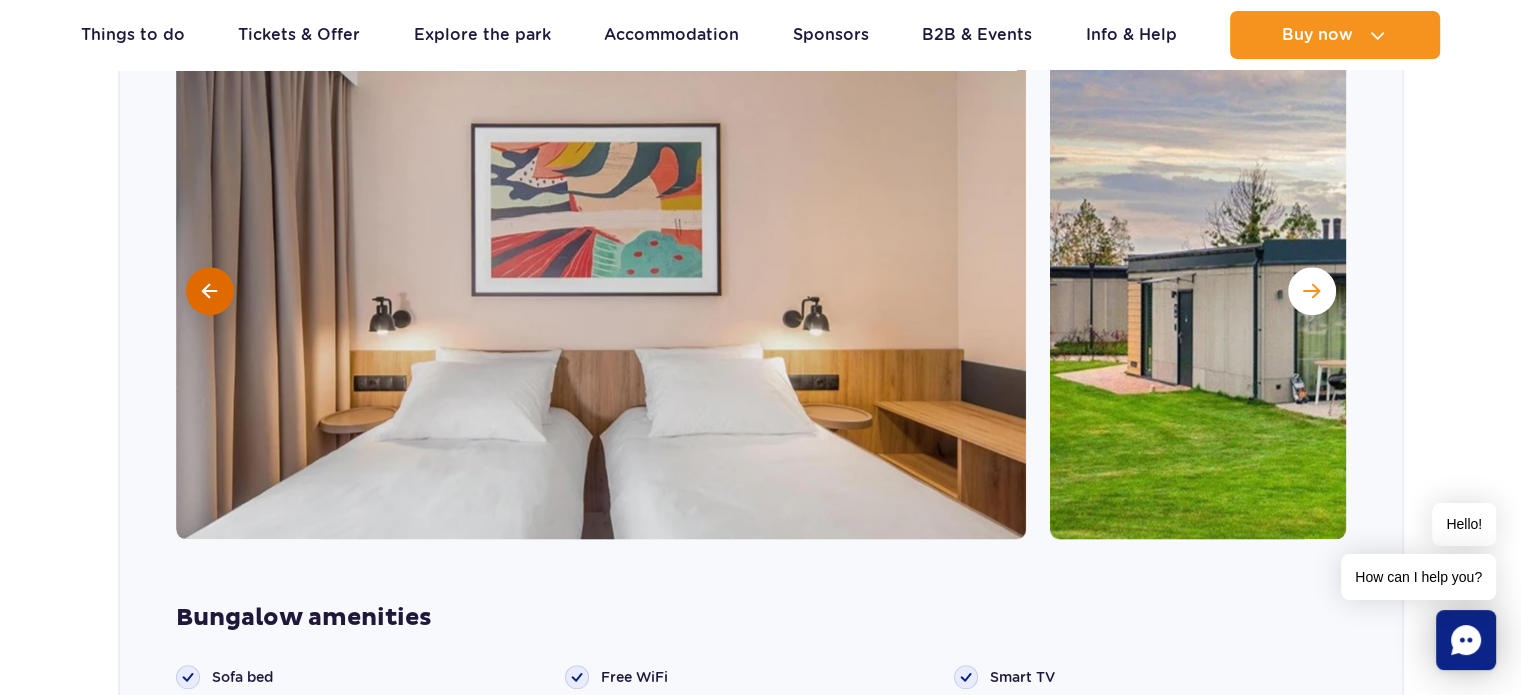 click at bounding box center (210, 291) 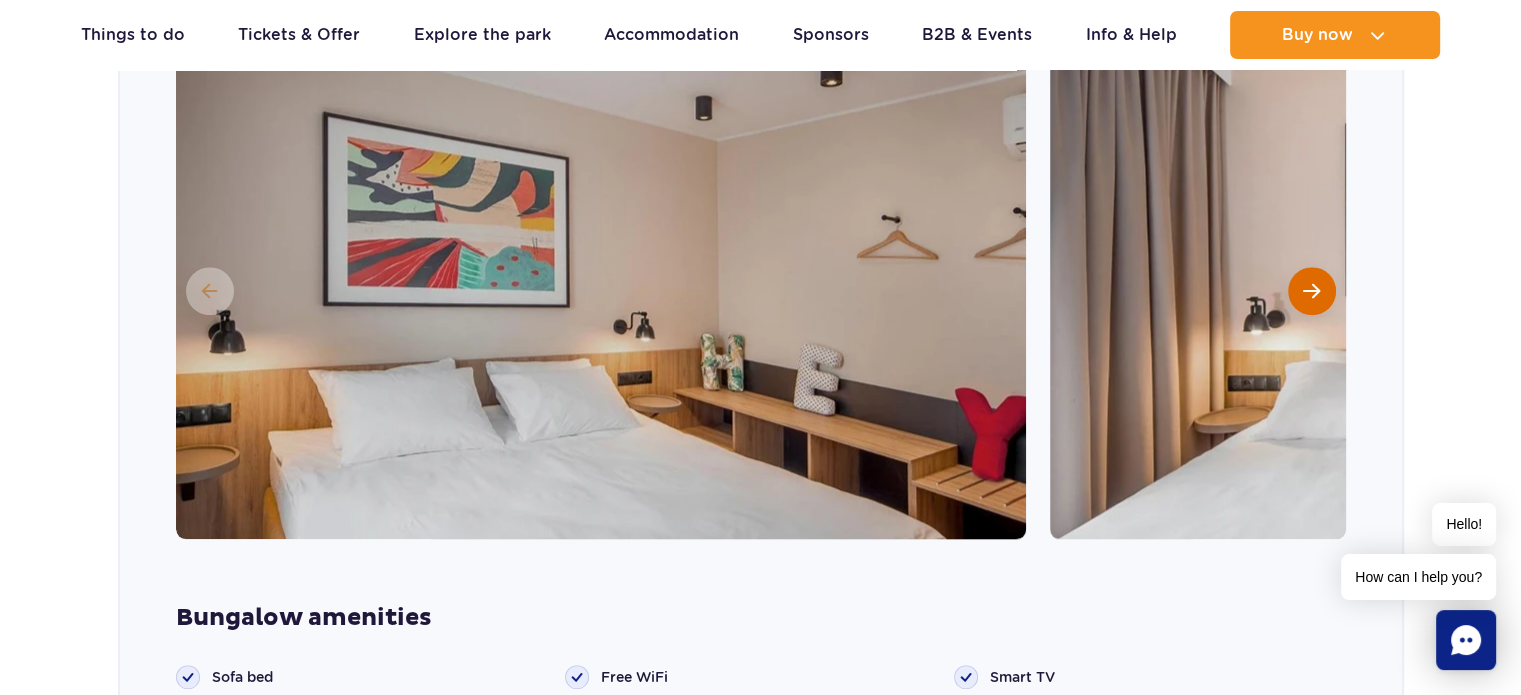 click at bounding box center (1311, 291) 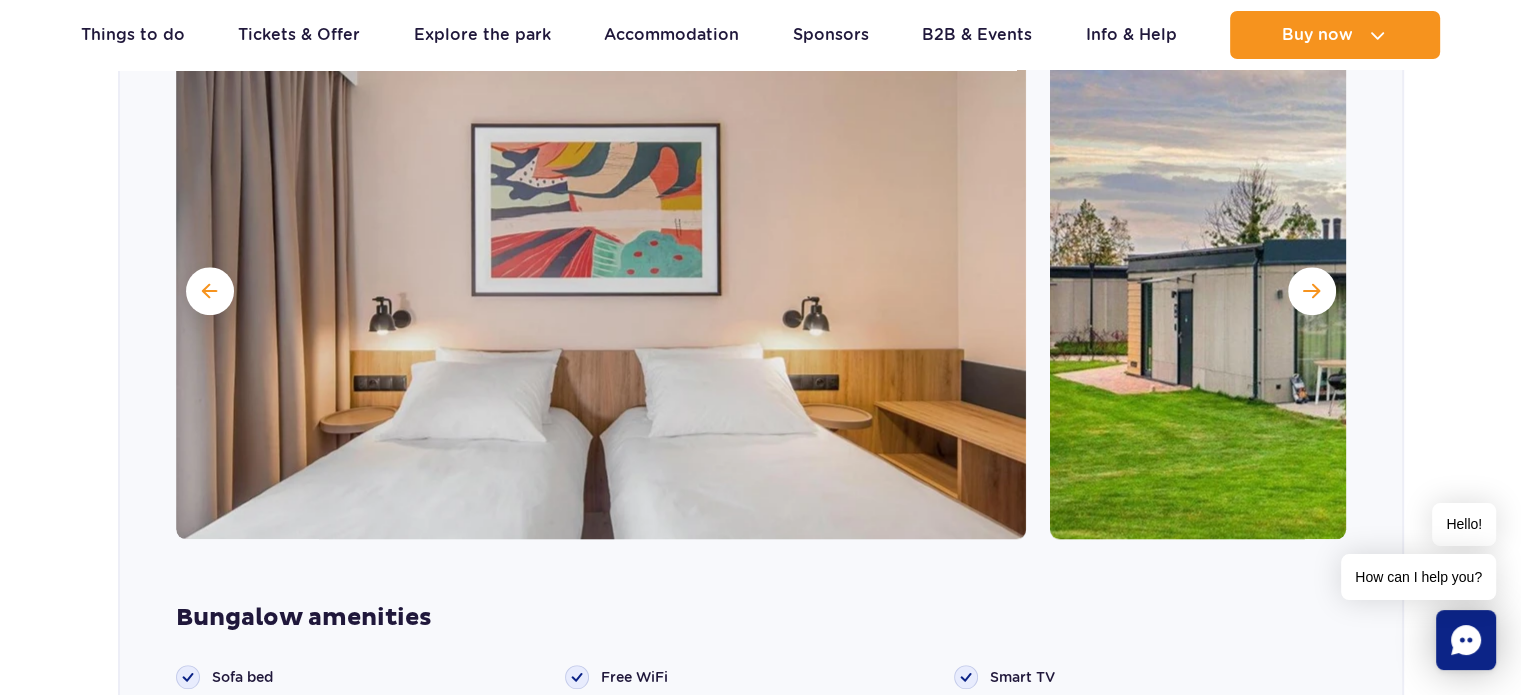 type 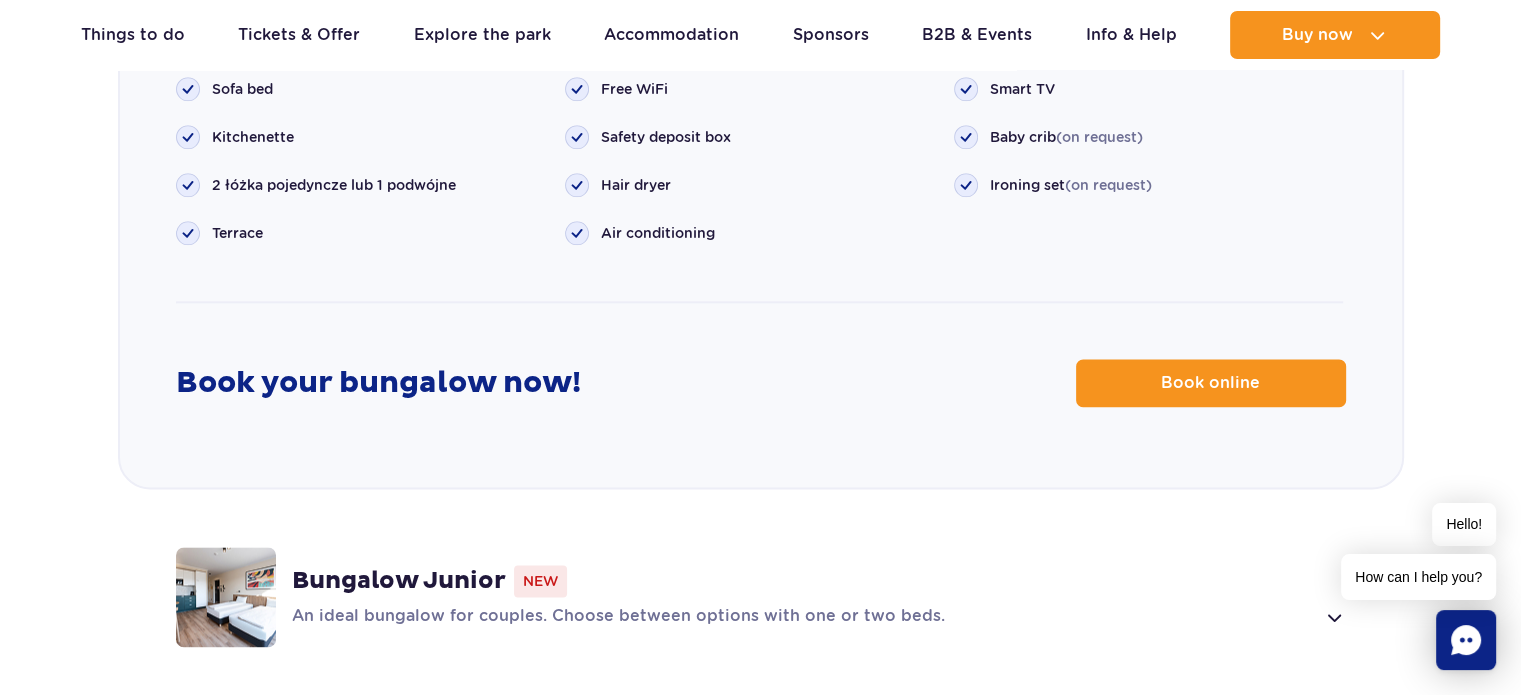 scroll, scrollTop: 2576, scrollLeft: 0, axis: vertical 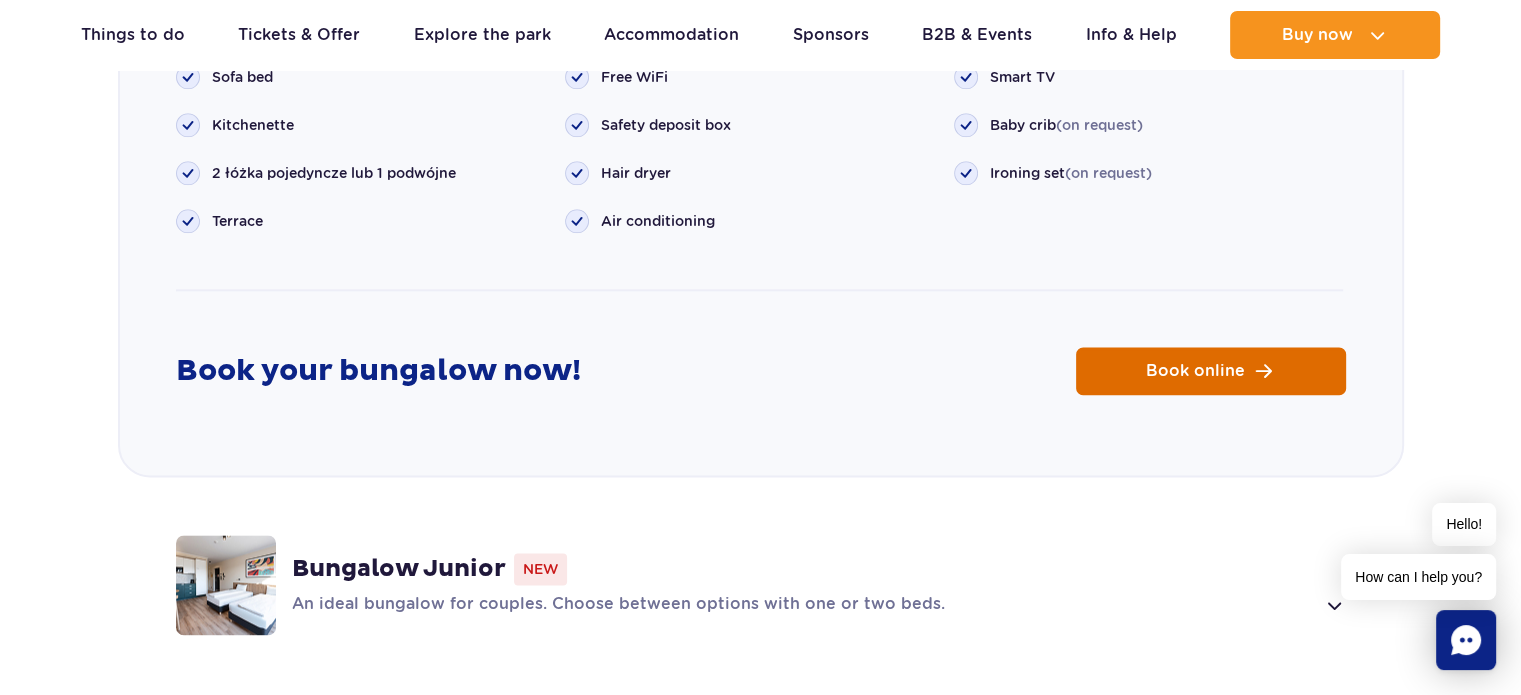 click on "Book online" at bounding box center (1211, 371) 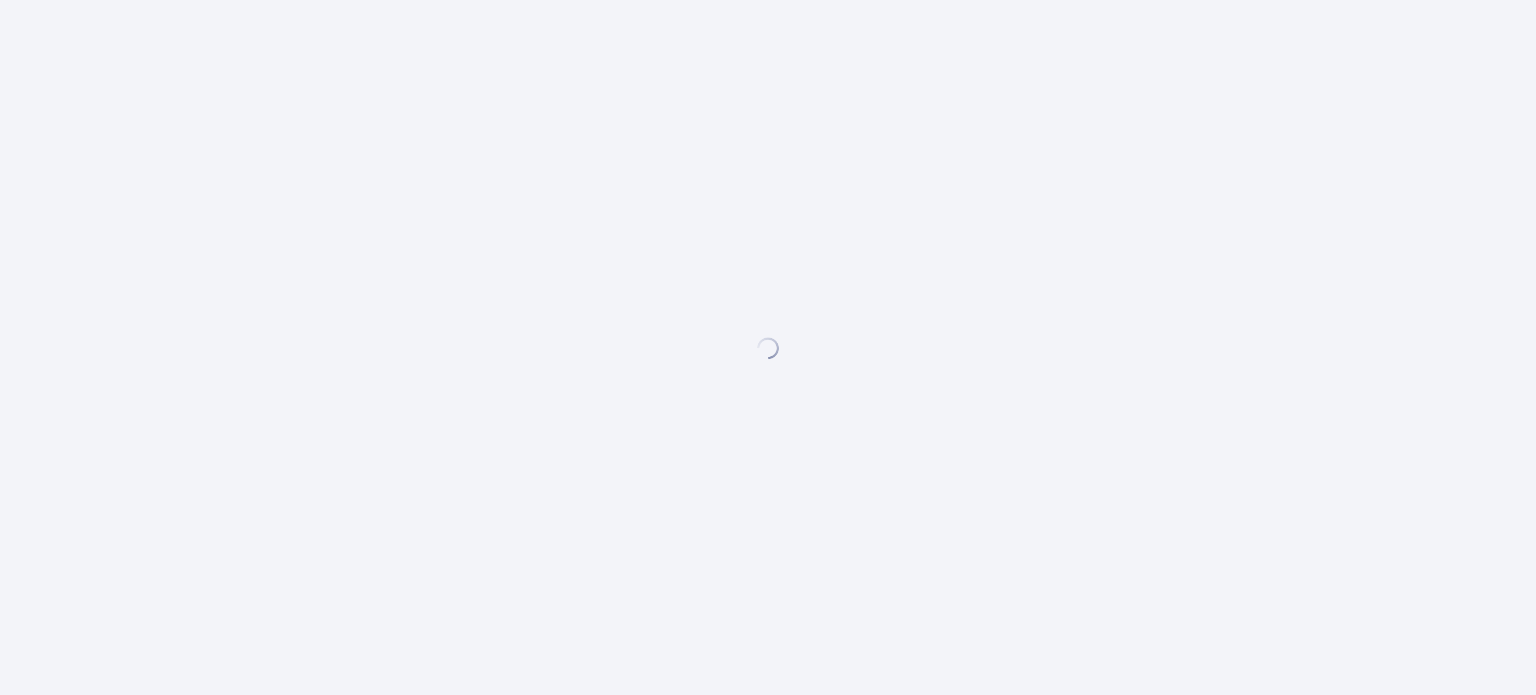 scroll, scrollTop: 0, scrollLeft: 0, axis: both 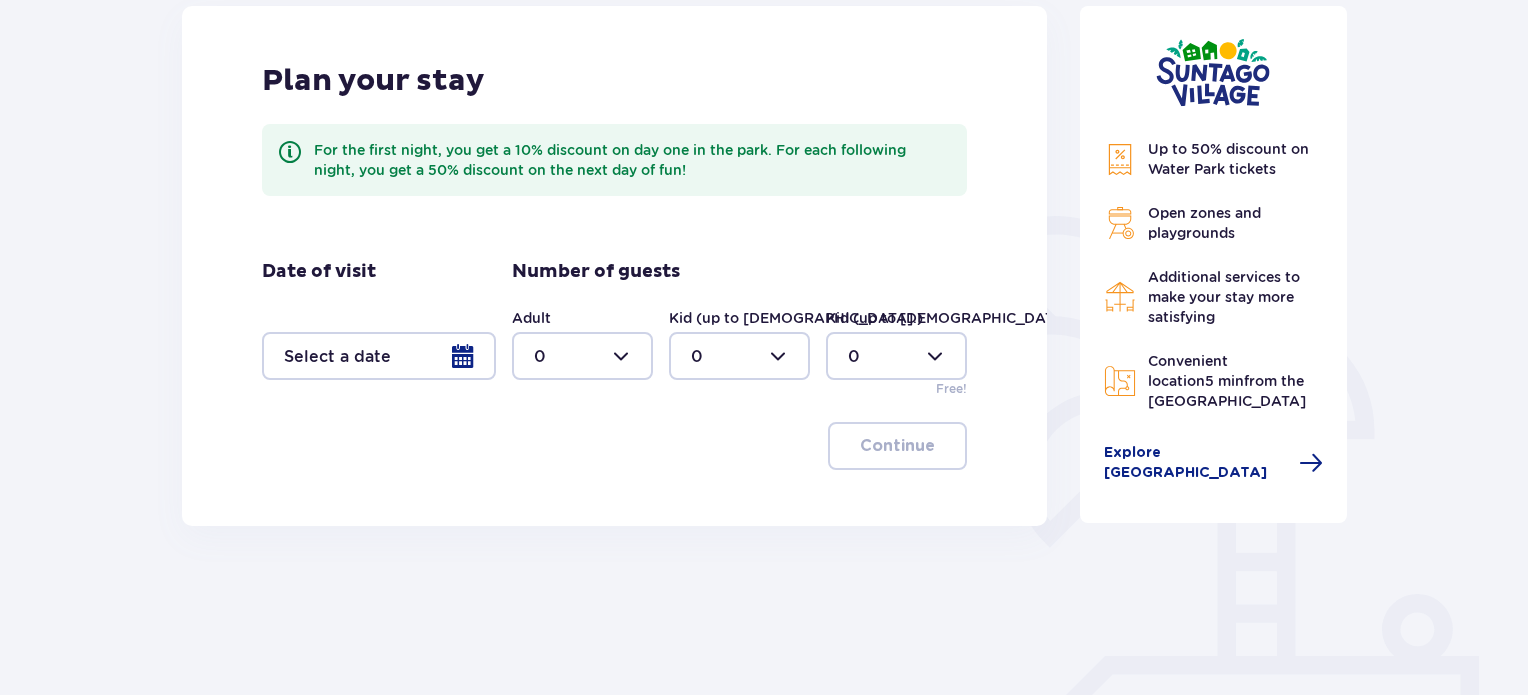 click at bounding box center (379, 356) 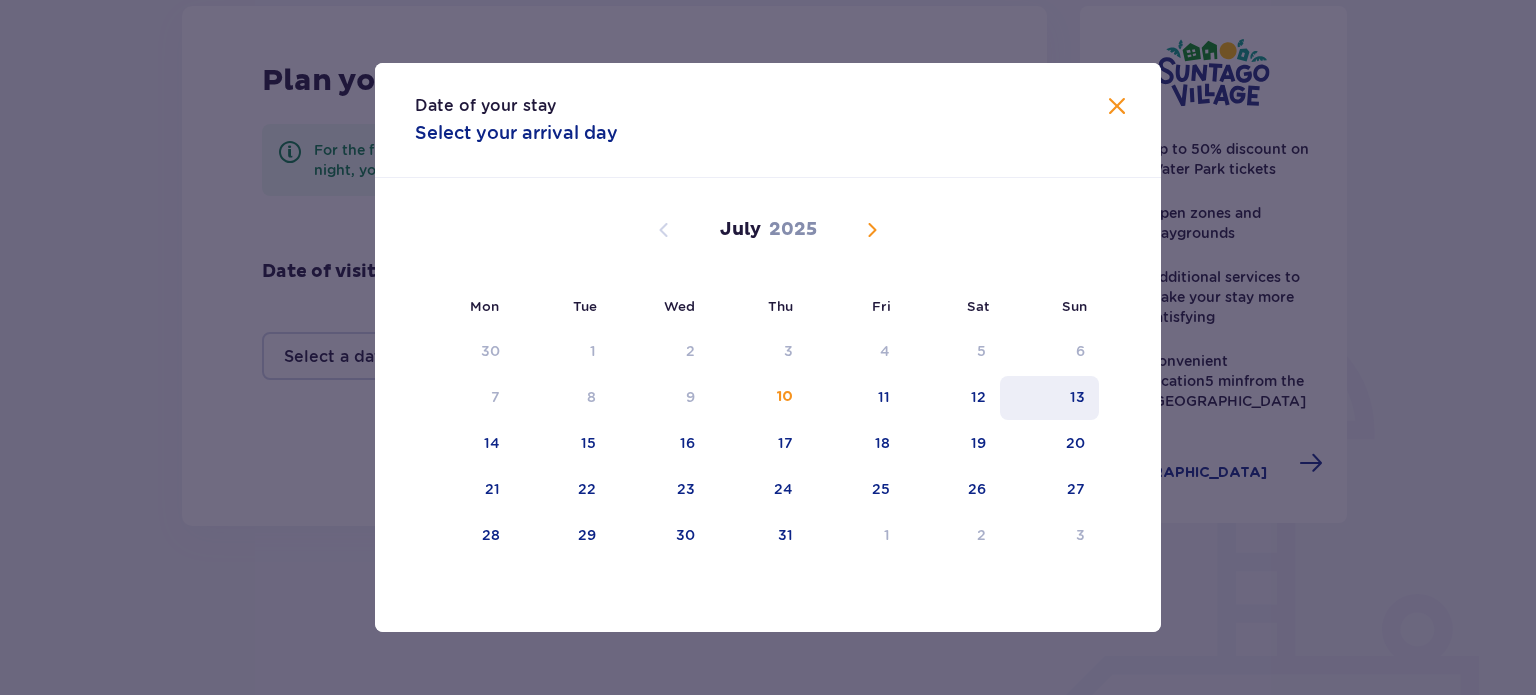 click on "13" at bounding box center [1049, 398] 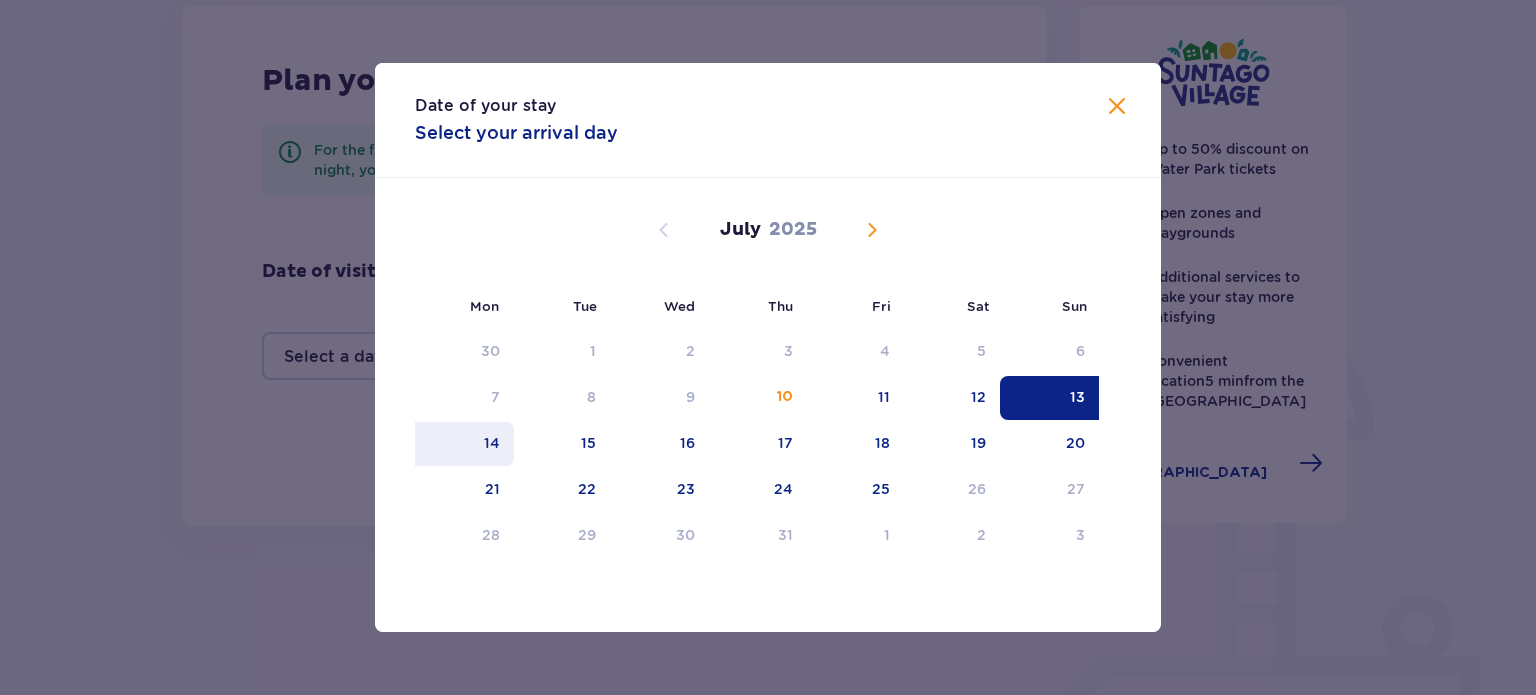 click on "14" at bounding box center [464, 444] 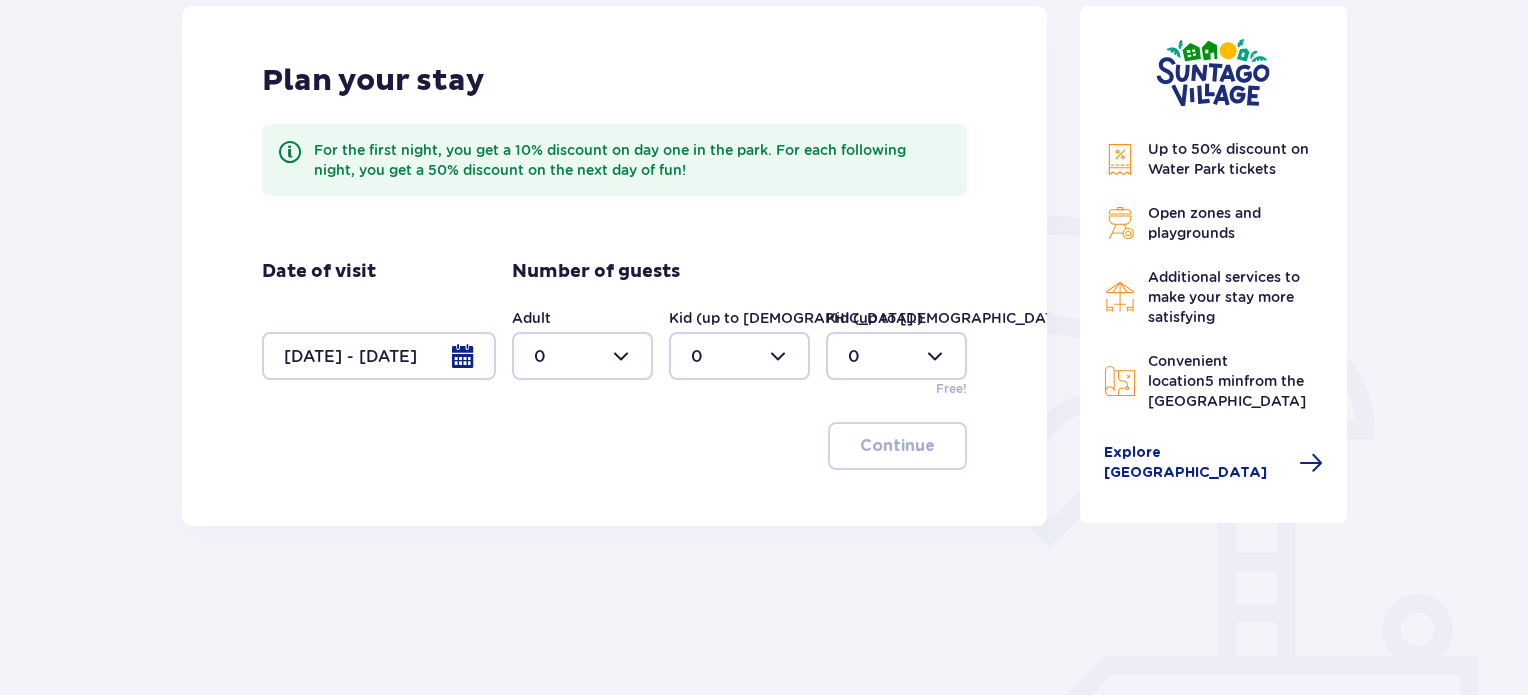 click at bounding box center (582, 356) 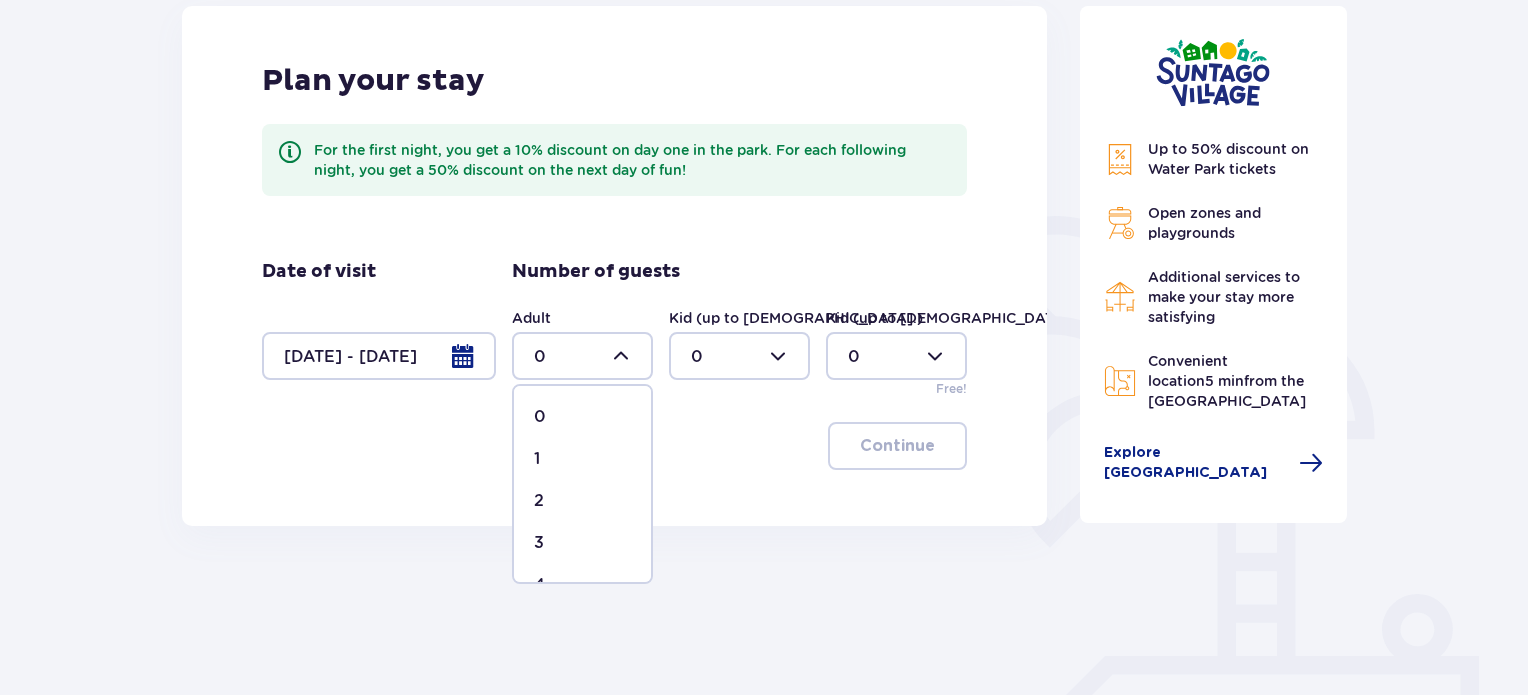 click on "2" at bounding box center [582, 501] 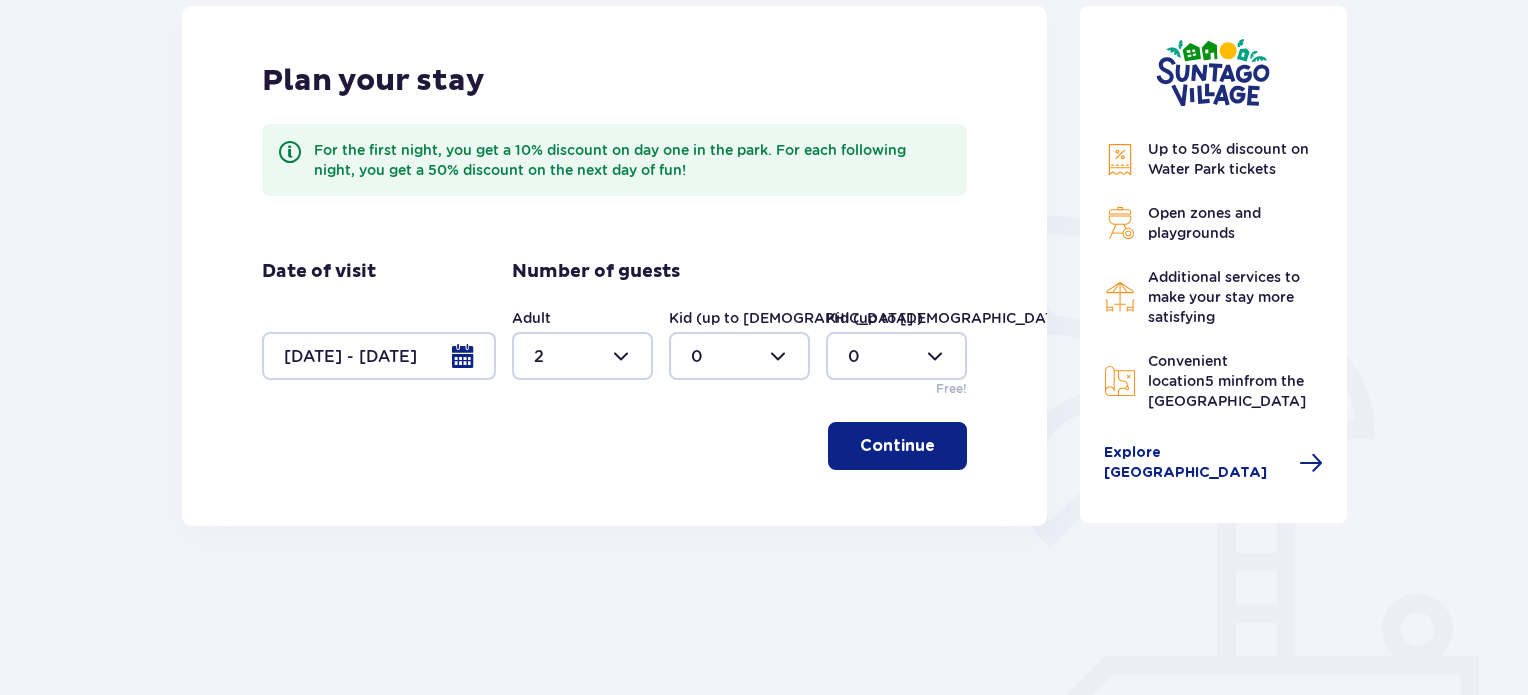 click at bounding box center (739, 356) 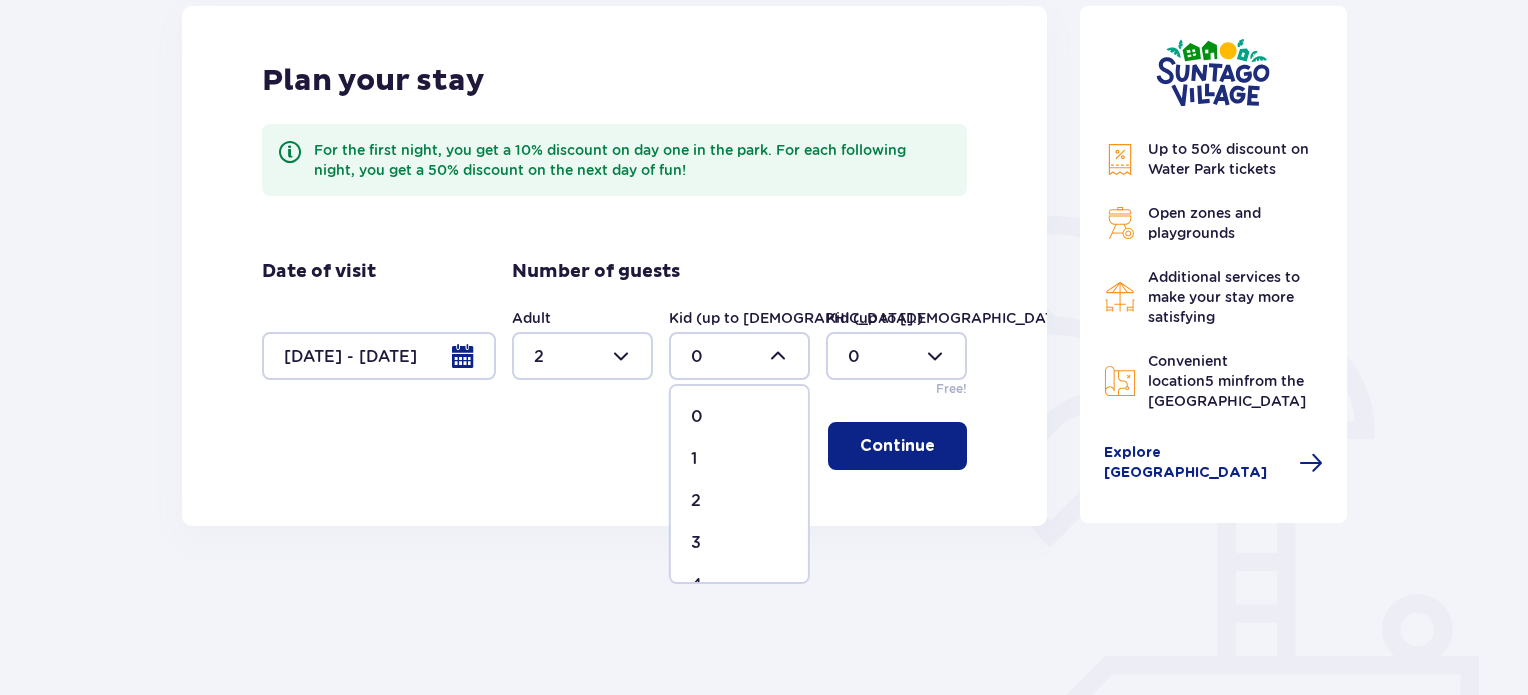 click on "2" at bounding box center [739, 501] 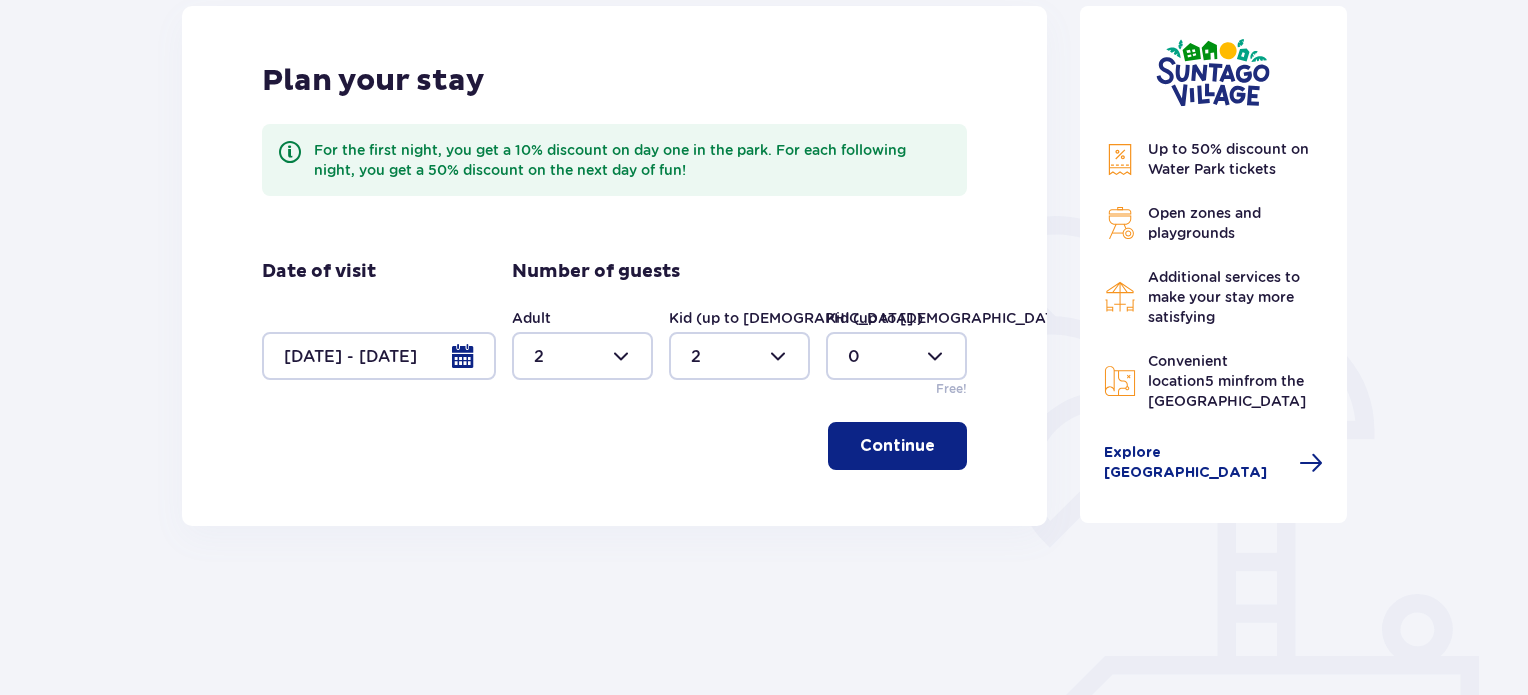 click on "Continue" at bounding box center (897, 446) 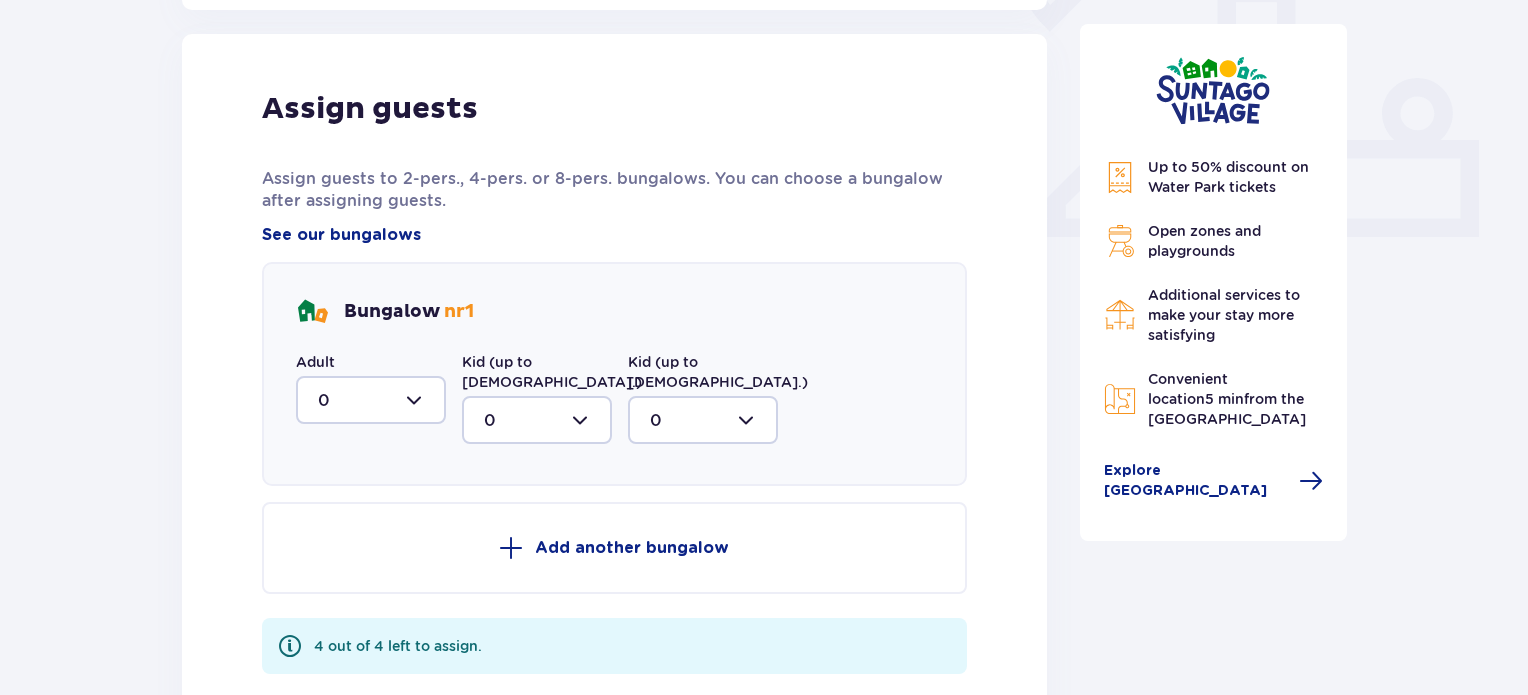 scroll, scrollTop: 806, scrollLeft: 0, axis: vertical 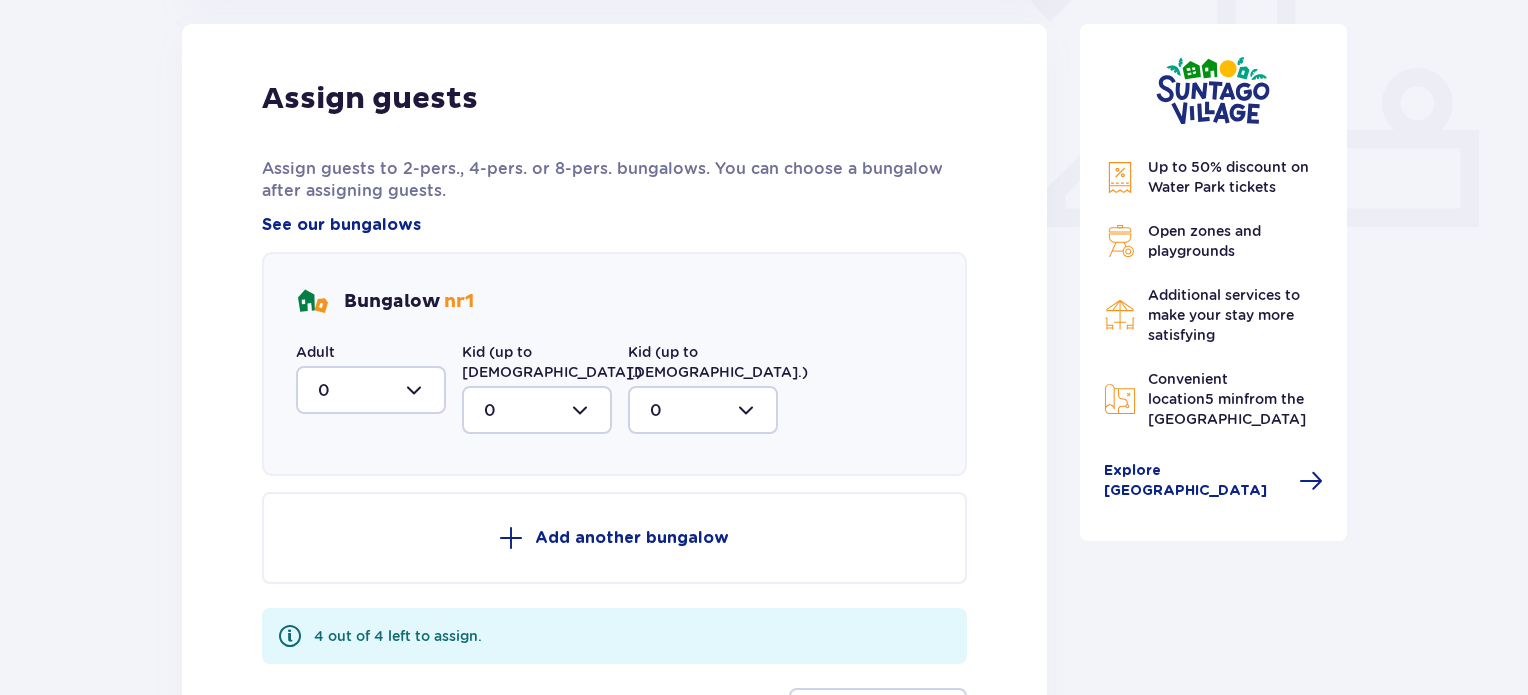 type 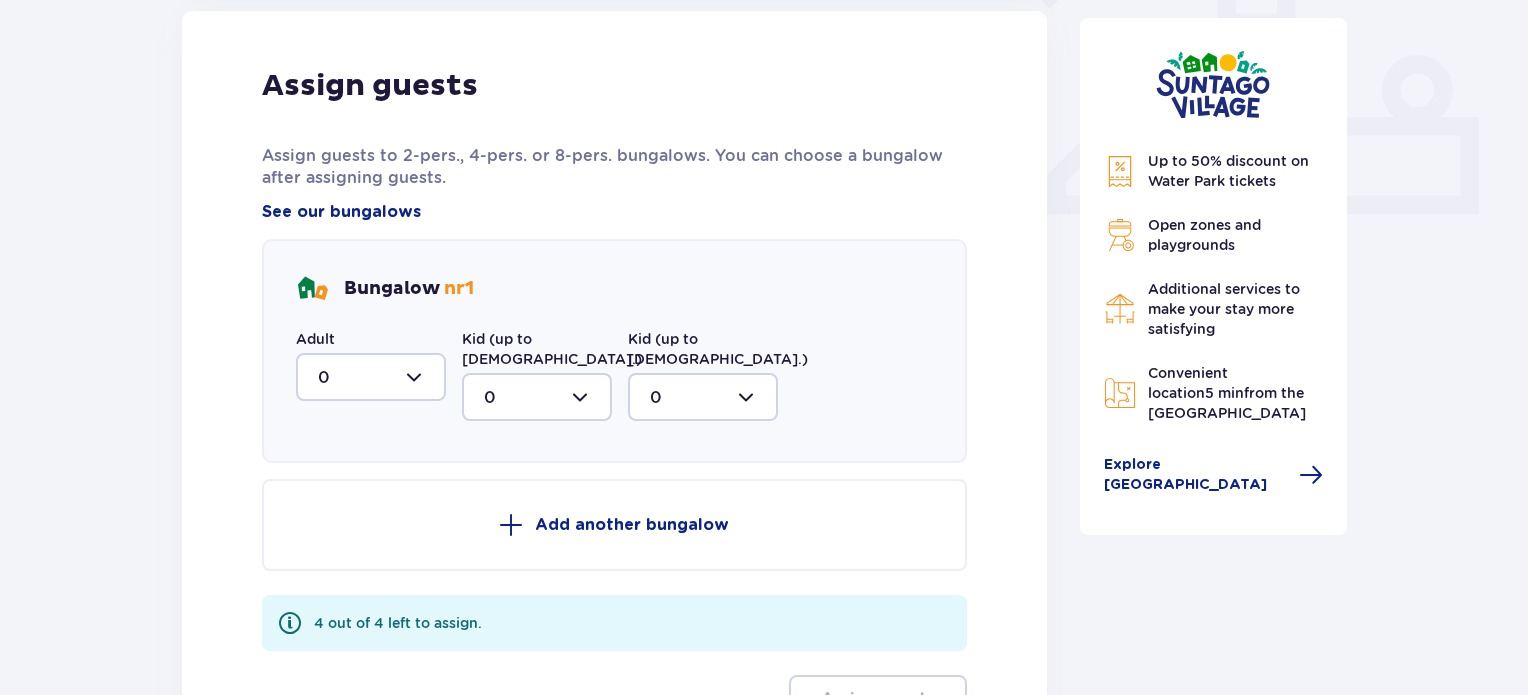 scroll, scrollTop: 801, scrollLeft: 0, axis: vertical 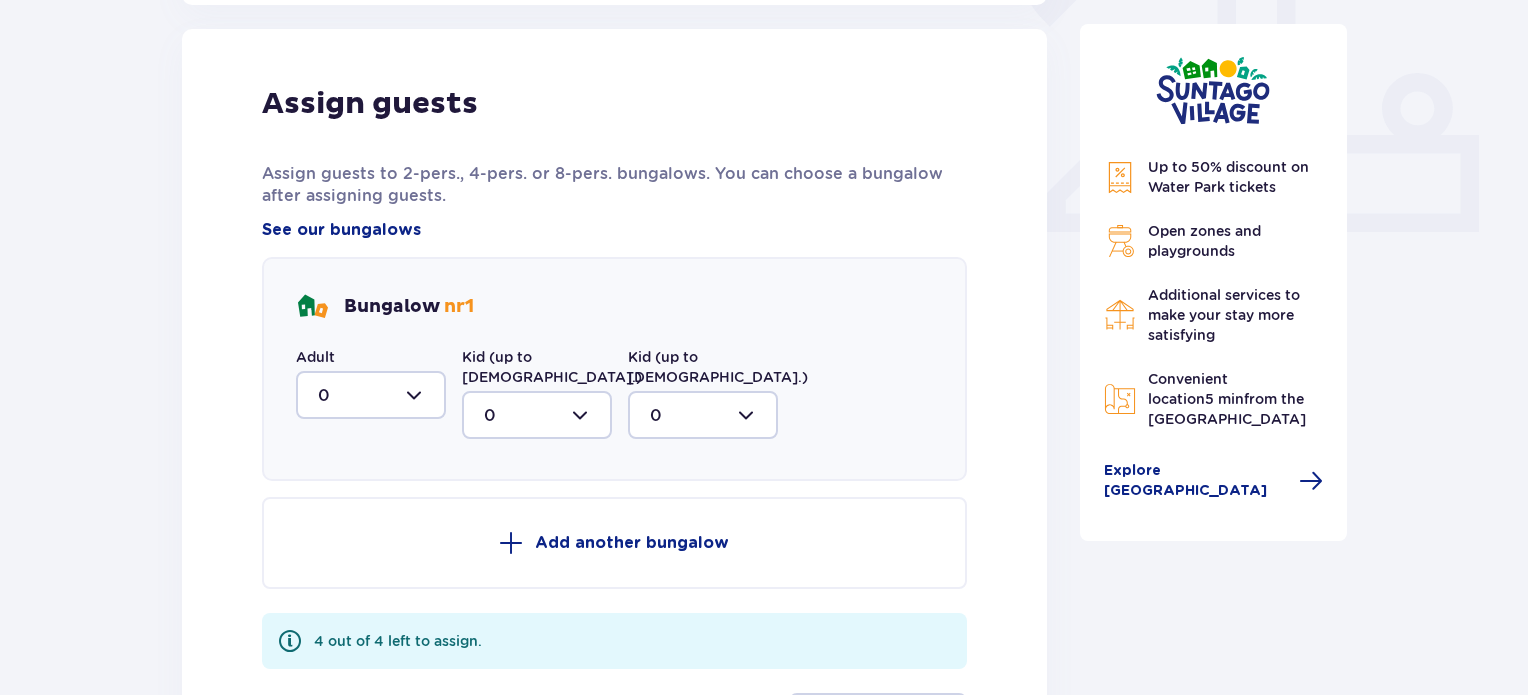 click at bounding box center [371, 395] 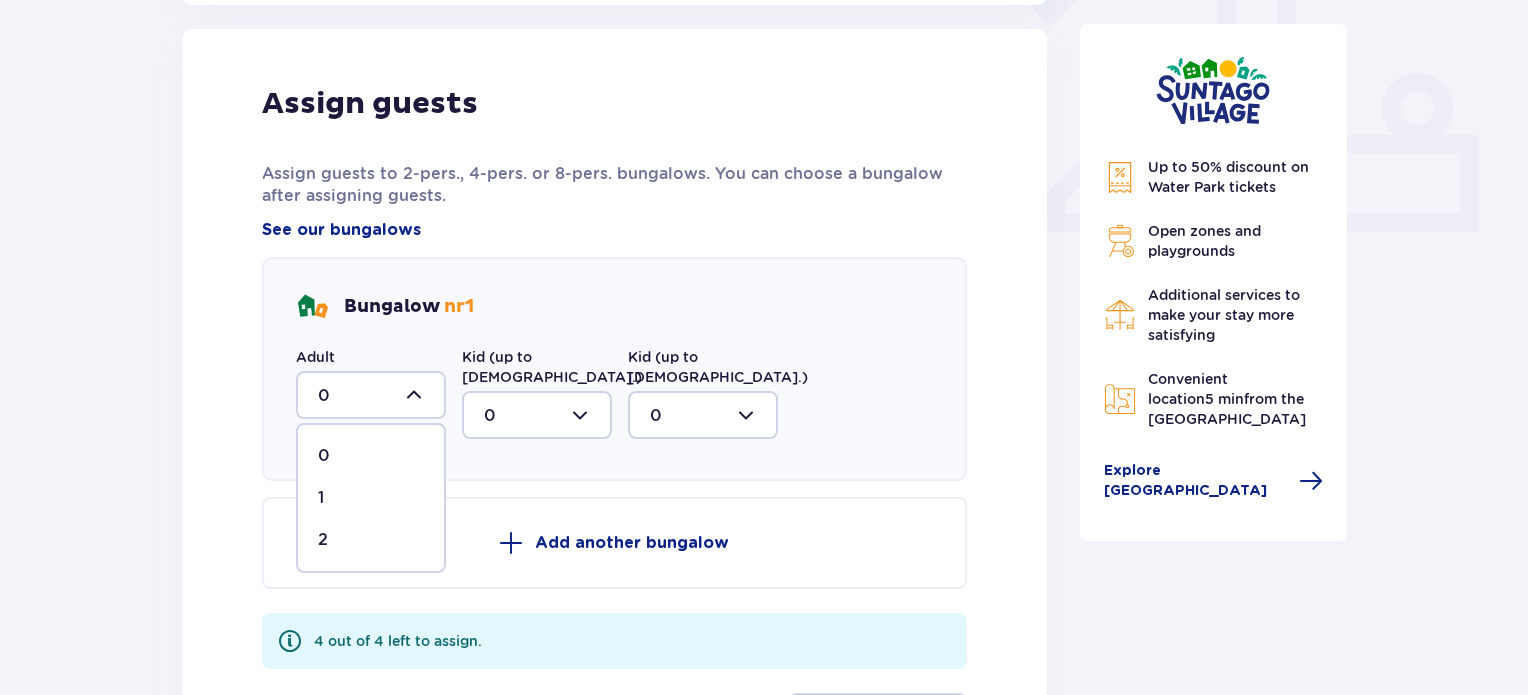 click at bounding box center (371, 395) 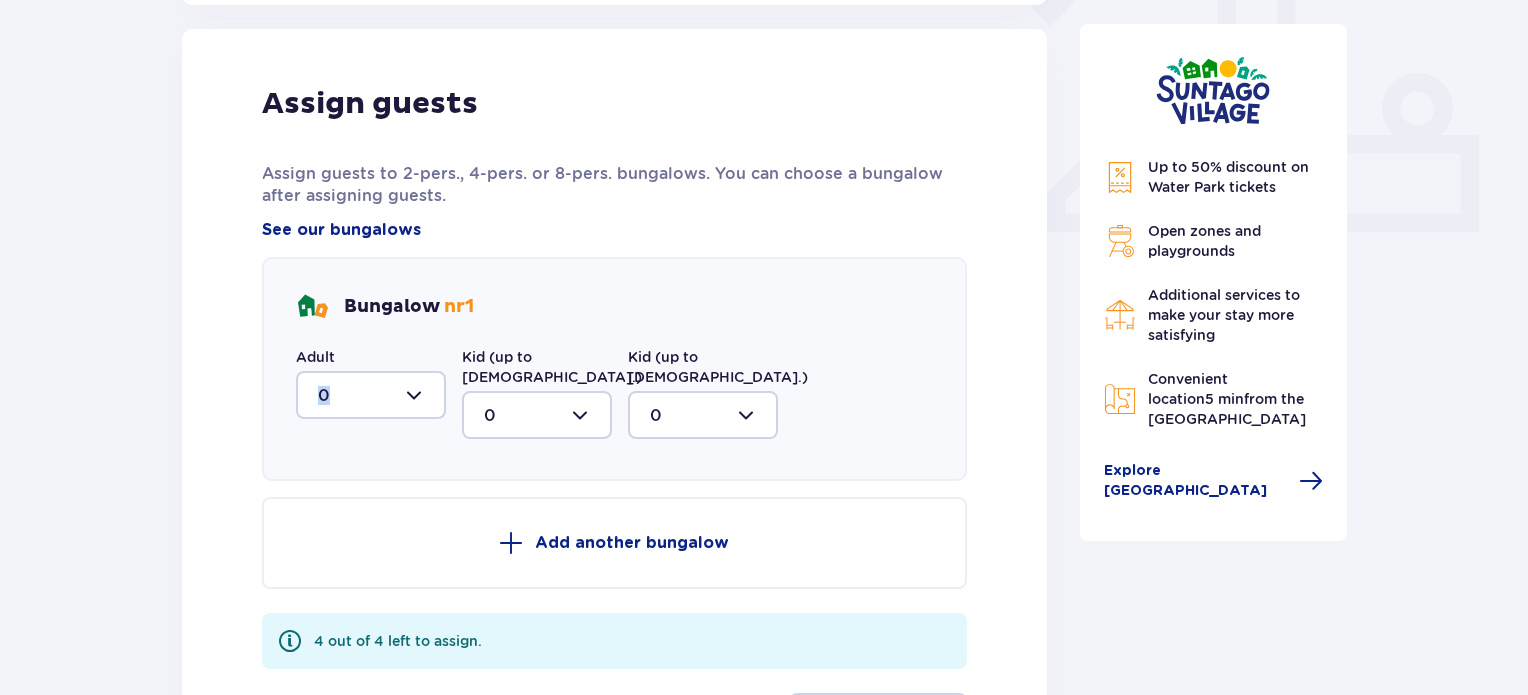 click at bounding box center (371, 395) 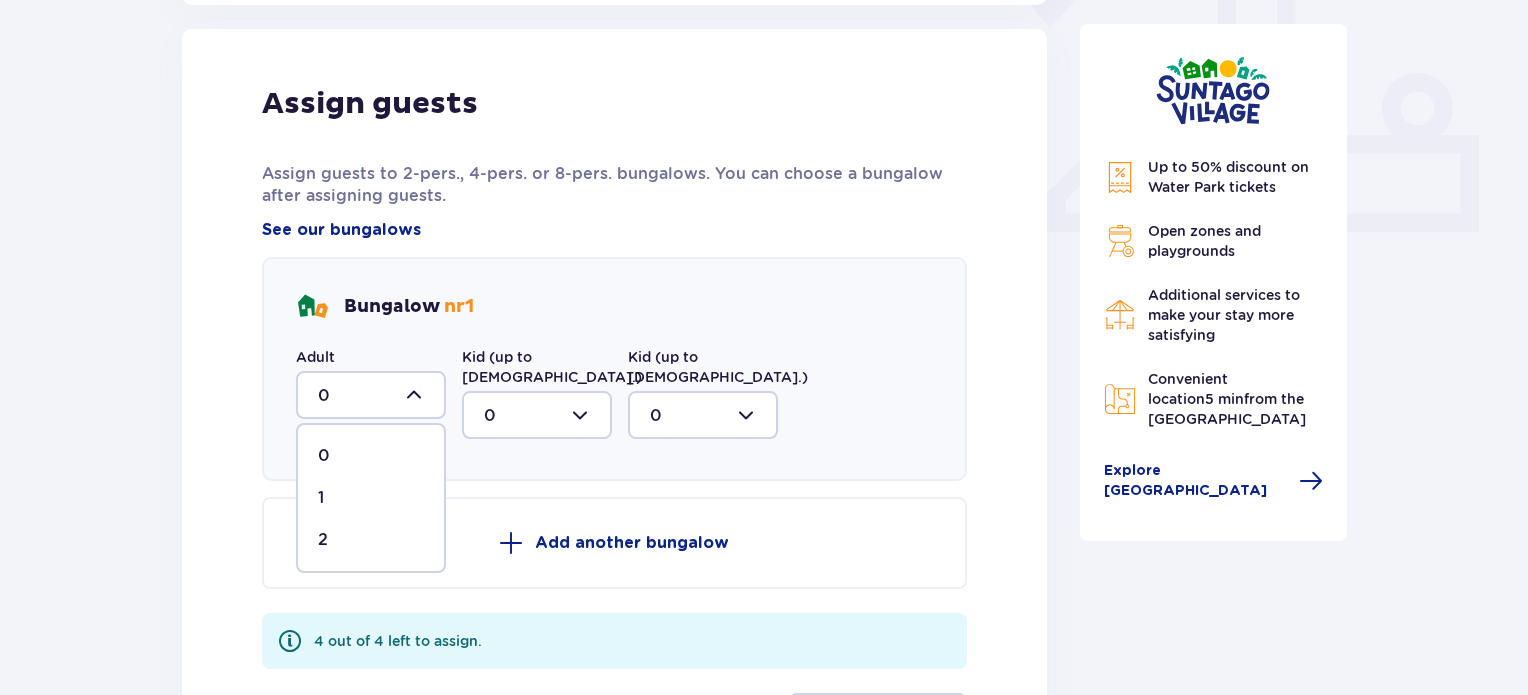 click on "2" at bounding box center [371, 540] 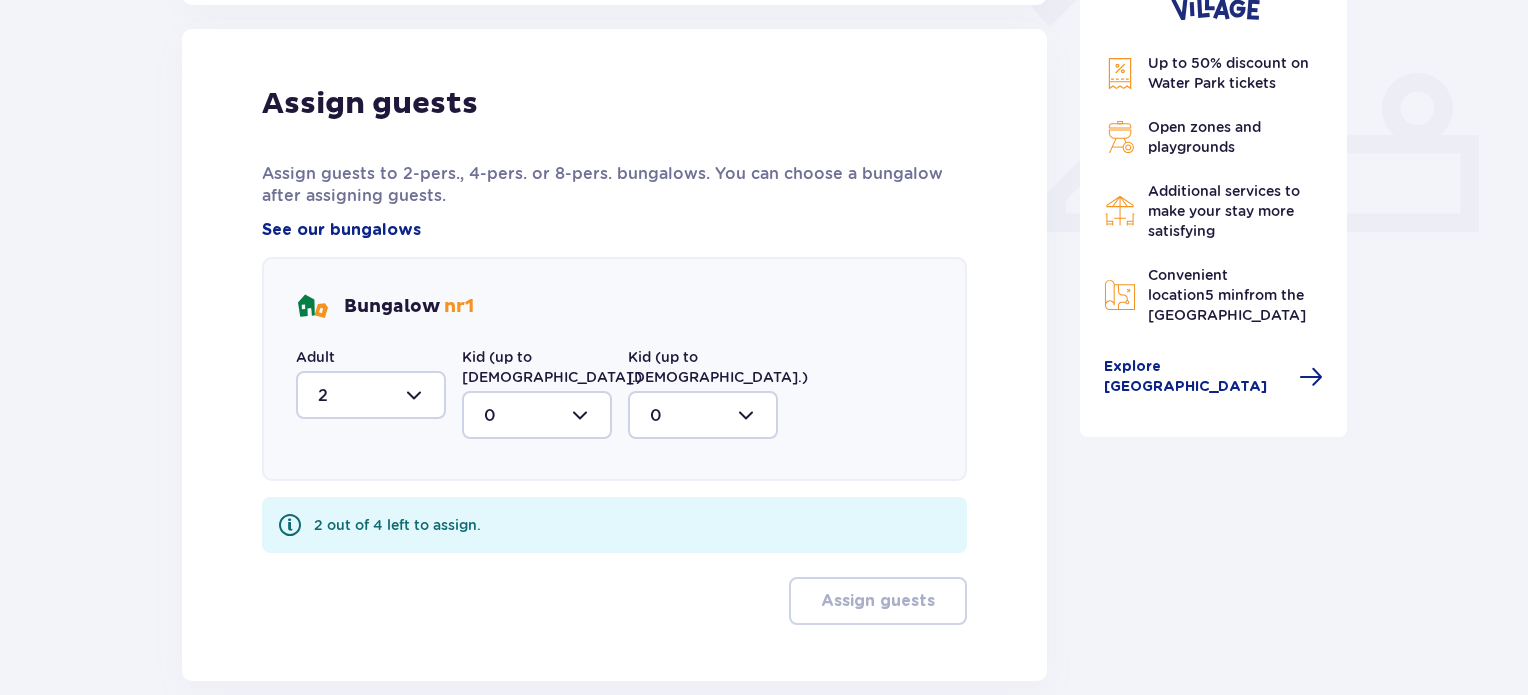 click at bounding box center [537, 415] 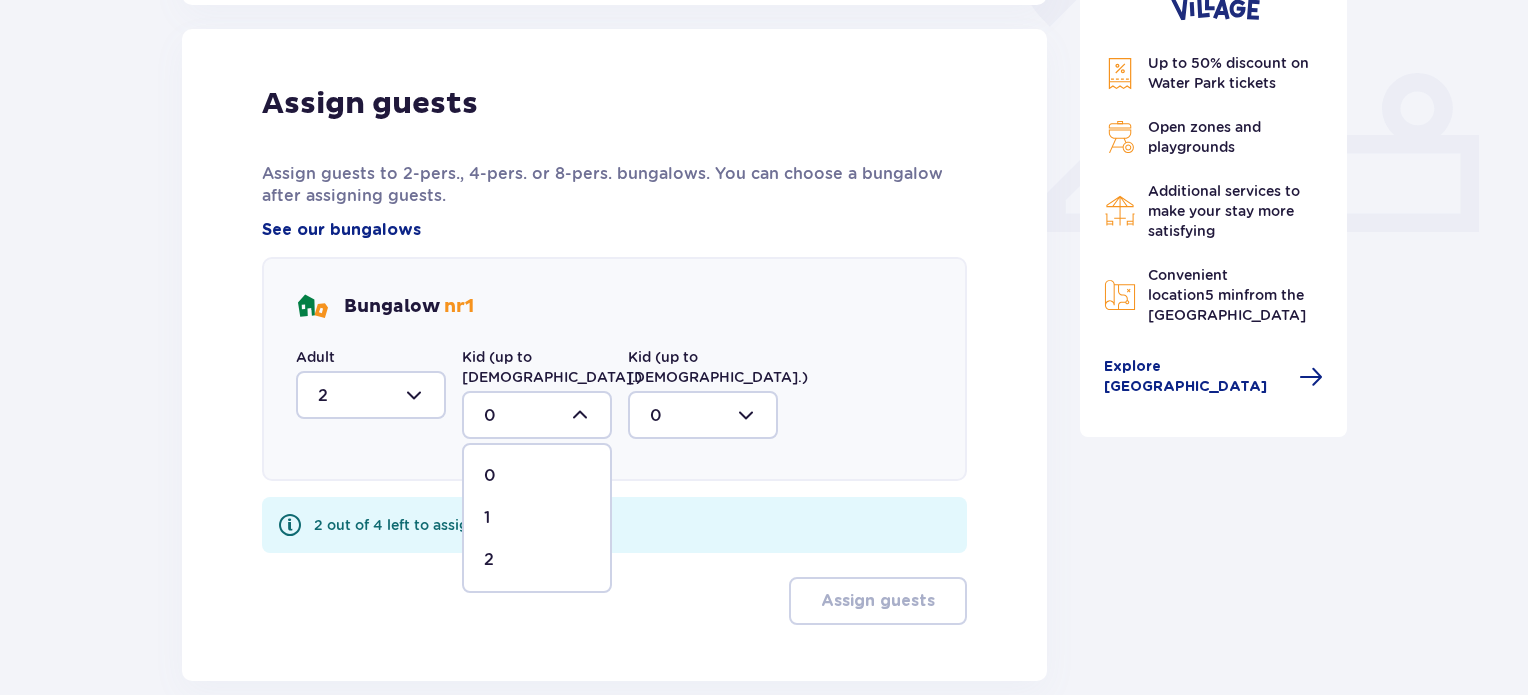 click on "2" at bounding box center (537, 560) 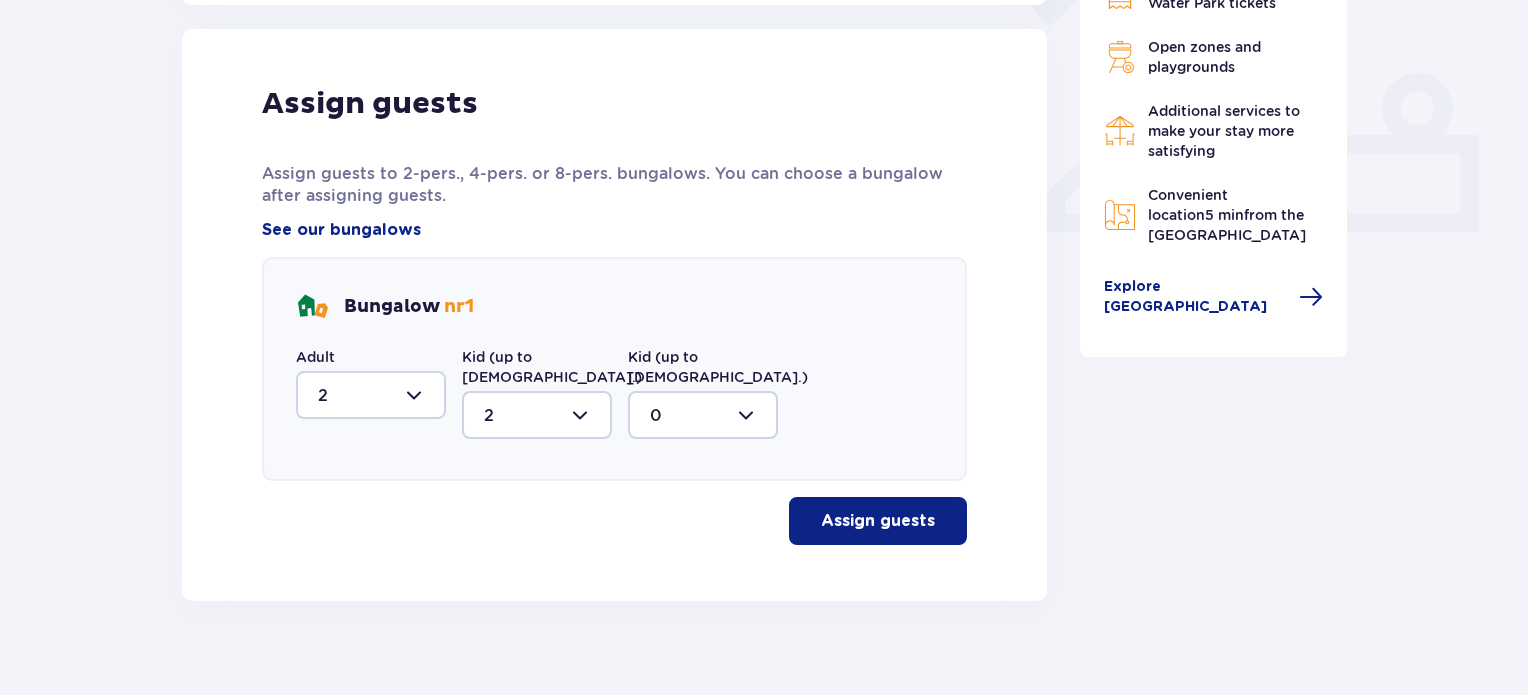 type on "2" 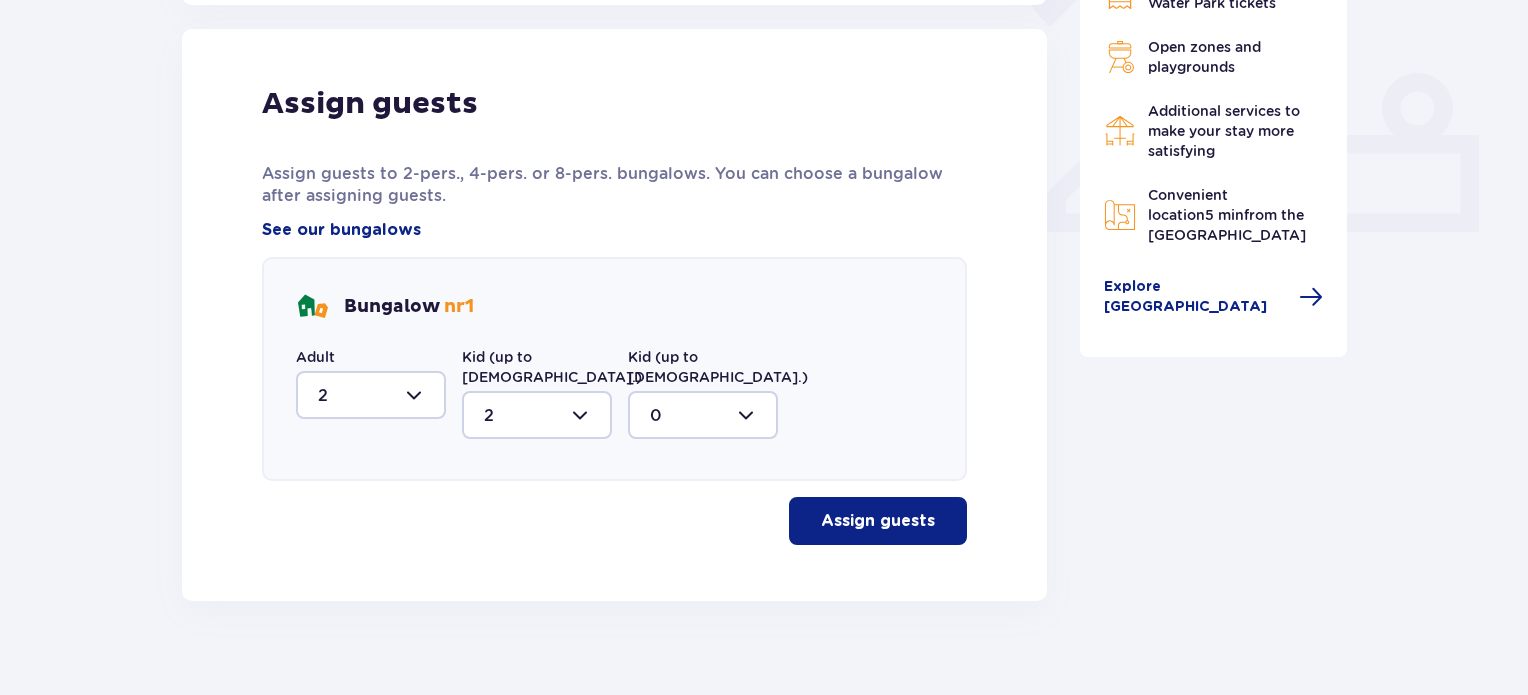 click on "Assign guests" at bounding box center [878, 521] 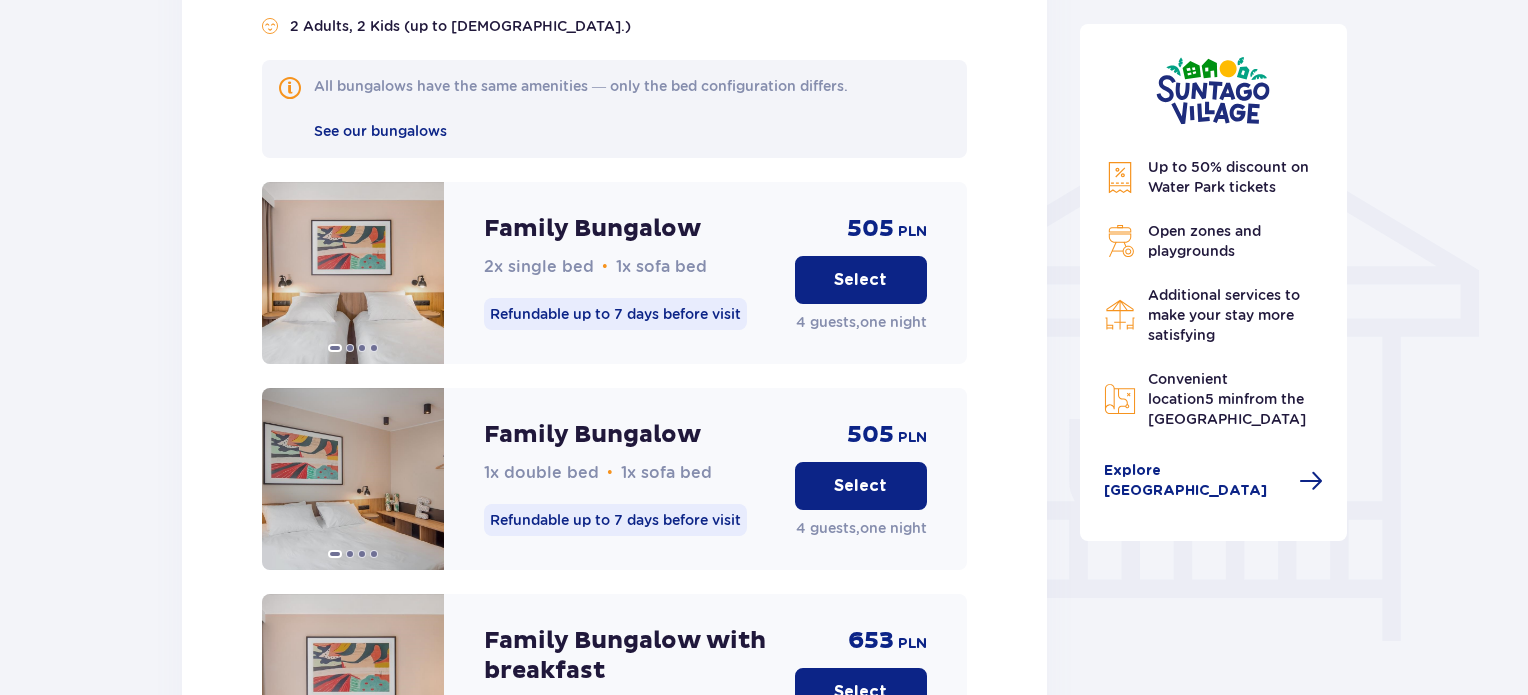 scroll, scrollTop: 1581, scrollLeft: 0, axis: vertical 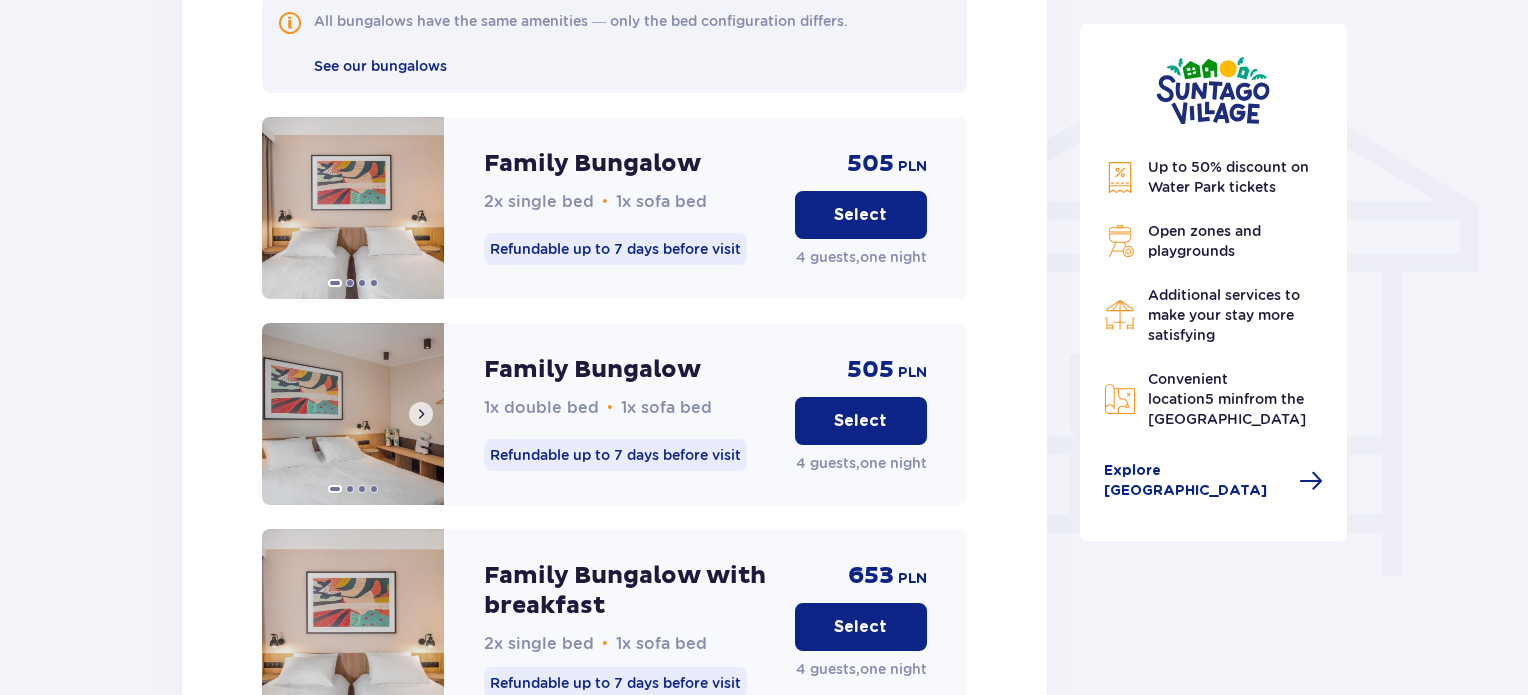 click at bounding box center [353, 414] 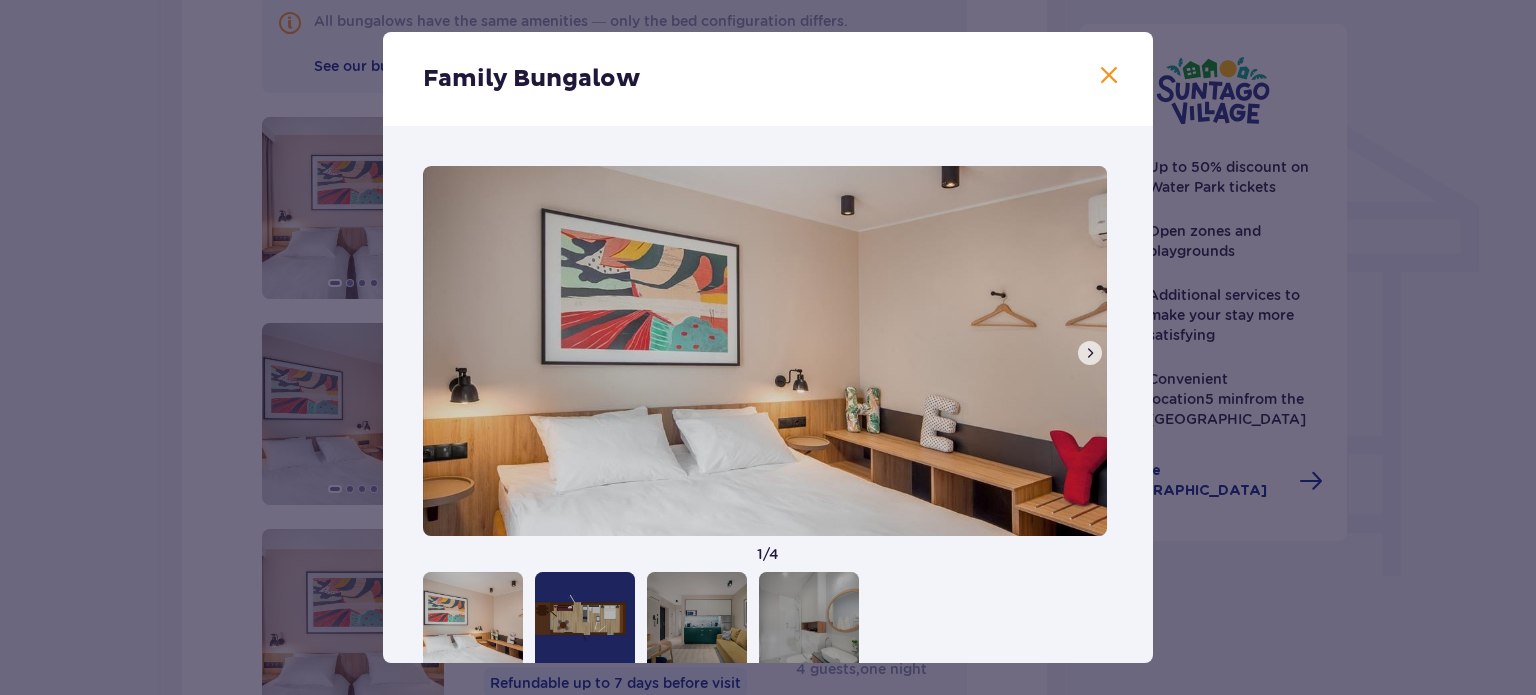 click at bounding box center (1090, 353) 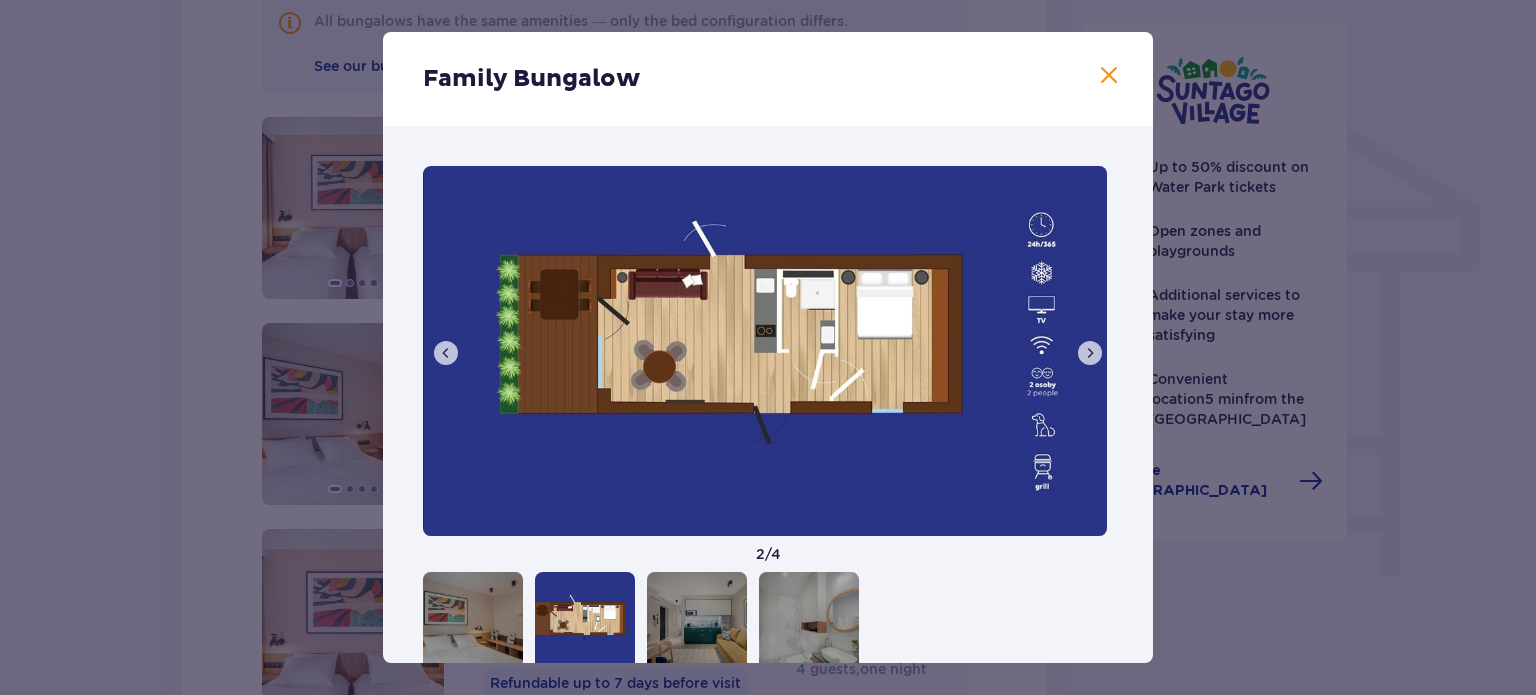 click at bounding box center [1090, 353] 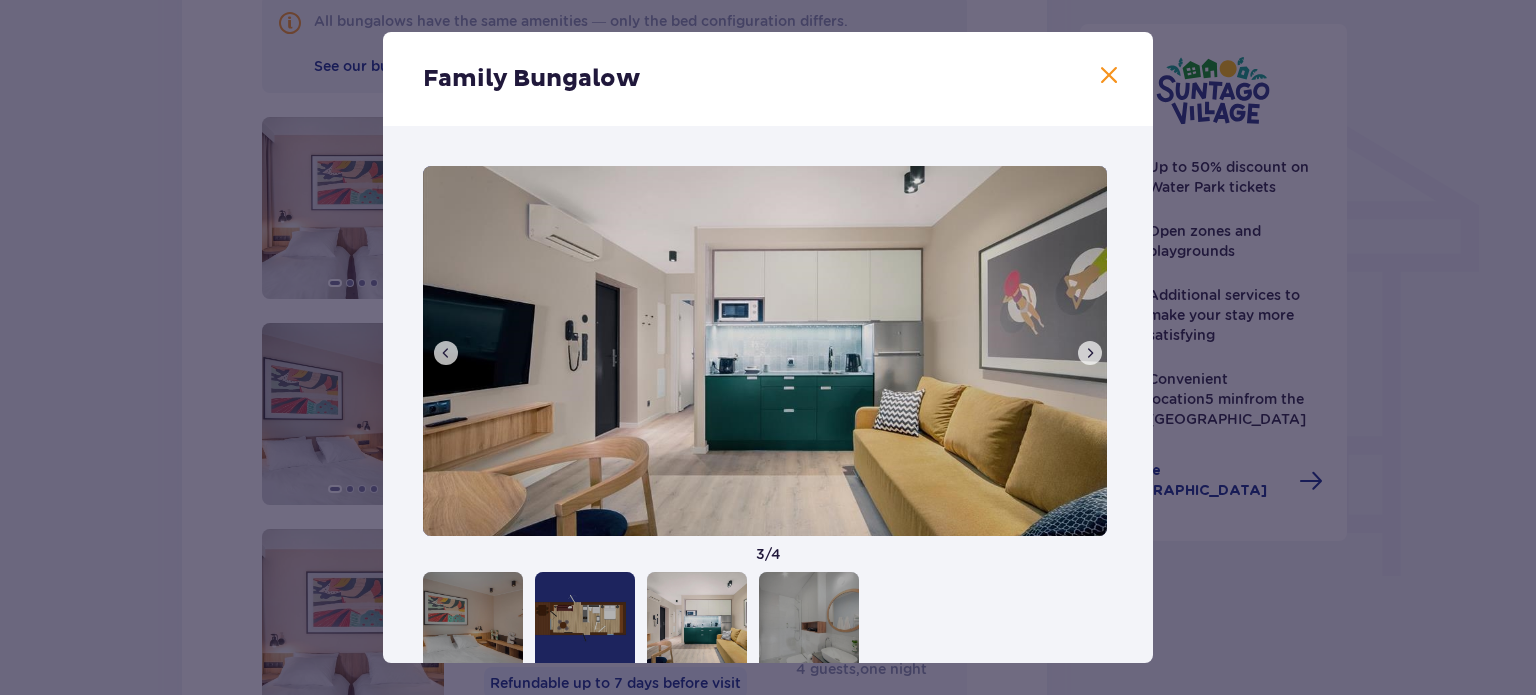 click at bounding box center (1090, 353) 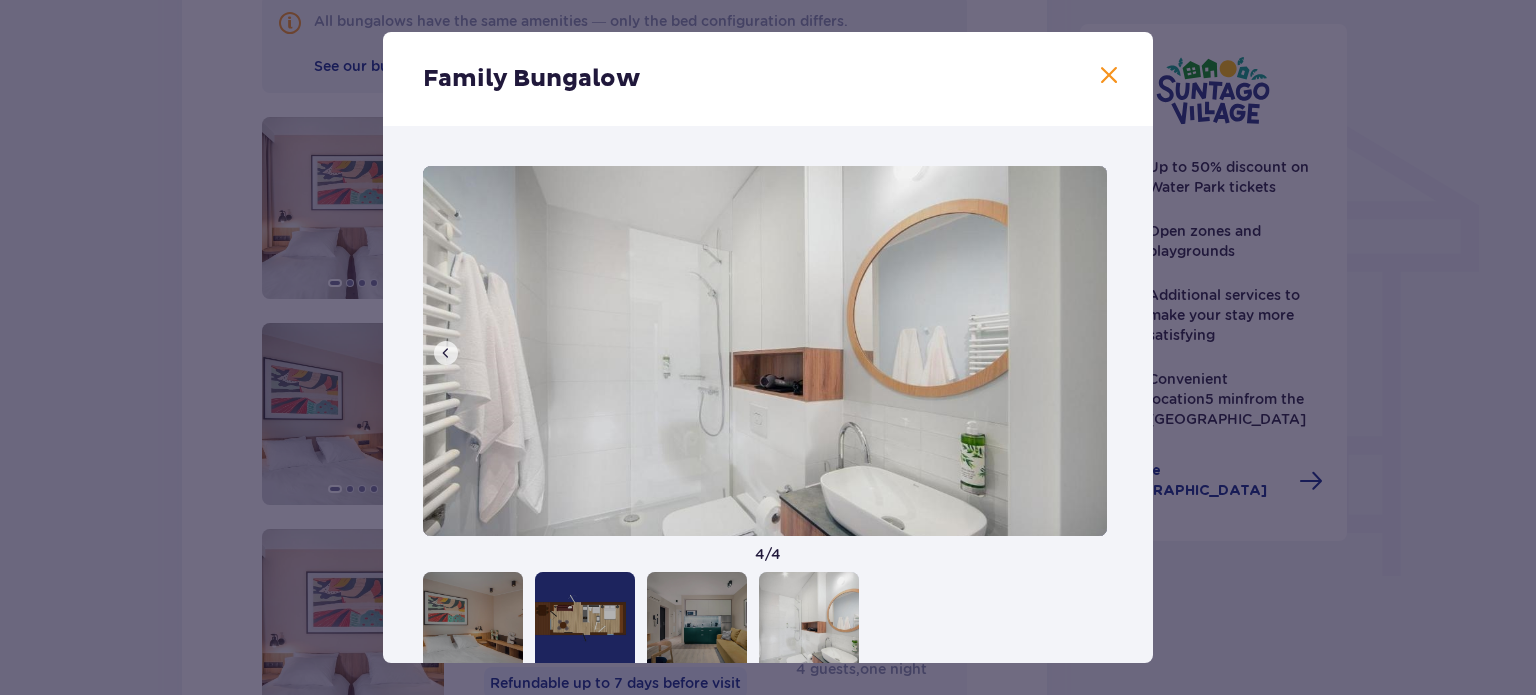 click at bounding box center [1109, 76] 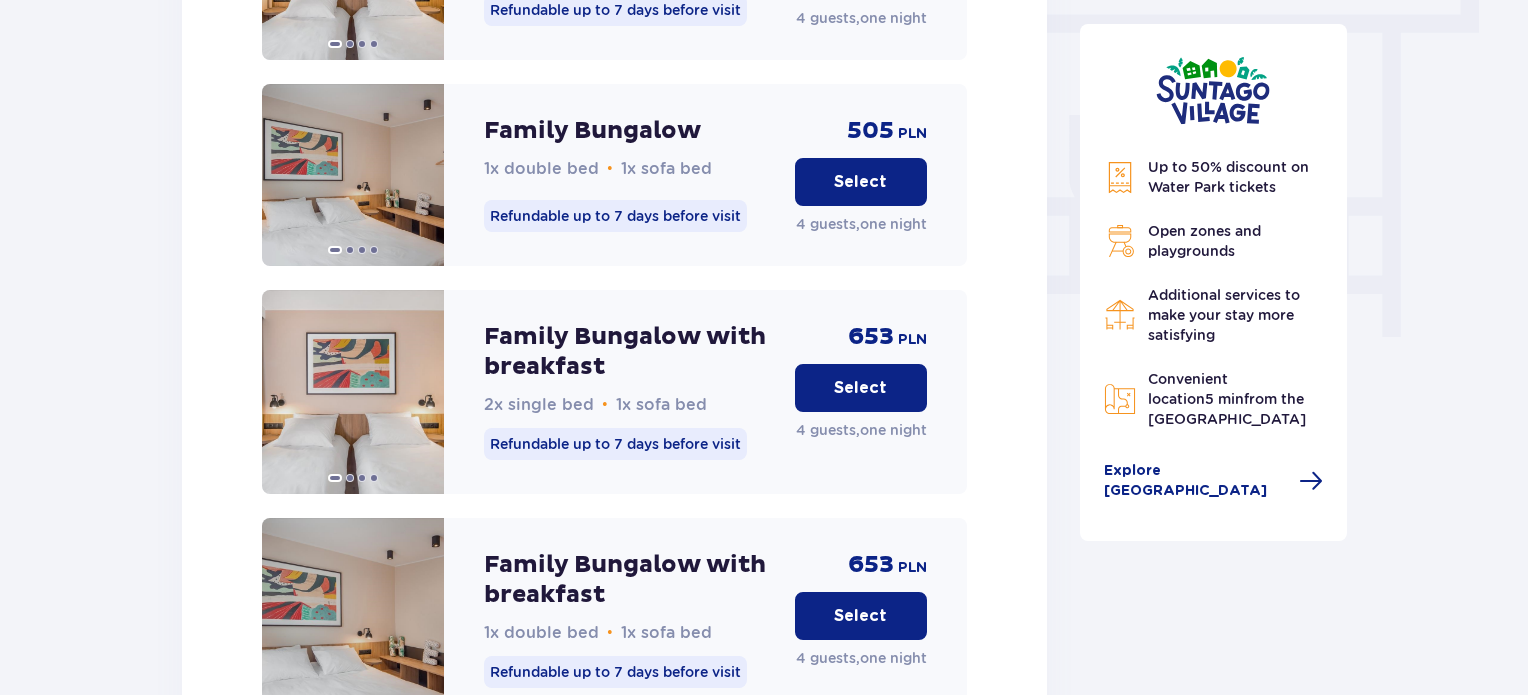 scroll, scrollTop: 1821, scrollLeft: 0, axis: vertical 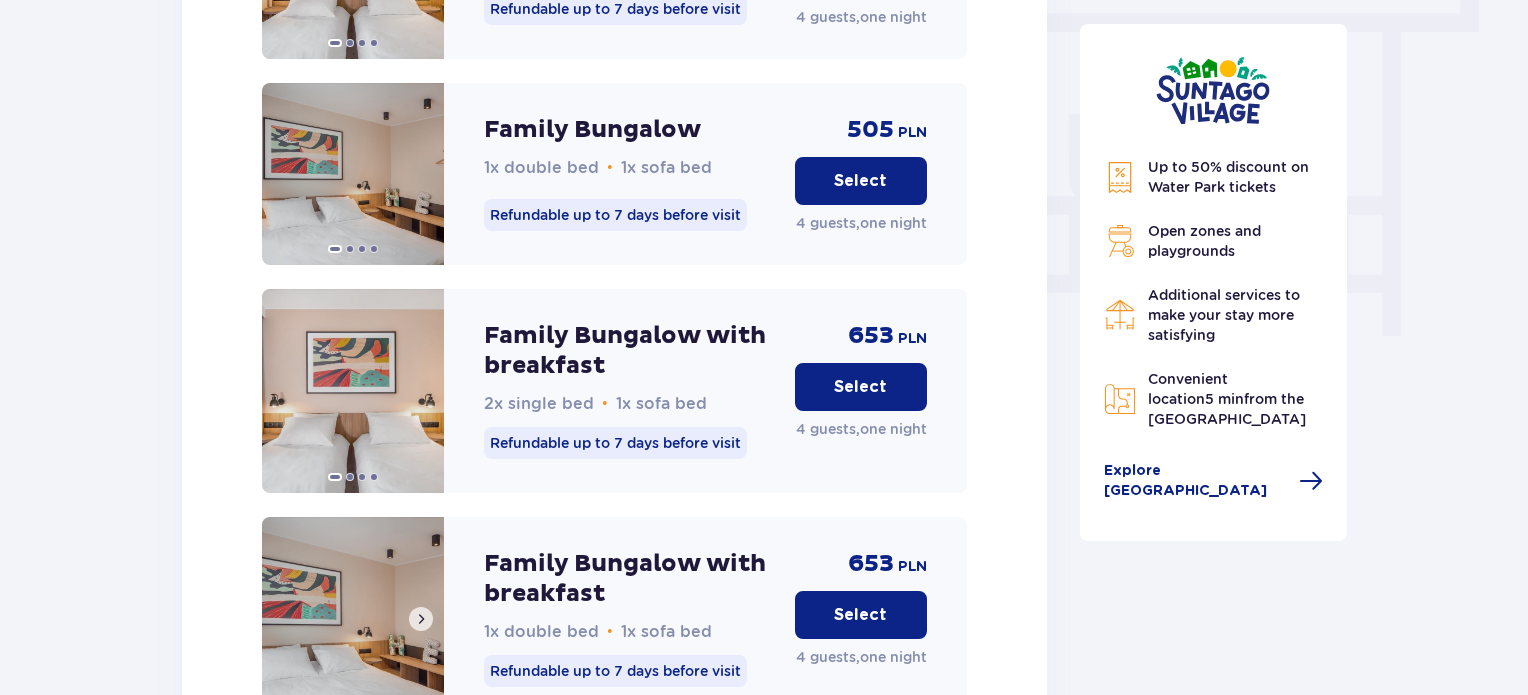 click at bounding box center [353, 619] 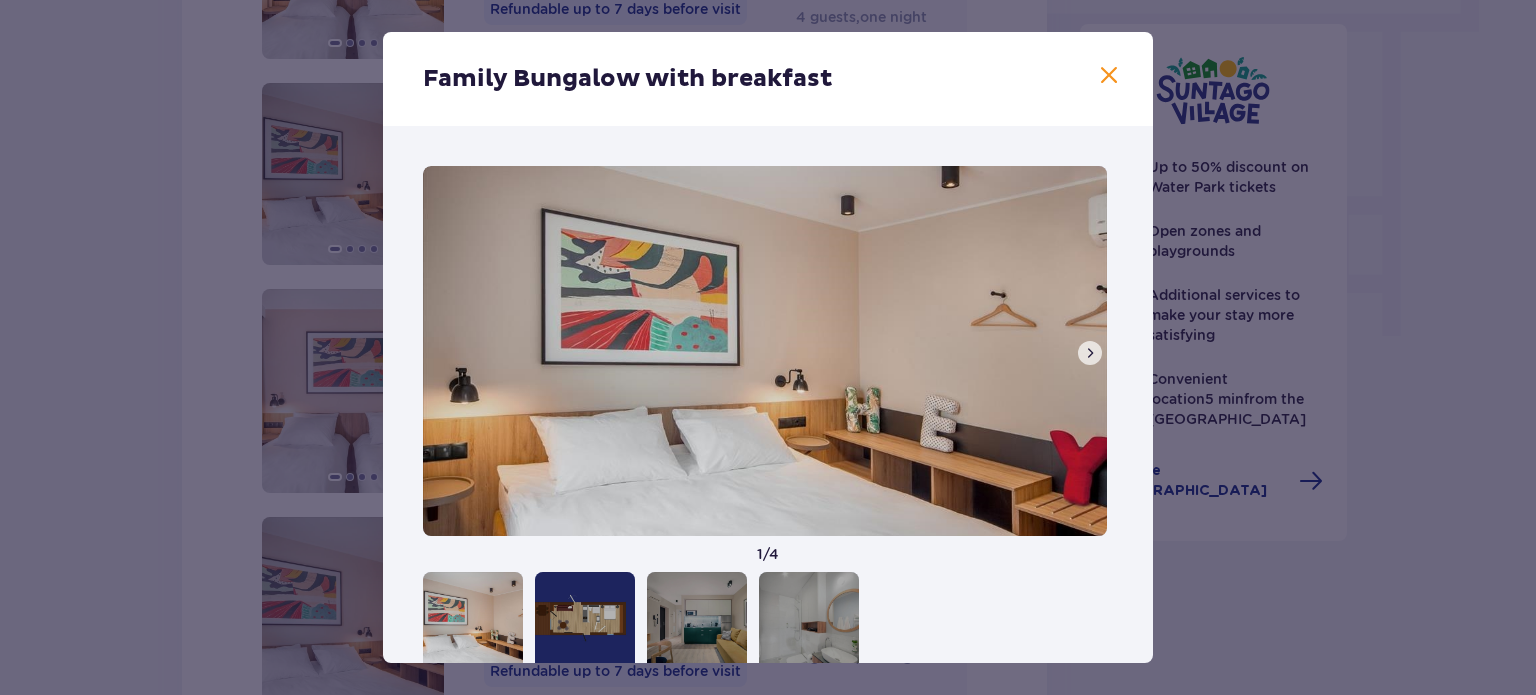 click at bounding box center [1090, 353] 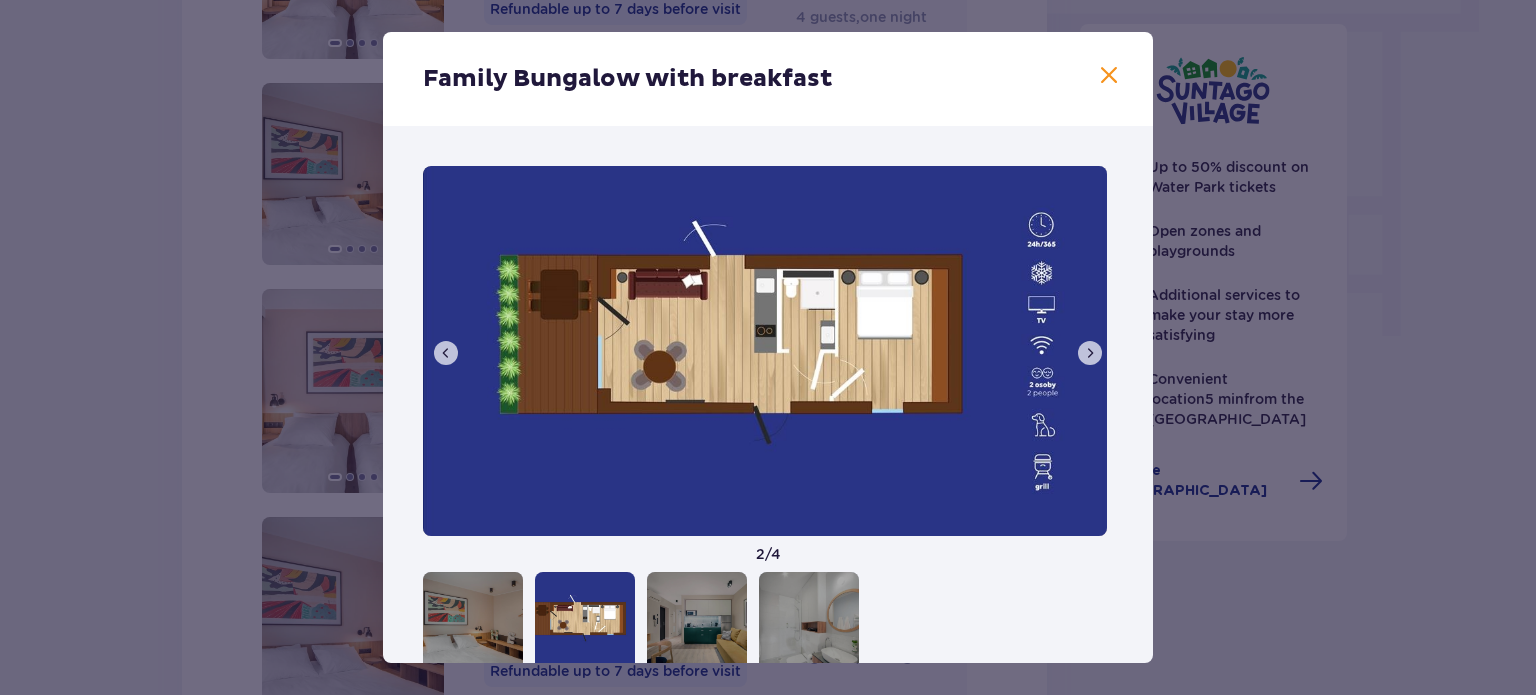 click at bounding box center [1090, 353] 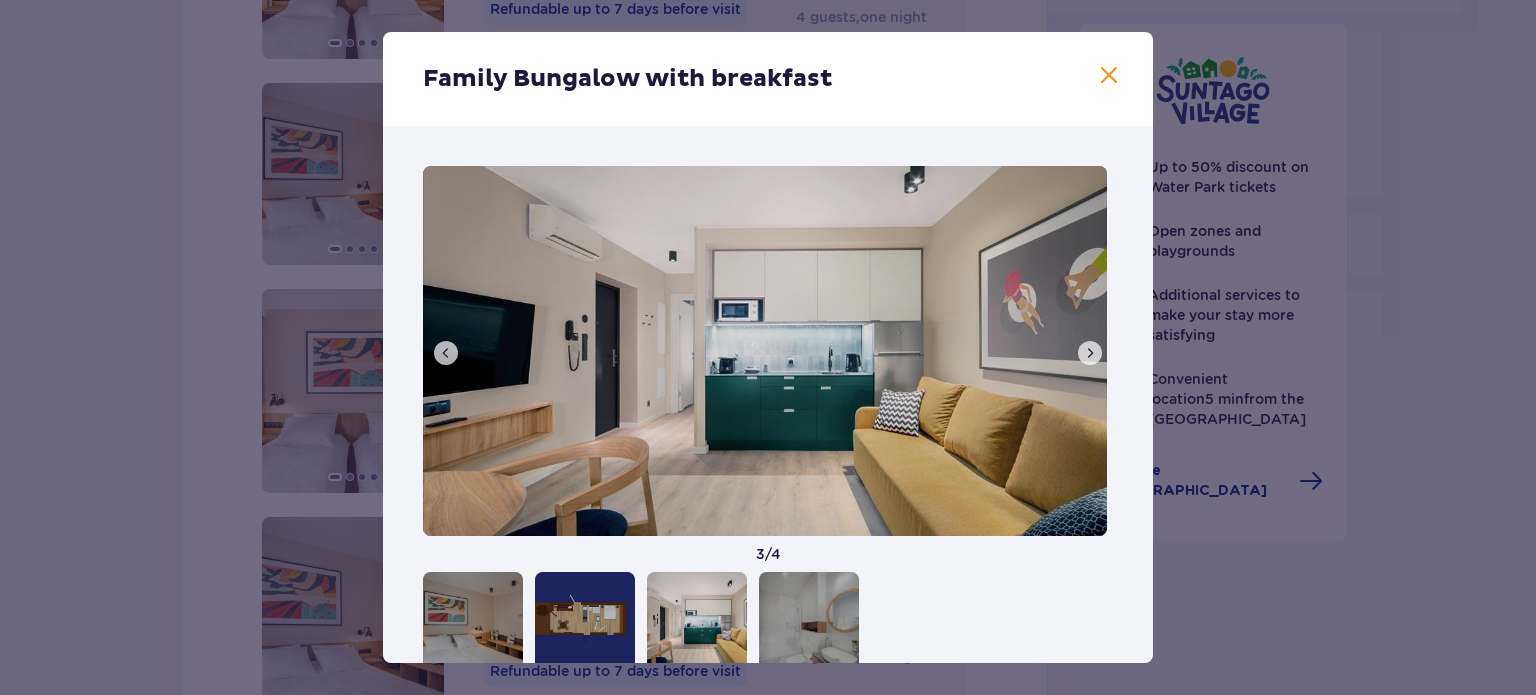 click at bounding box center [1090, 353] 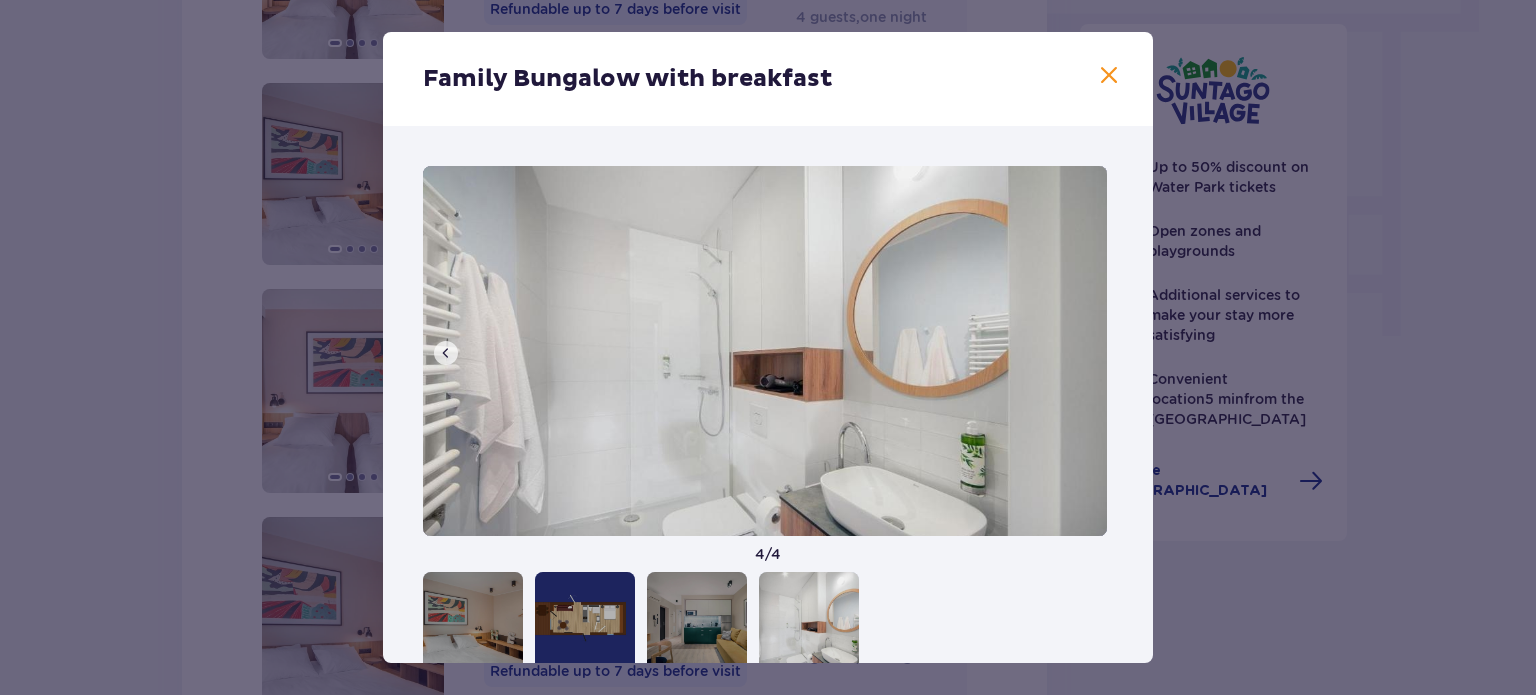 click at bounding box center (1109, 76) 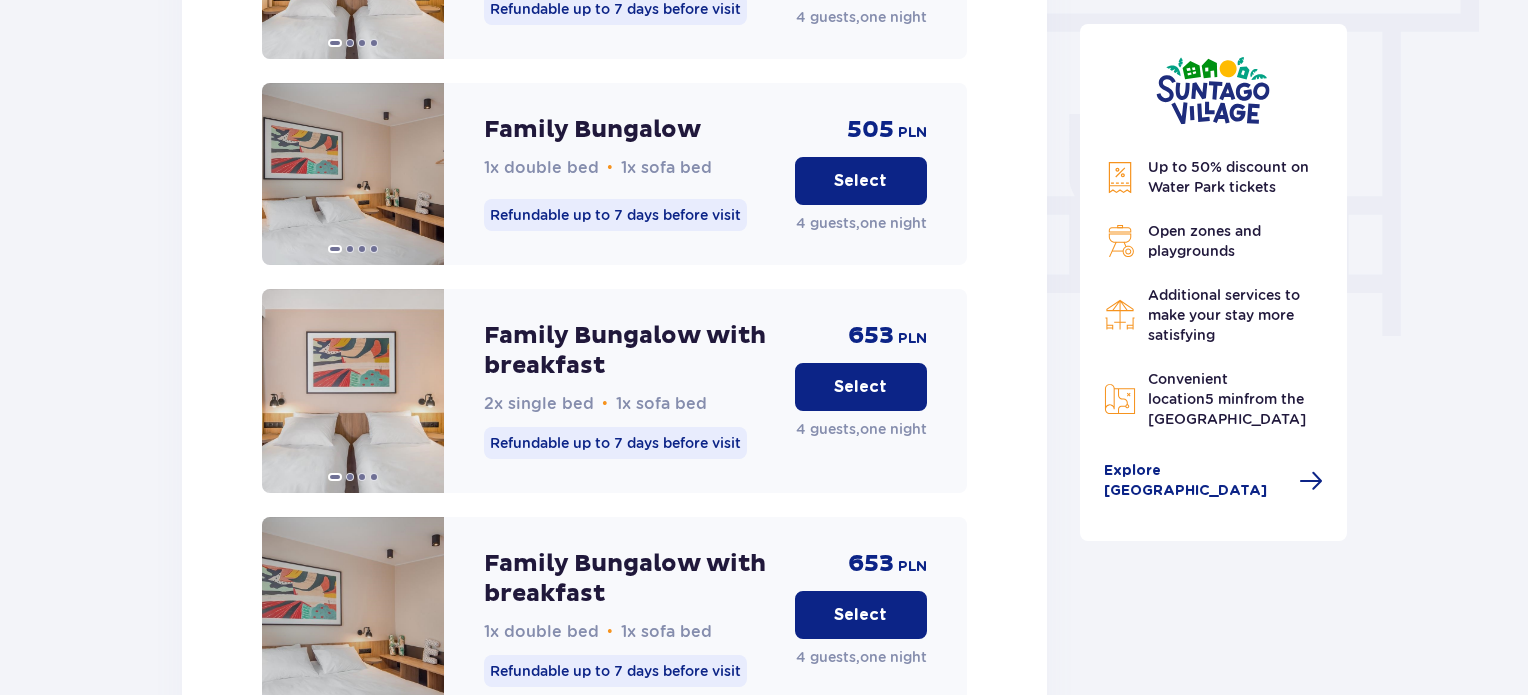 click on "Up to 50% discount on Water Park tickets   Open zones and playgrounds   Additional services to make your stay more satisfying   Convenient location  5 min  from the [GEOGRAPHIC_DATA]   Explore [GEOGRAPHIC_DATA]" at bounding box center [1214, 104] 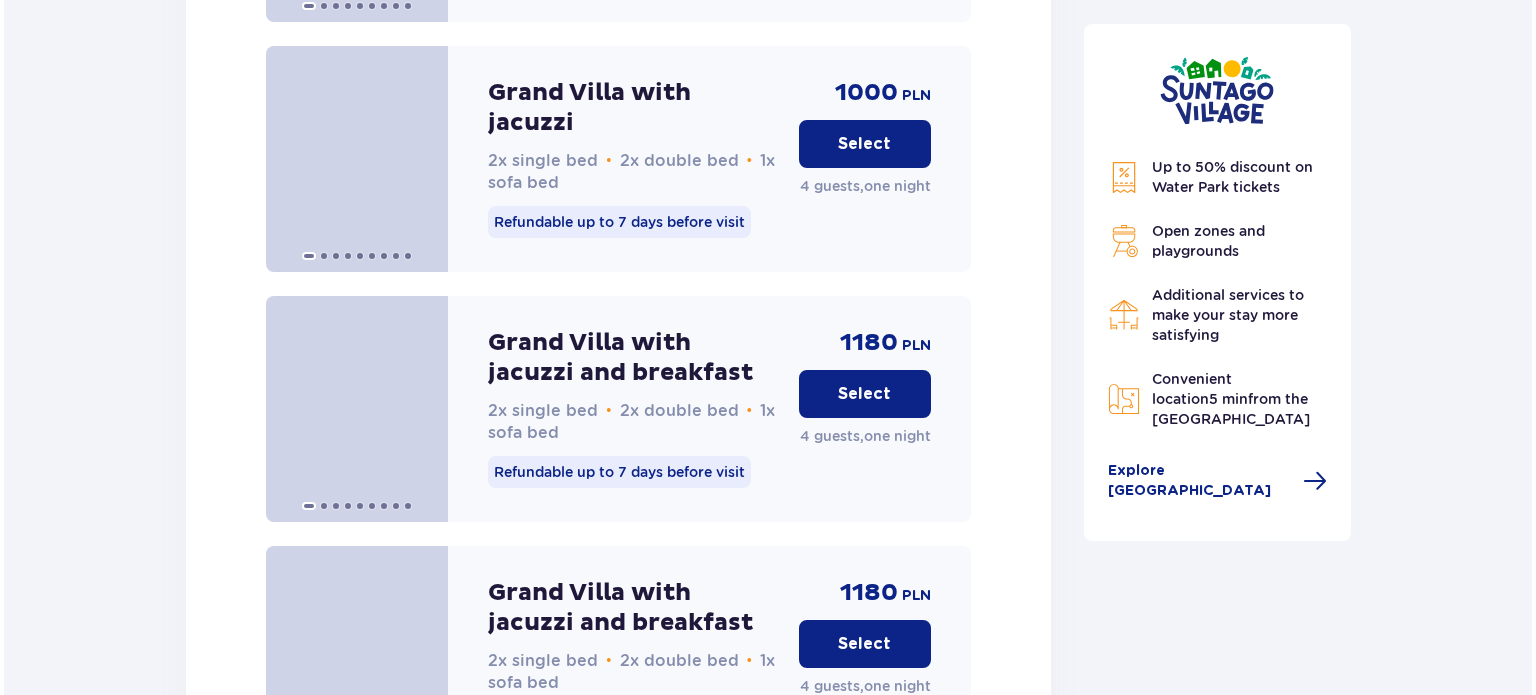 scroll, scrollTop: 2767, scrollLeft: 0, axis: vertical 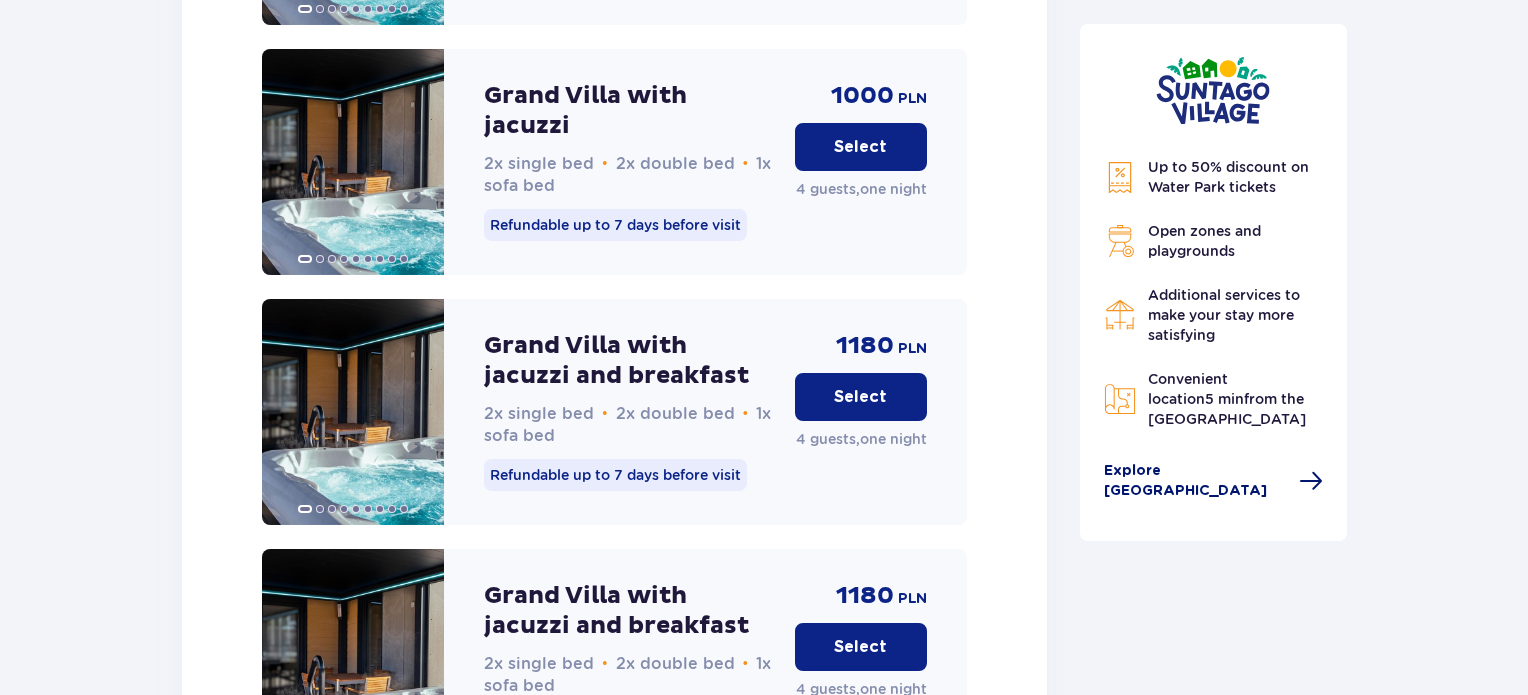 click on "Explore [GEOGRAPHIC_DATA]" at bounding box center [1196, 481] 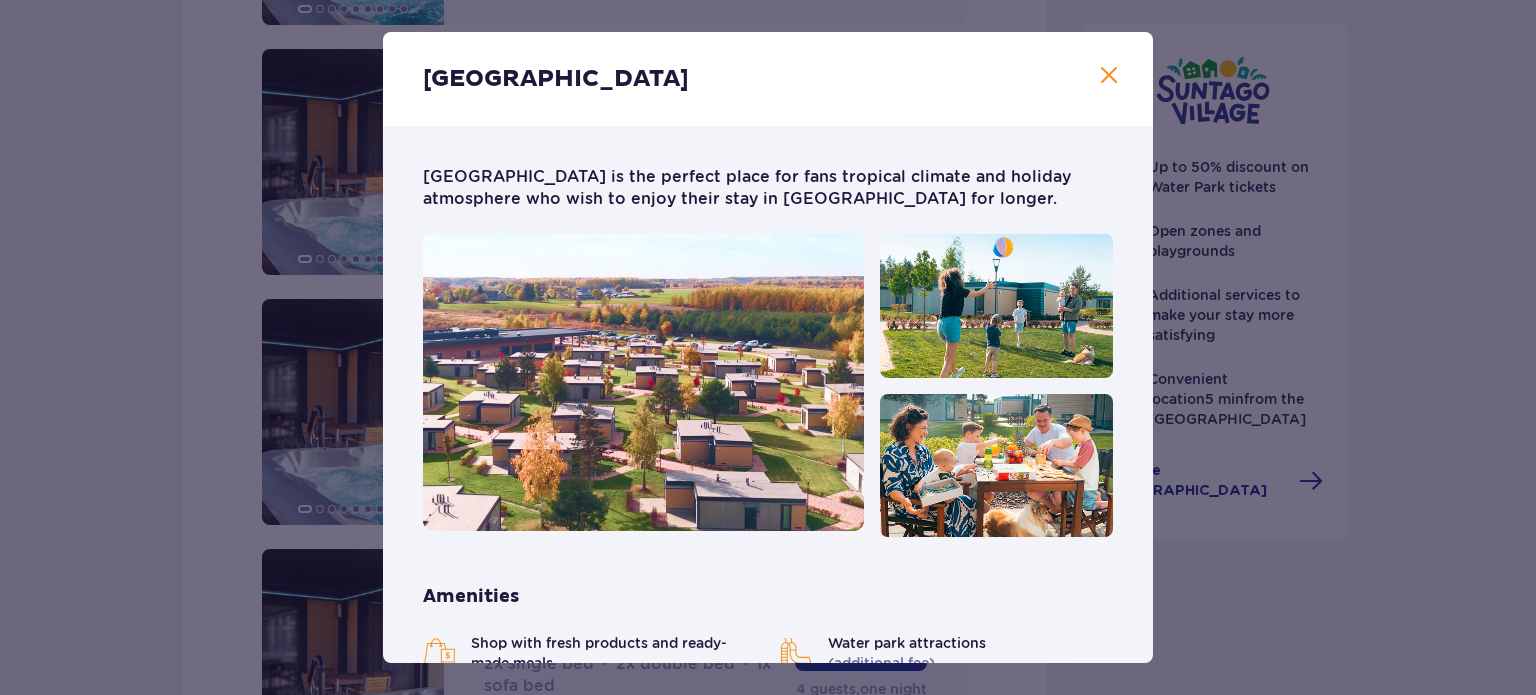 click on "[GEOGRAPHIC_DATA] is the perfect place for fans tropical climate and holiday atmosphere who wish to enjoy their stay in [GEOGRAPHIC_DATA] for longer. Amenities Shop with fresh products and ready-made meals   Water park attractions   (additional fee) Eco-friendly bus to and from Suntago   Bike rental   Communal bonfire and grill area   Pet-friendly   Children’s playground   Children up to [DEMOGRAPHIC_DATA]. free of charge   (baby crib on request) Our bungalows [GEOGRAPHIC_DATA] New Looking for a premium experience? The [GEOGRAPHIC_DATA] features a fireplace, terrace, and hot tub. Up to  8  people Bungalow amenities Kitchenette   2 bedrooms with double beds   1 bedroom with two single beds   Sofa bed   Safety deposit box   Free WiFi   Baby crib   (on request) Hair dryer   Air conditioning   2x Smart TV   Hotel slippers   Ironing set   (on request) Bathrobe   (on request) Hot tub with hydro-massage   Fireplace   Glass-enclosed terrace   Coffee machine   Welcome wine or prosecco   Family Bungalow Up to  4  people Bungalow amenities Kitchenette" at bounding box center [768, 945] 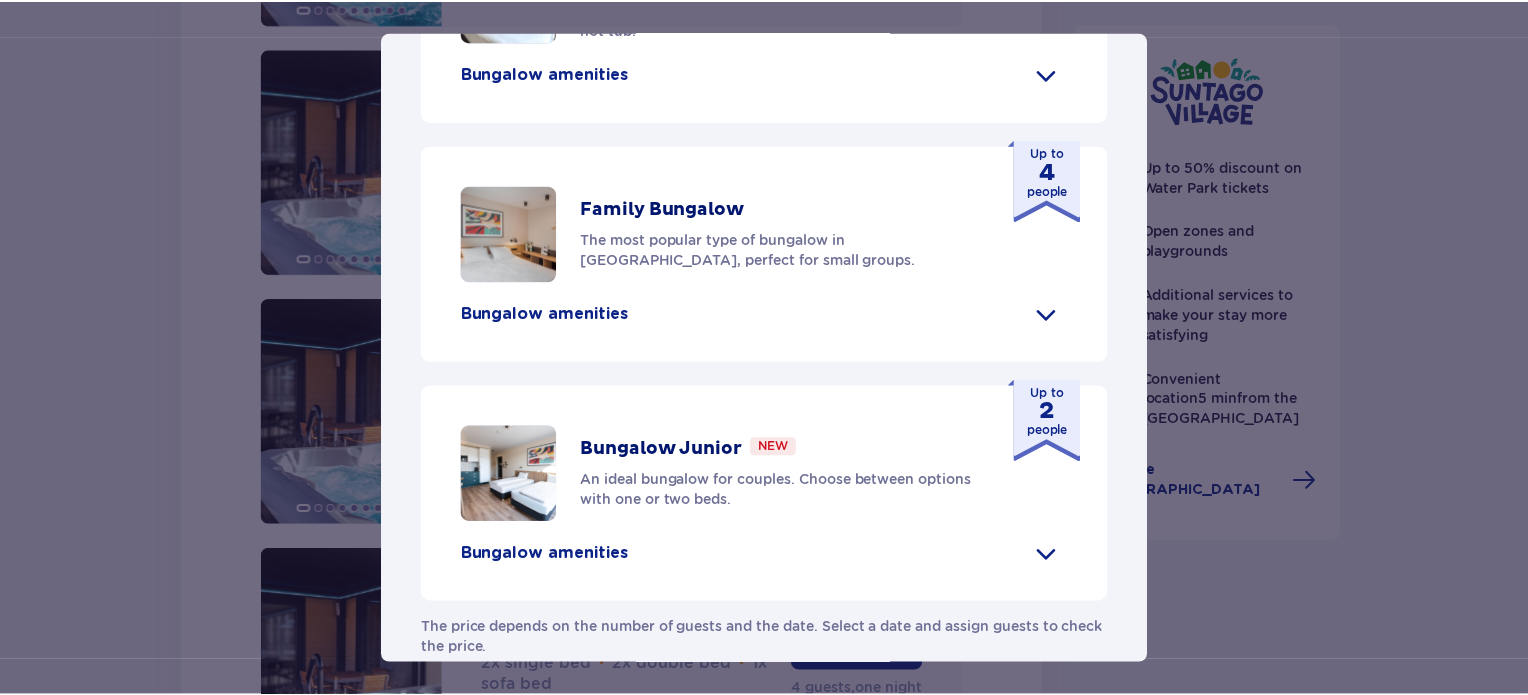 scroll, scrollTop: 0, scrollLeft: 0, axis: both 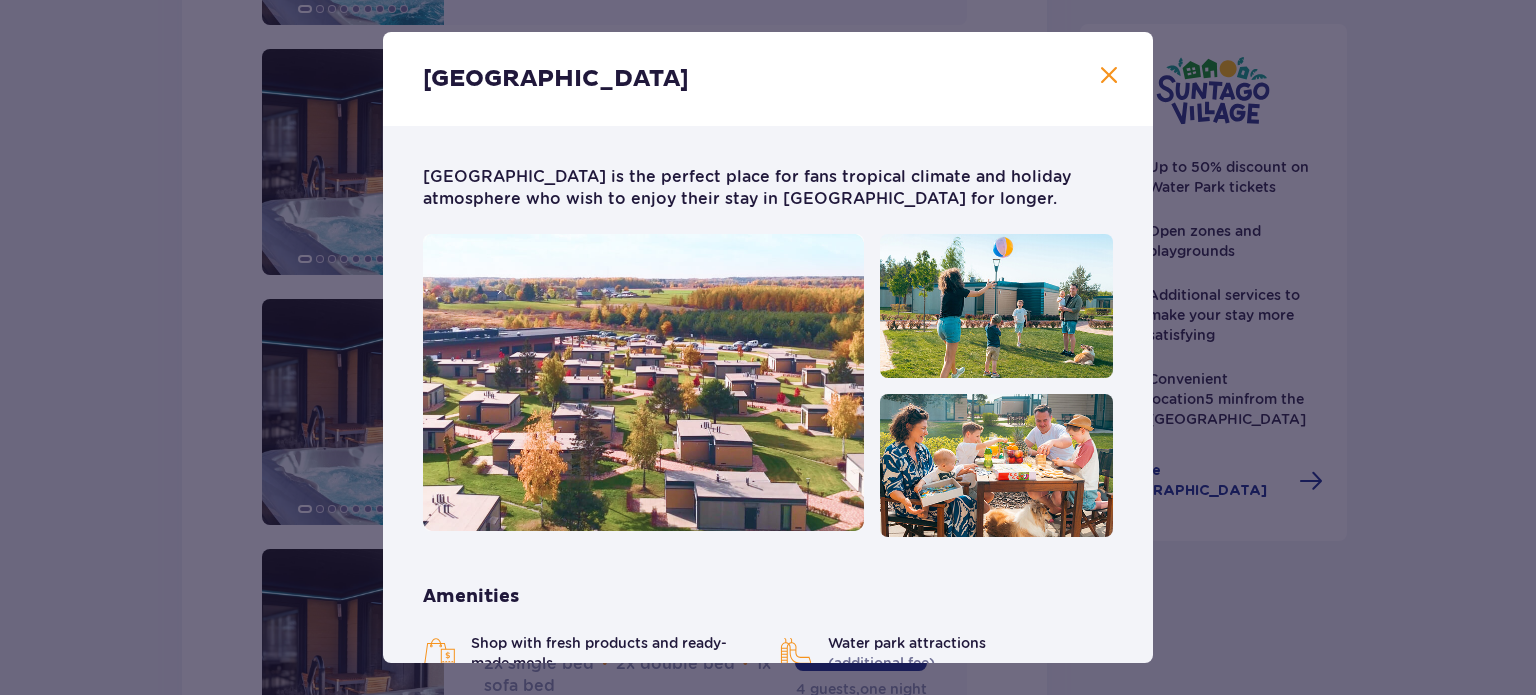 click at bounding box center (1109, 76) 